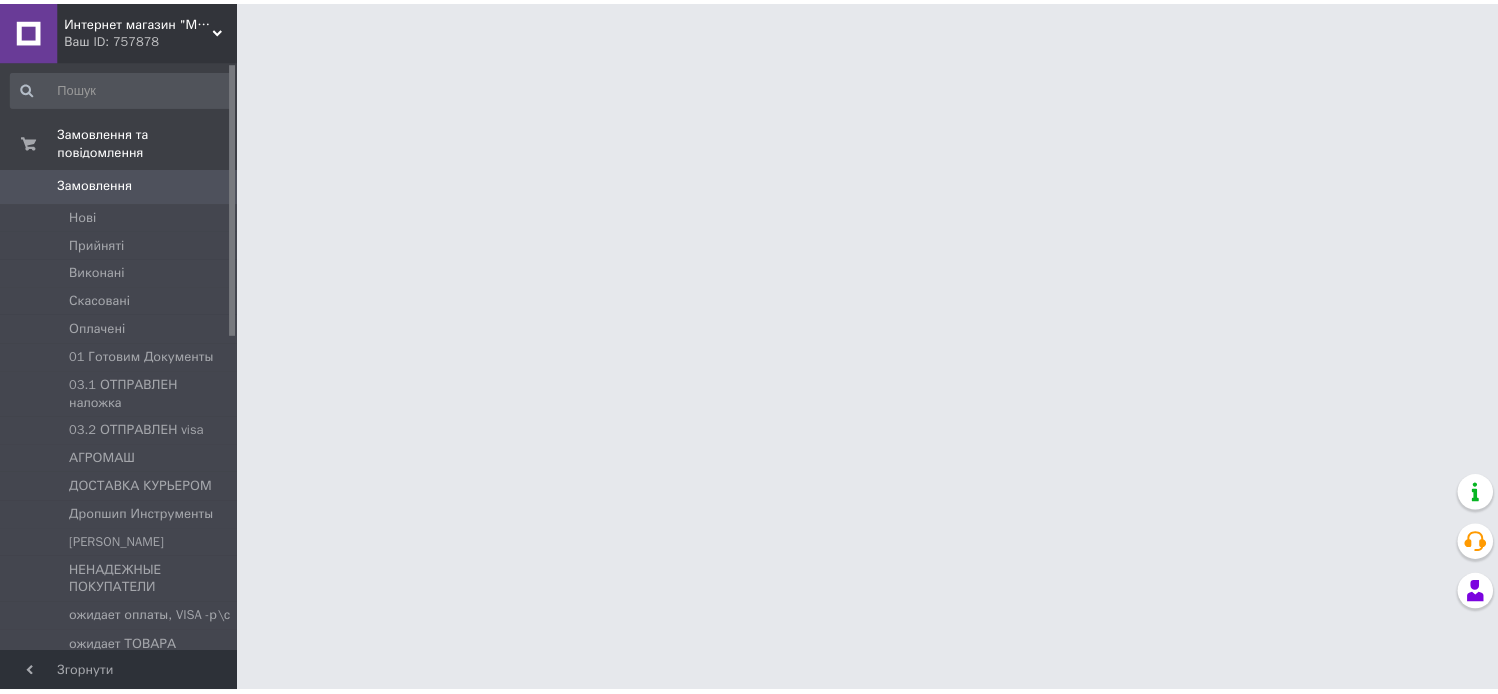 scroll, scrollTop: 0, scrollLeft: 0, axis: both 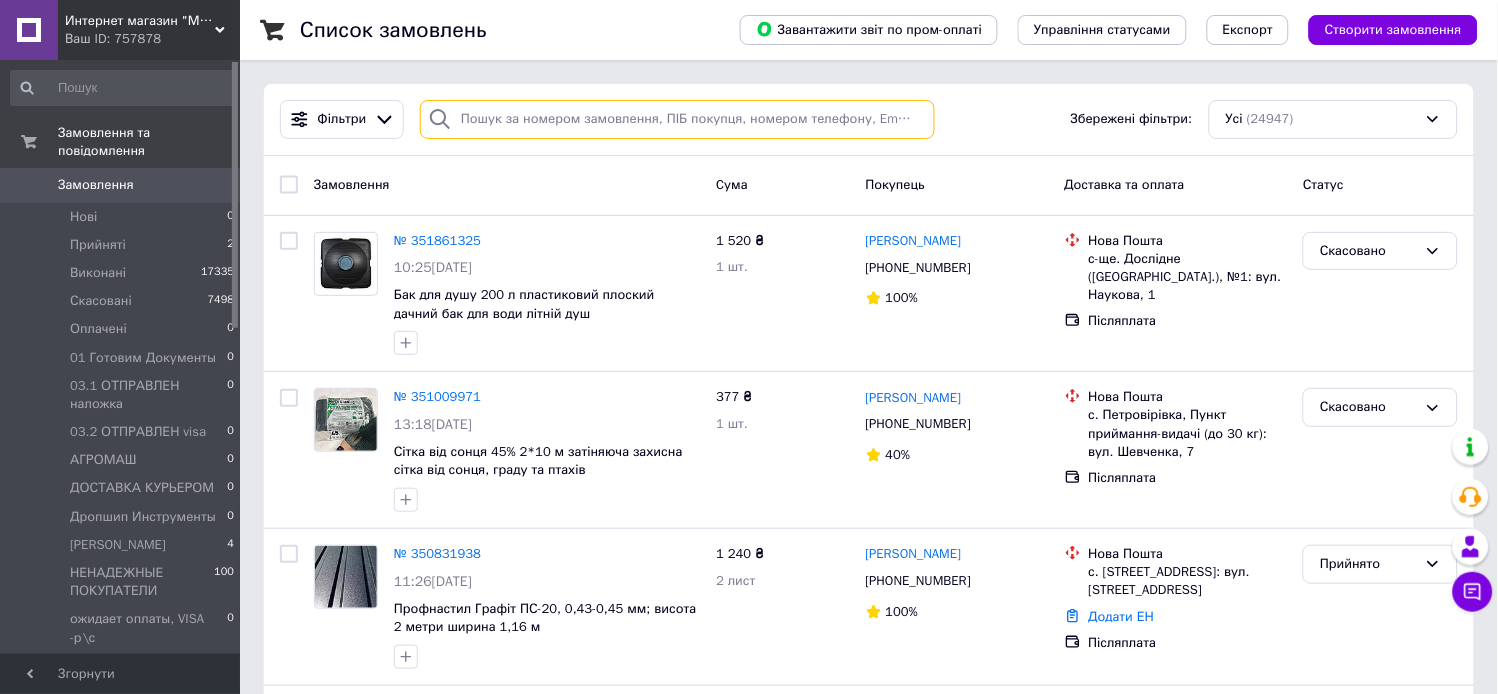 click at bounding box center [677, 119] 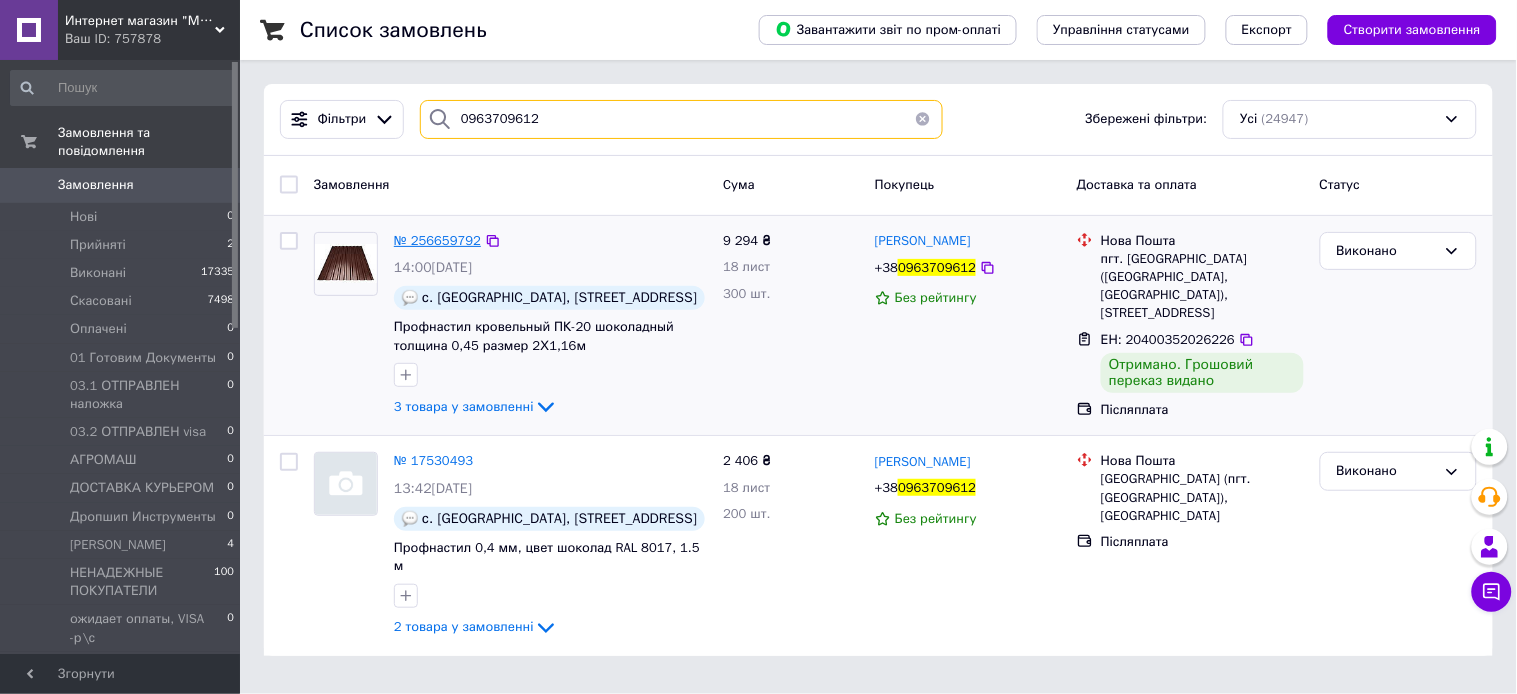 type on "0963709612" 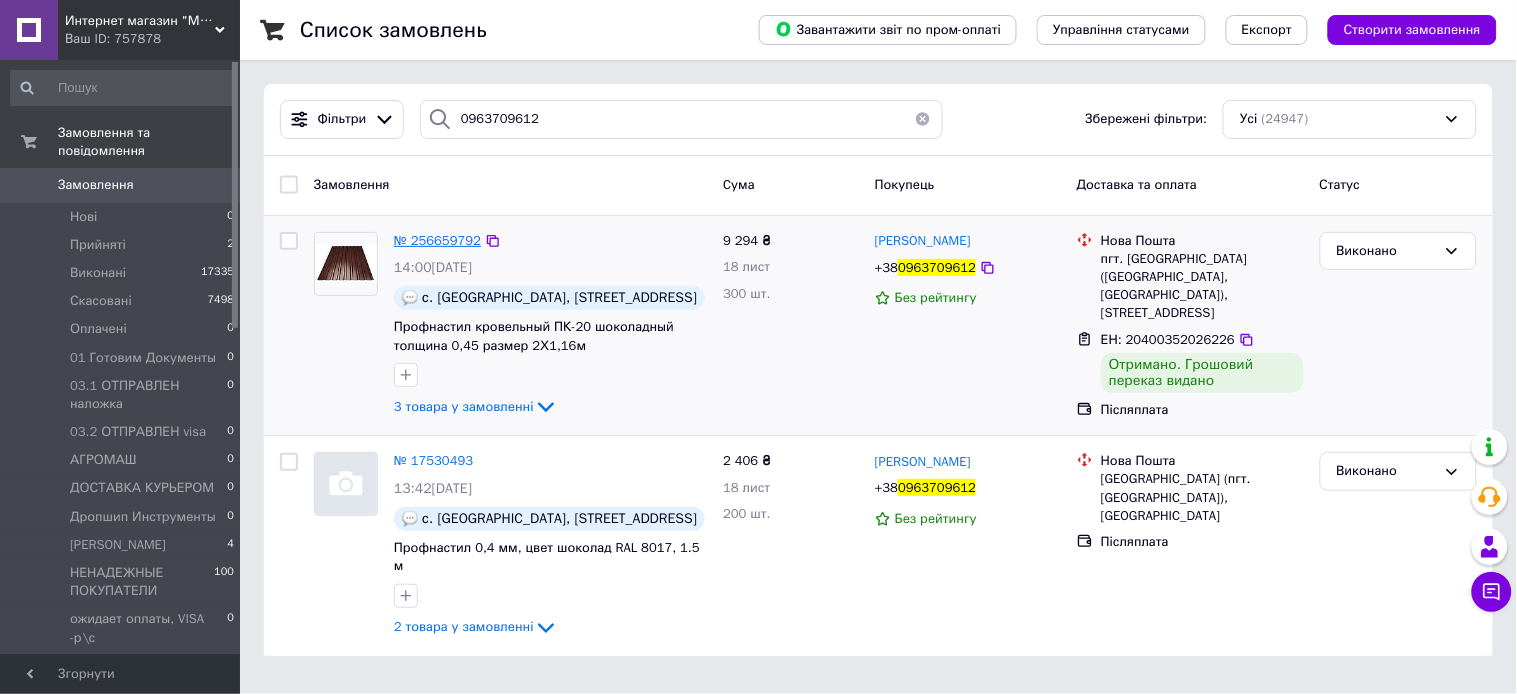 click on "№ 256659792" at bounding box center (437, 240) 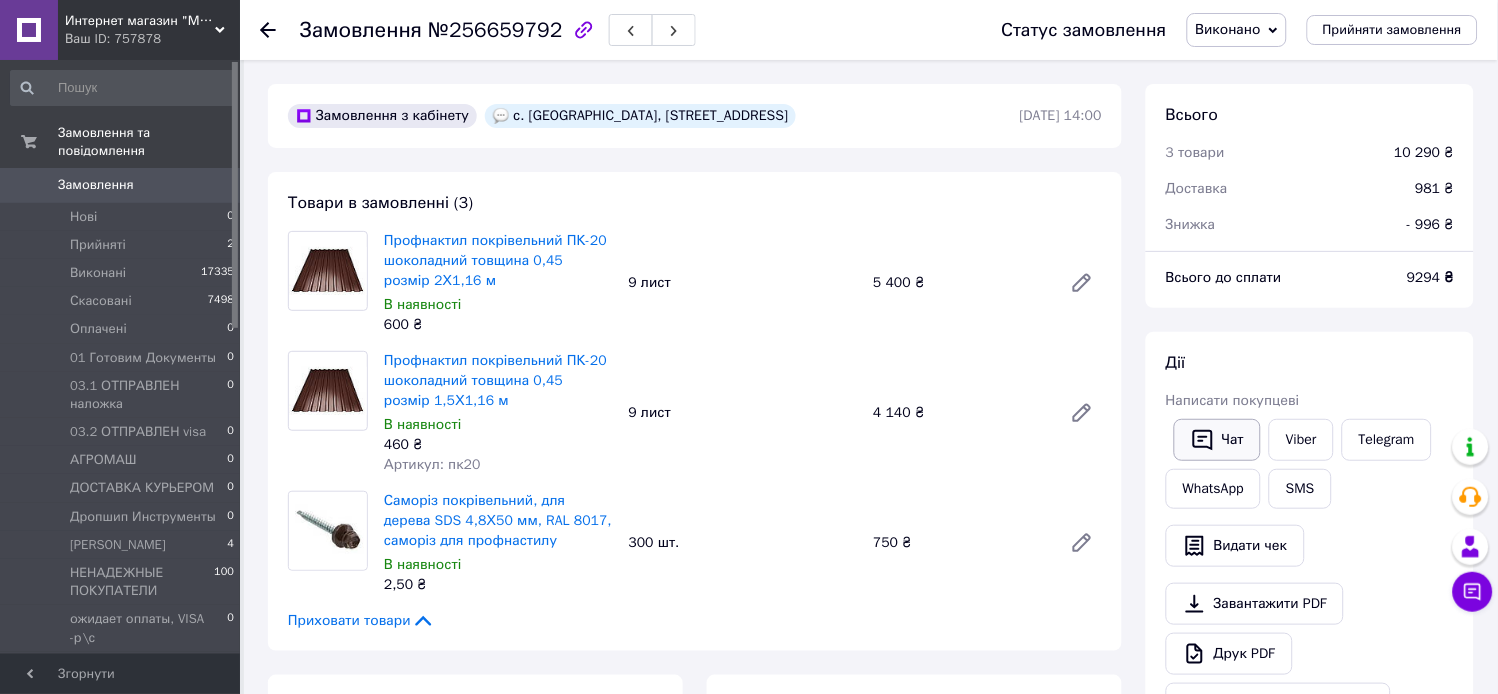 scroll, scrollTop: 540, scrollLeft: 0, axis: vertical 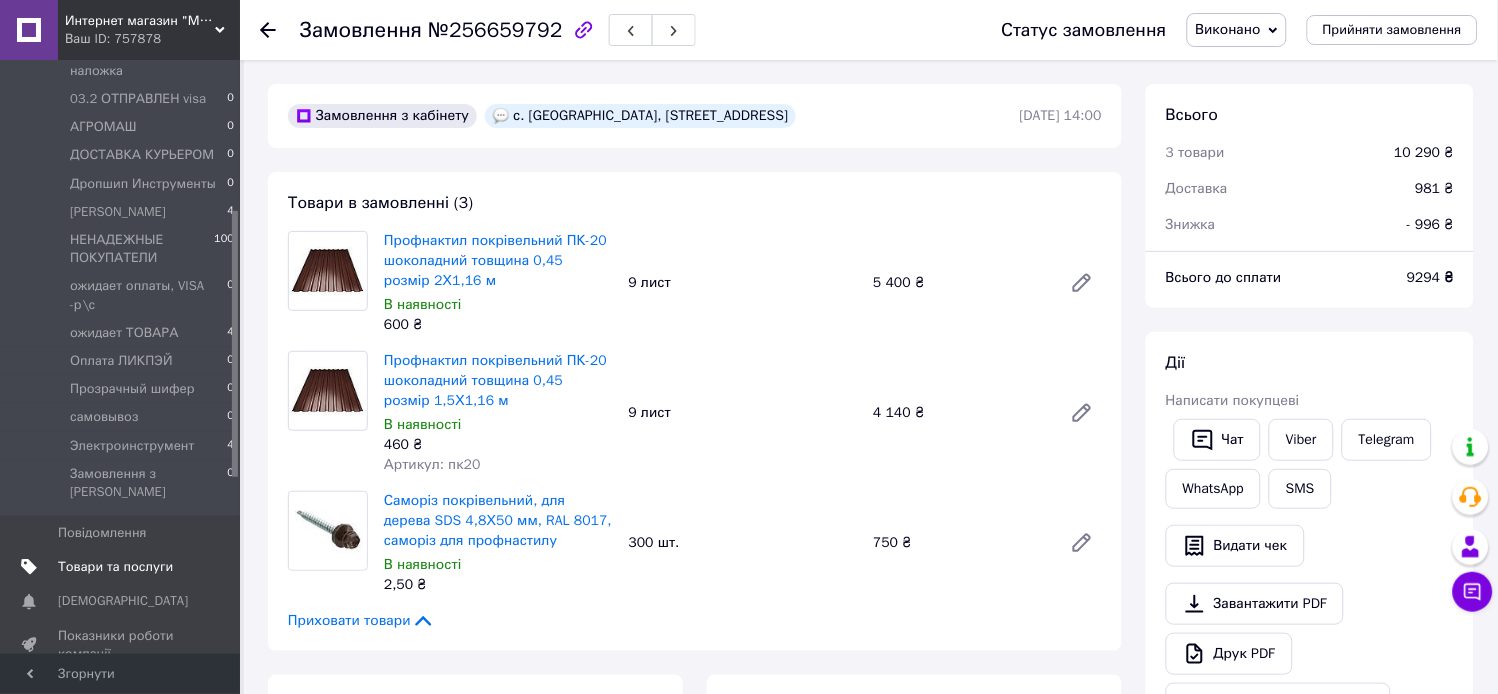click on "Товари та послуги" at bounding box center [115, 567] 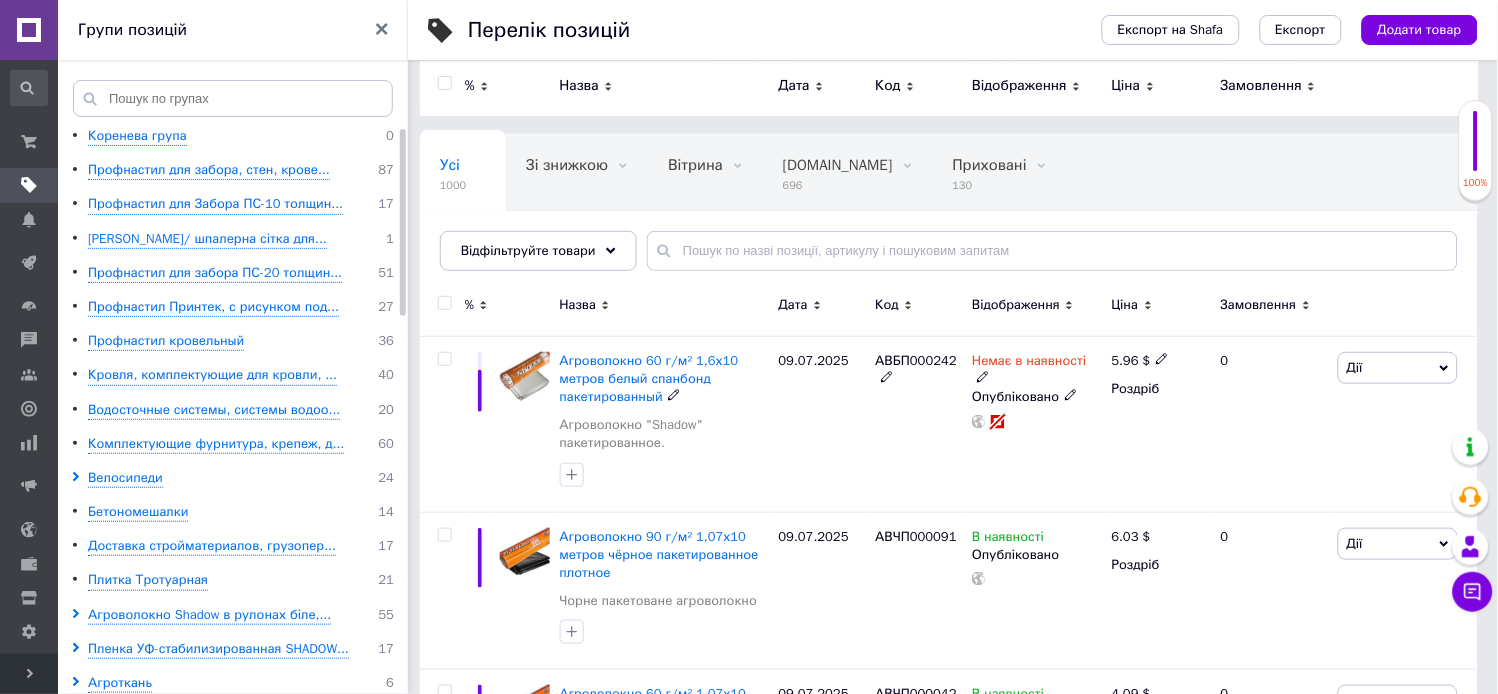 scroll, scrollTop: 0, scrollLeft: 0, axis: both 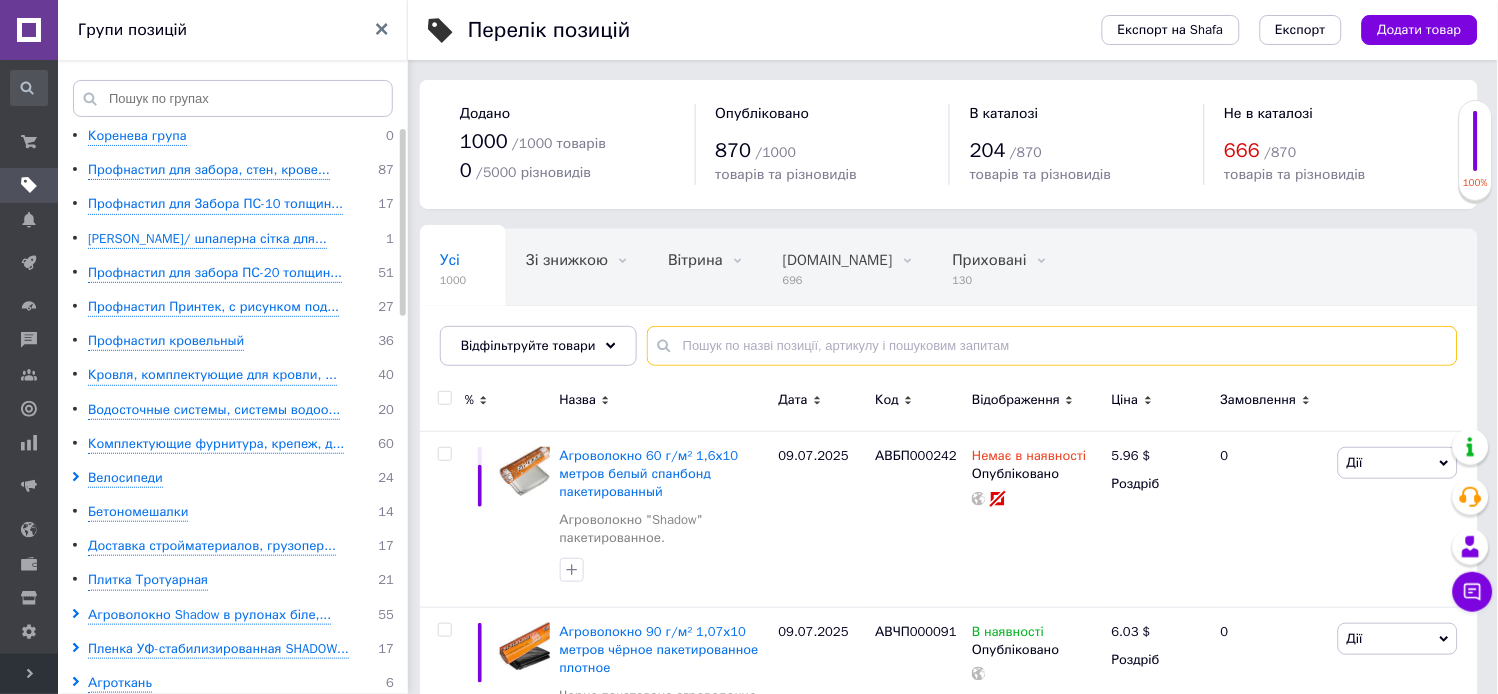 click at bounding box center [1052, 346] 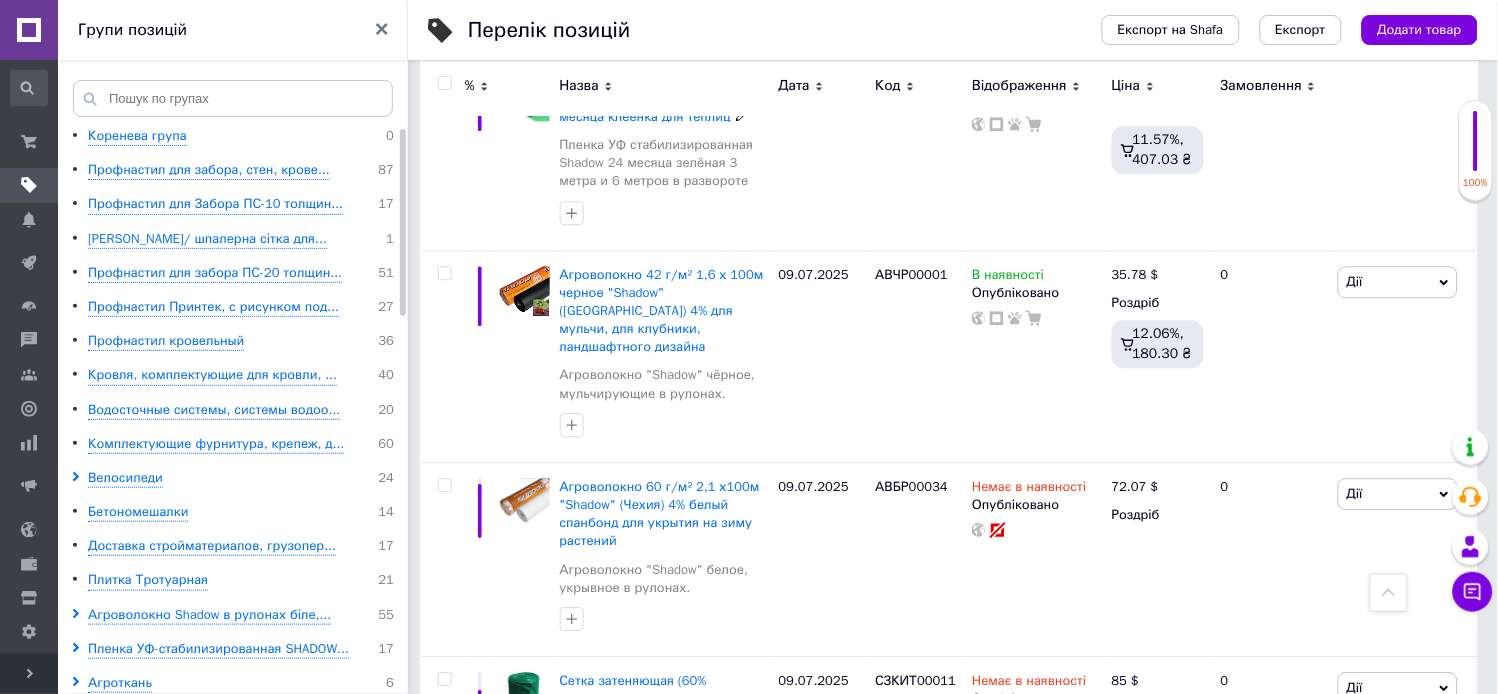 scroll, scrollTop: 1000, scrollLeft: 0, axis: vertical 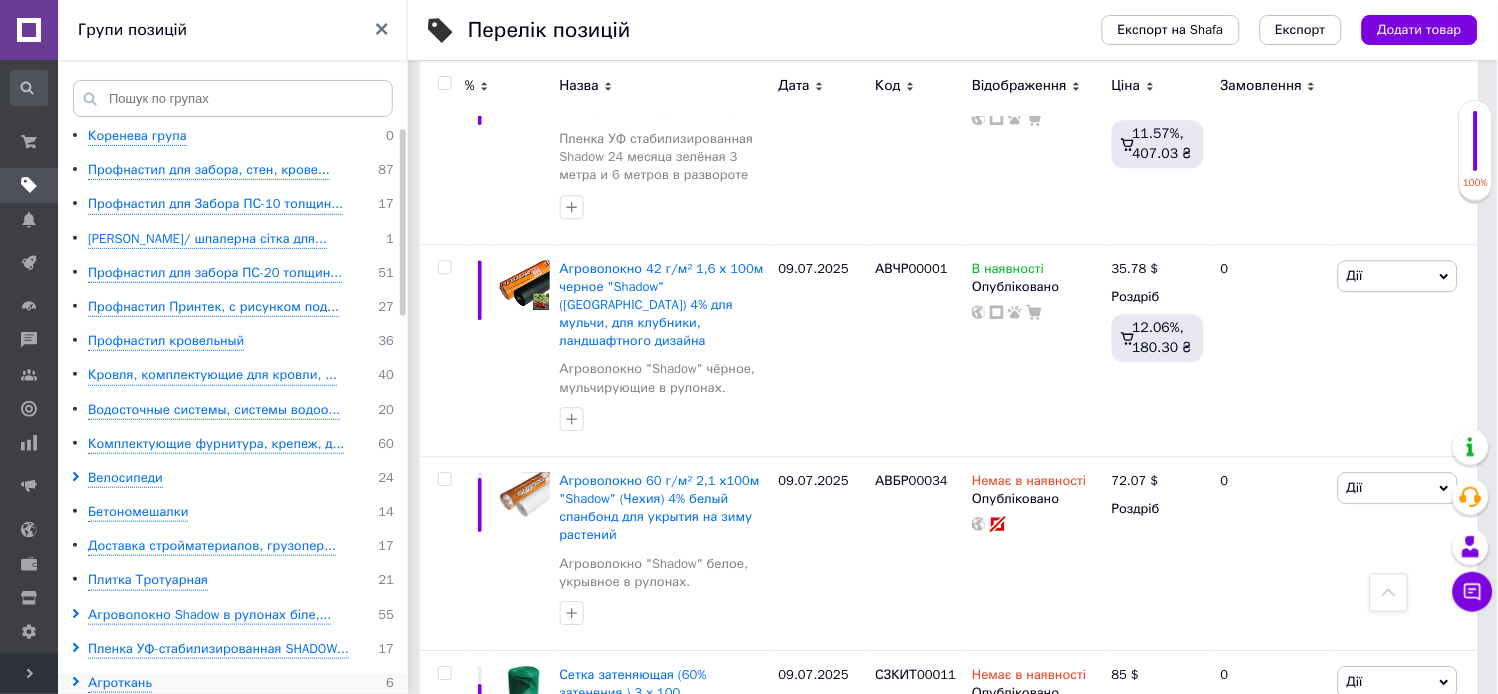 type on "100х100" 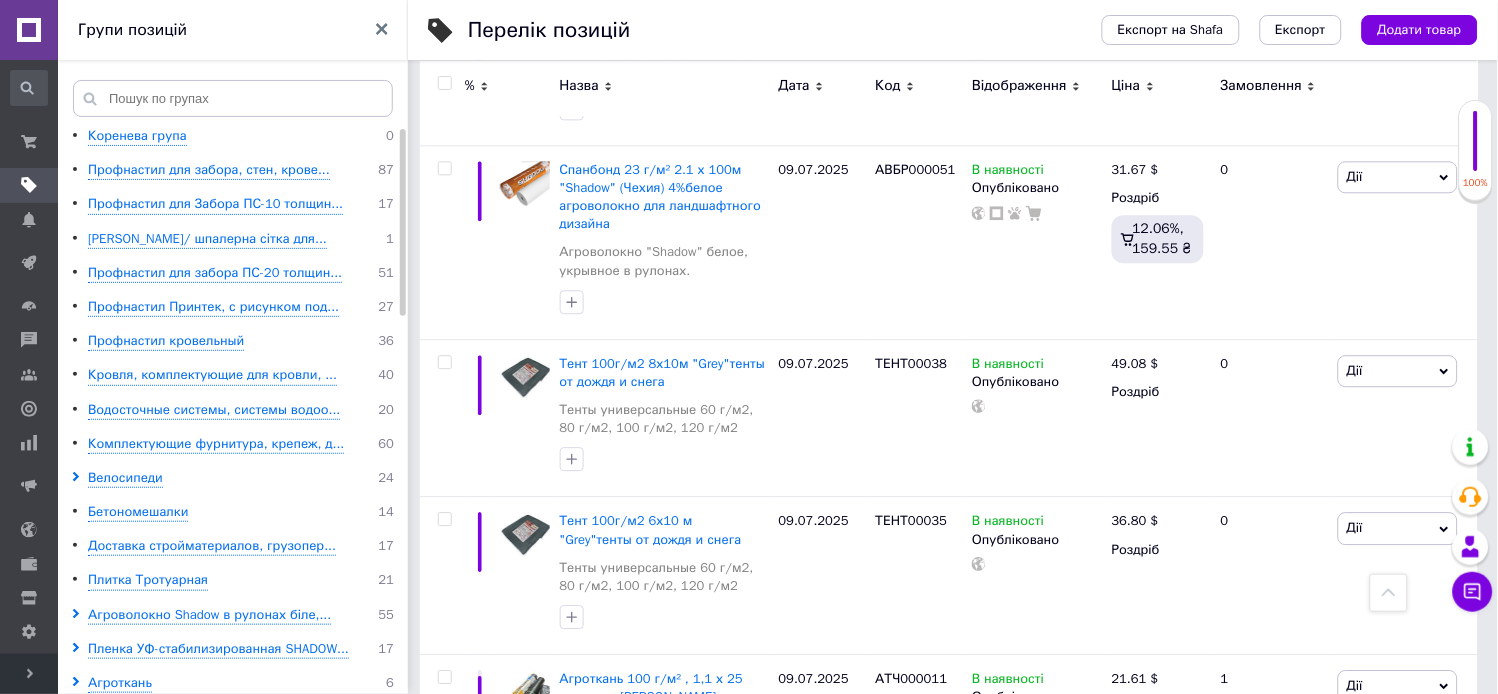 scroll, scrollTop: 3000, scrollLeft: 0, axis: vertical 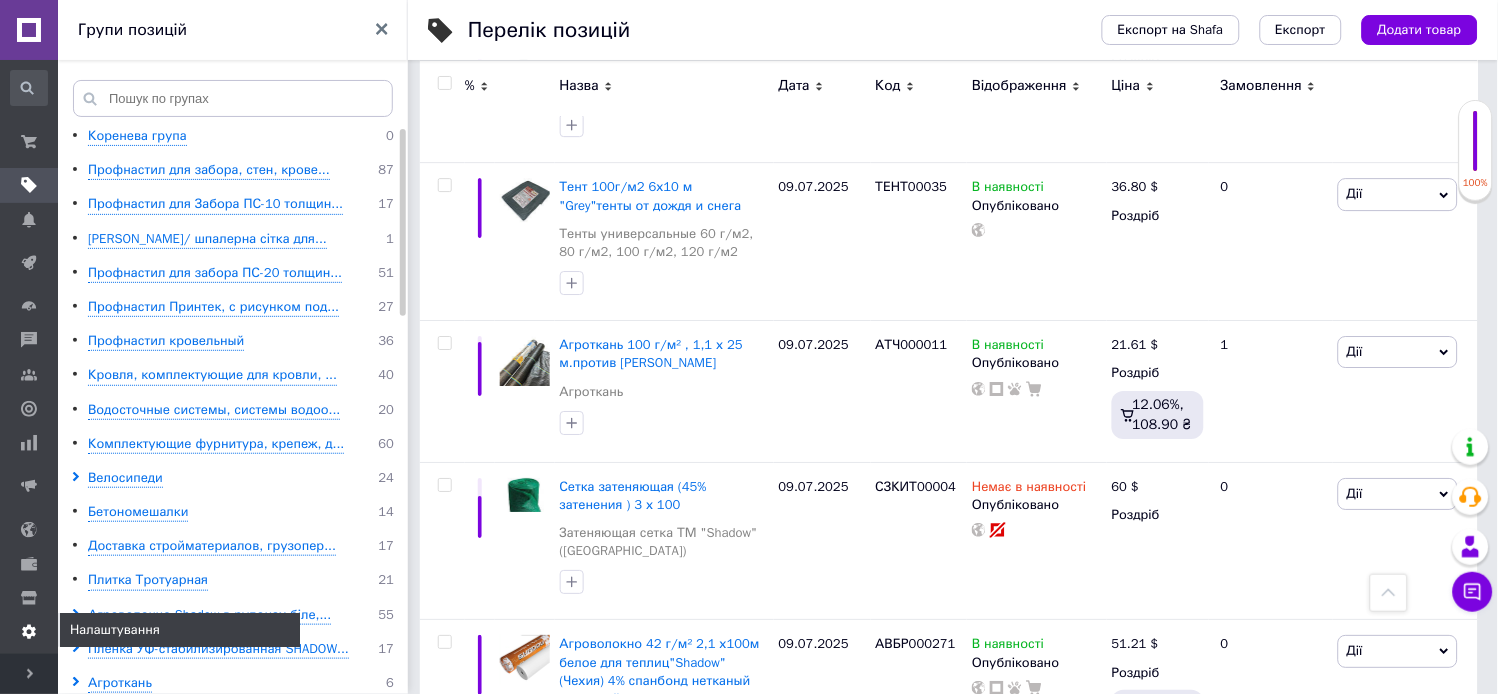 click on "Налаштування" at bounding box center (29, 632) 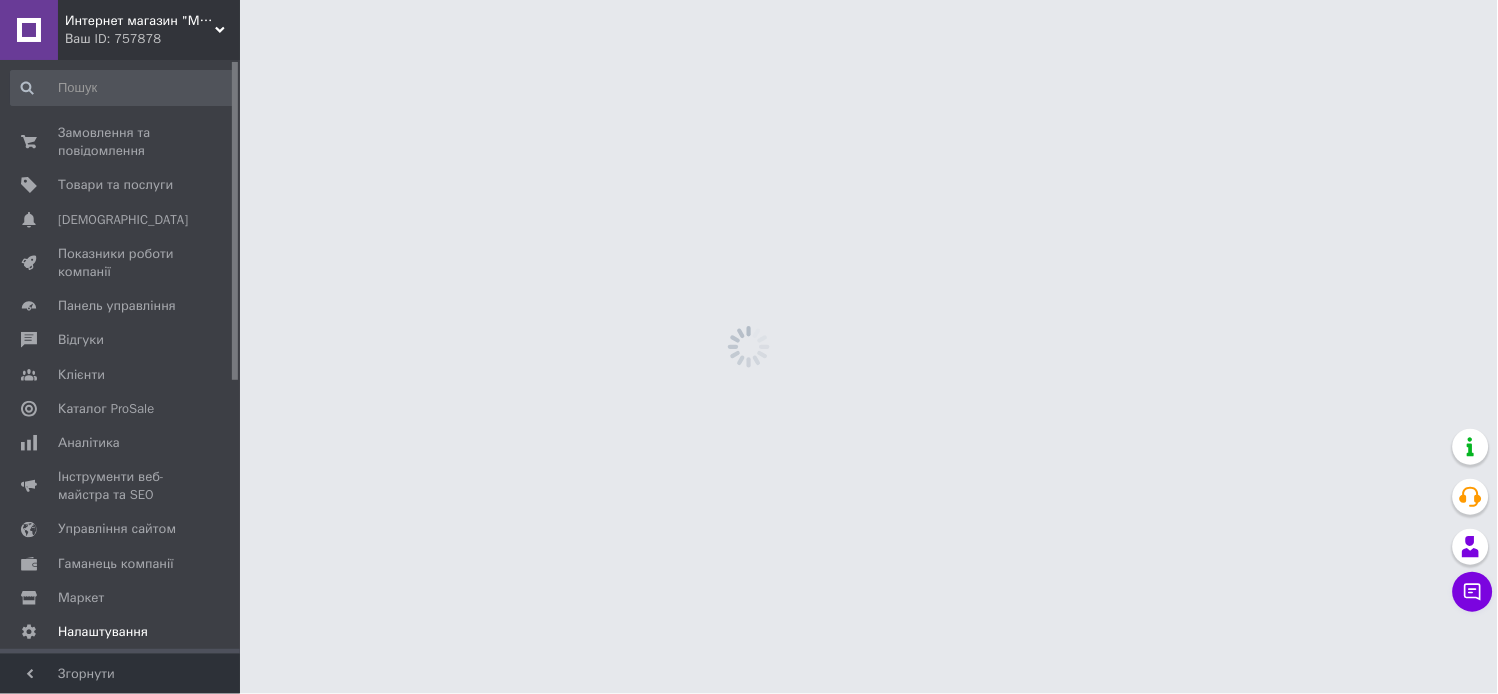 scroll, scrollTop: 0, scrollLeft: 0, axis: both 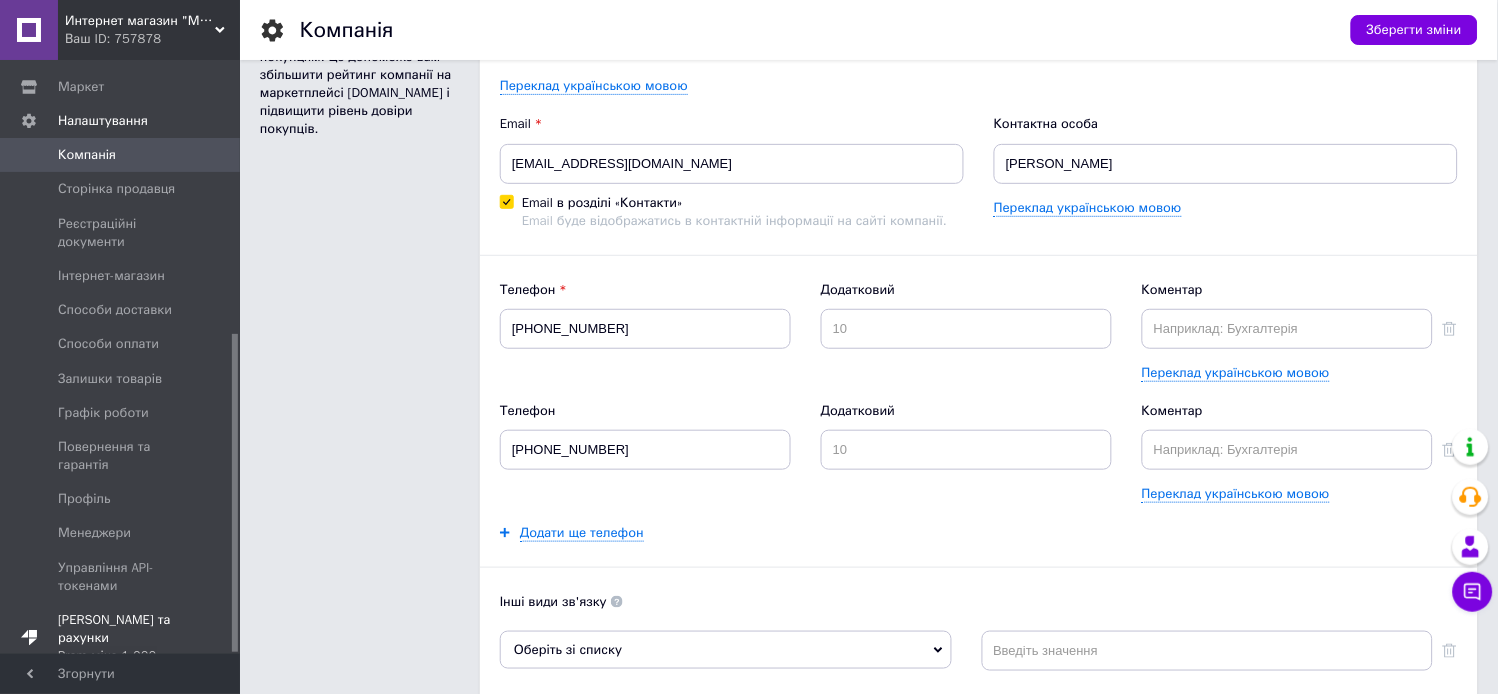 click on "Prom мікс 1 000" at bounding box center (121, 656) 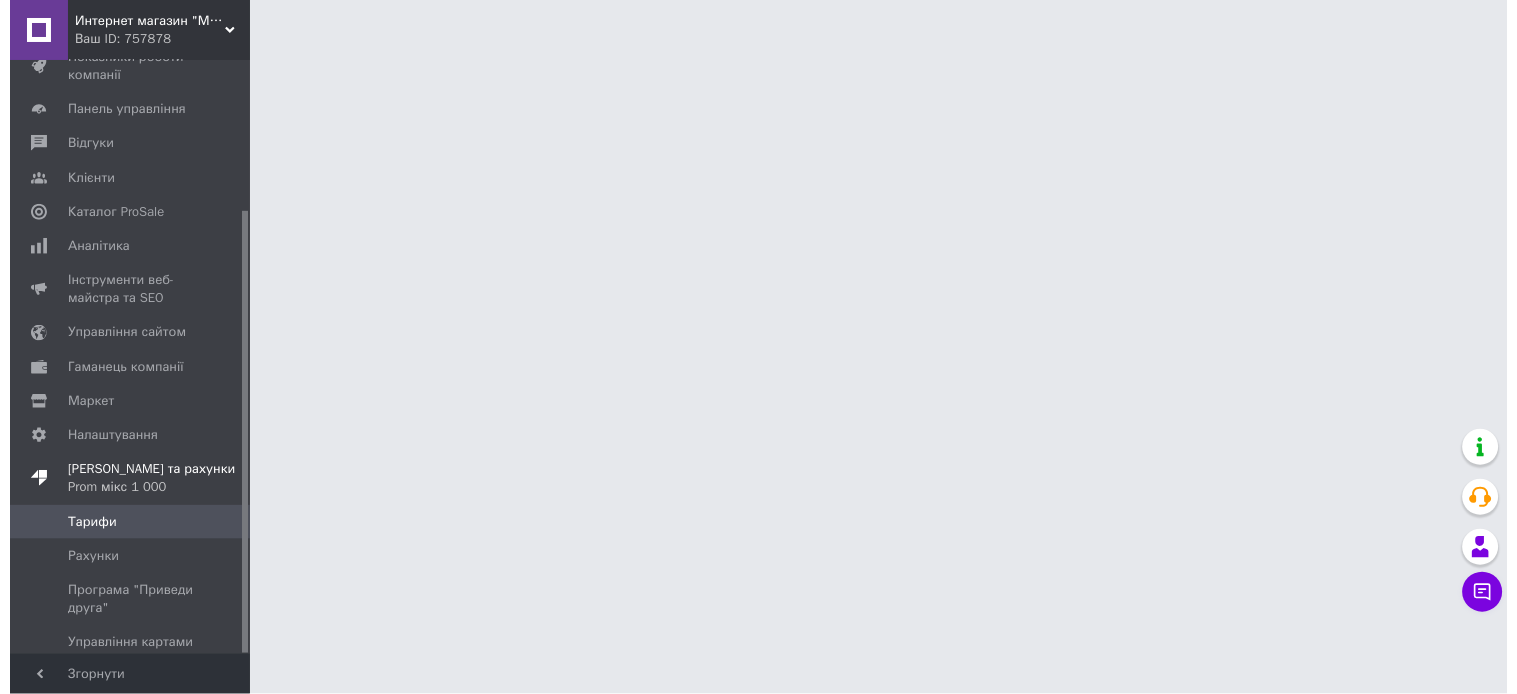 scroll, scrollTop: 0, scrollLeft: 0, axis: both 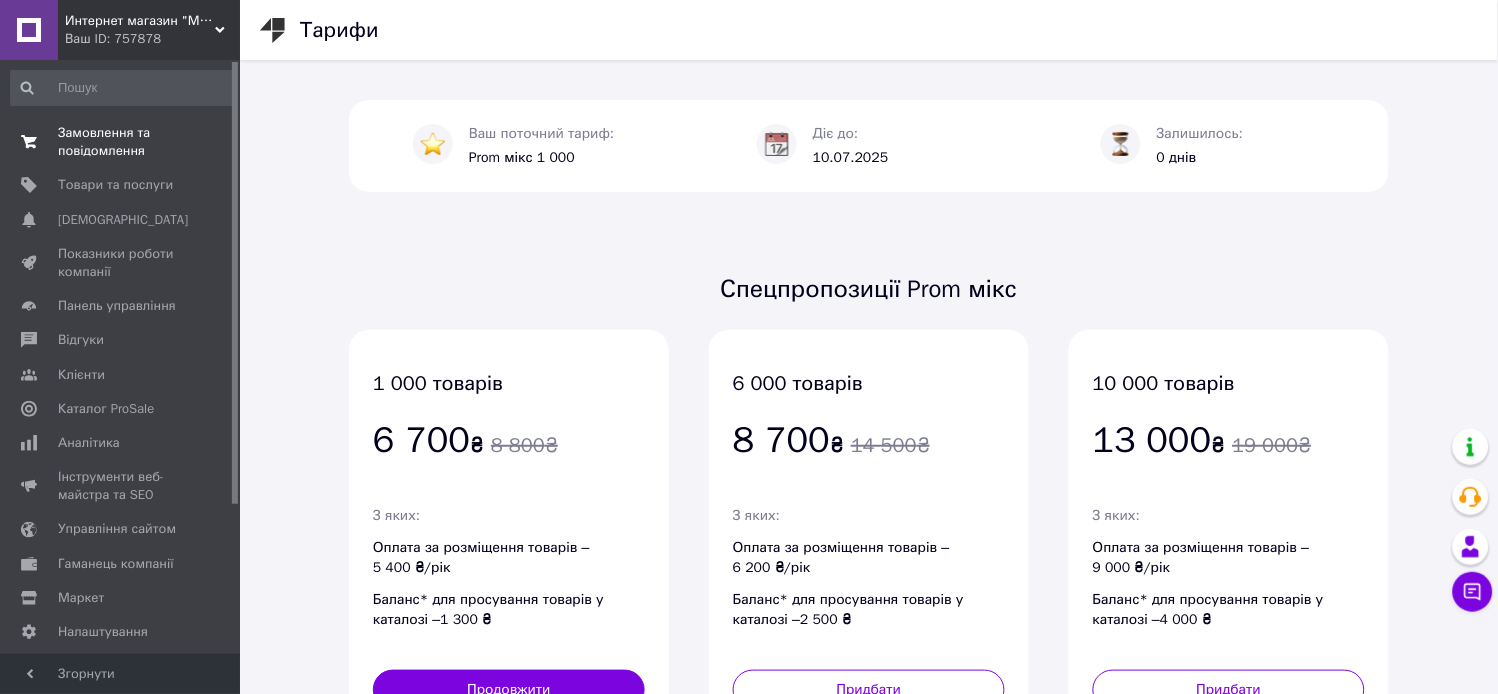 click on "Замовлення та повідомлення" at bounding box center (121, 142) 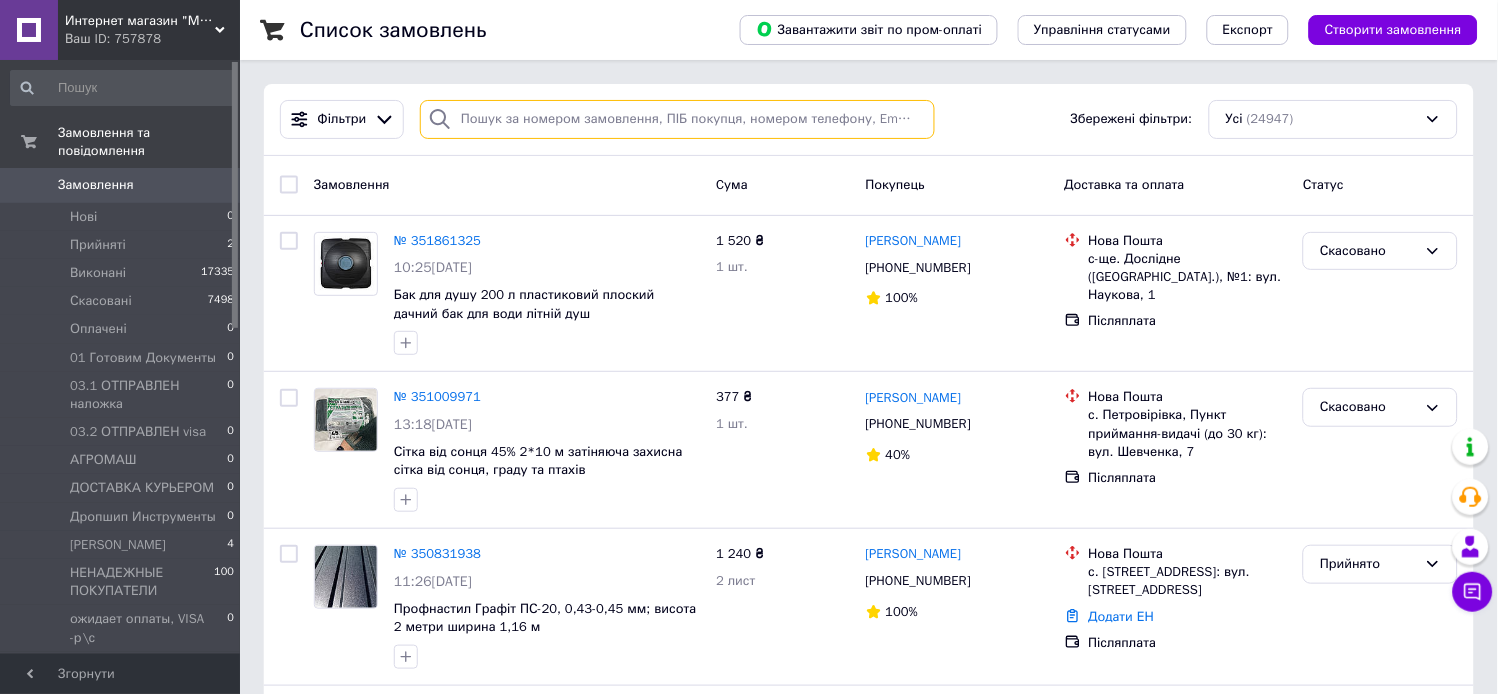 click at bounding box center (677, 119) 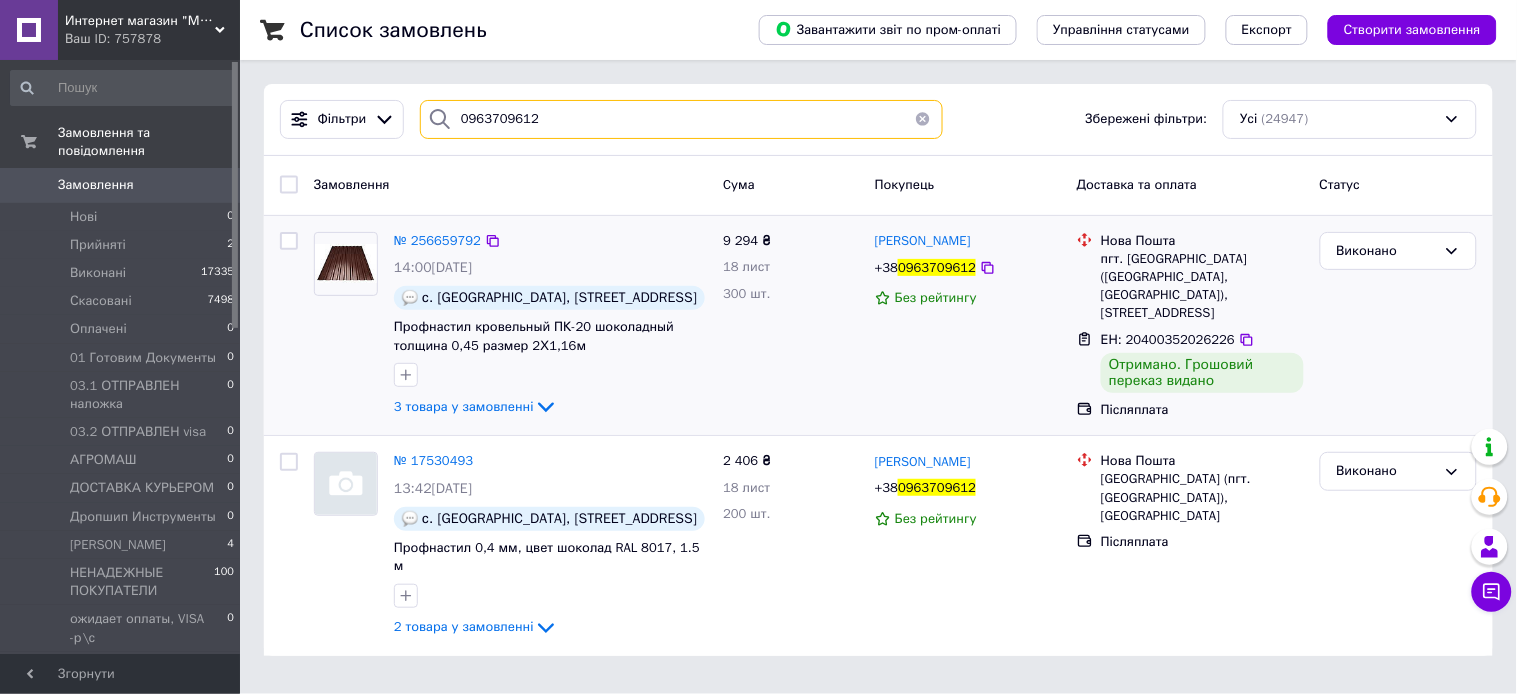 type on "0963709612" 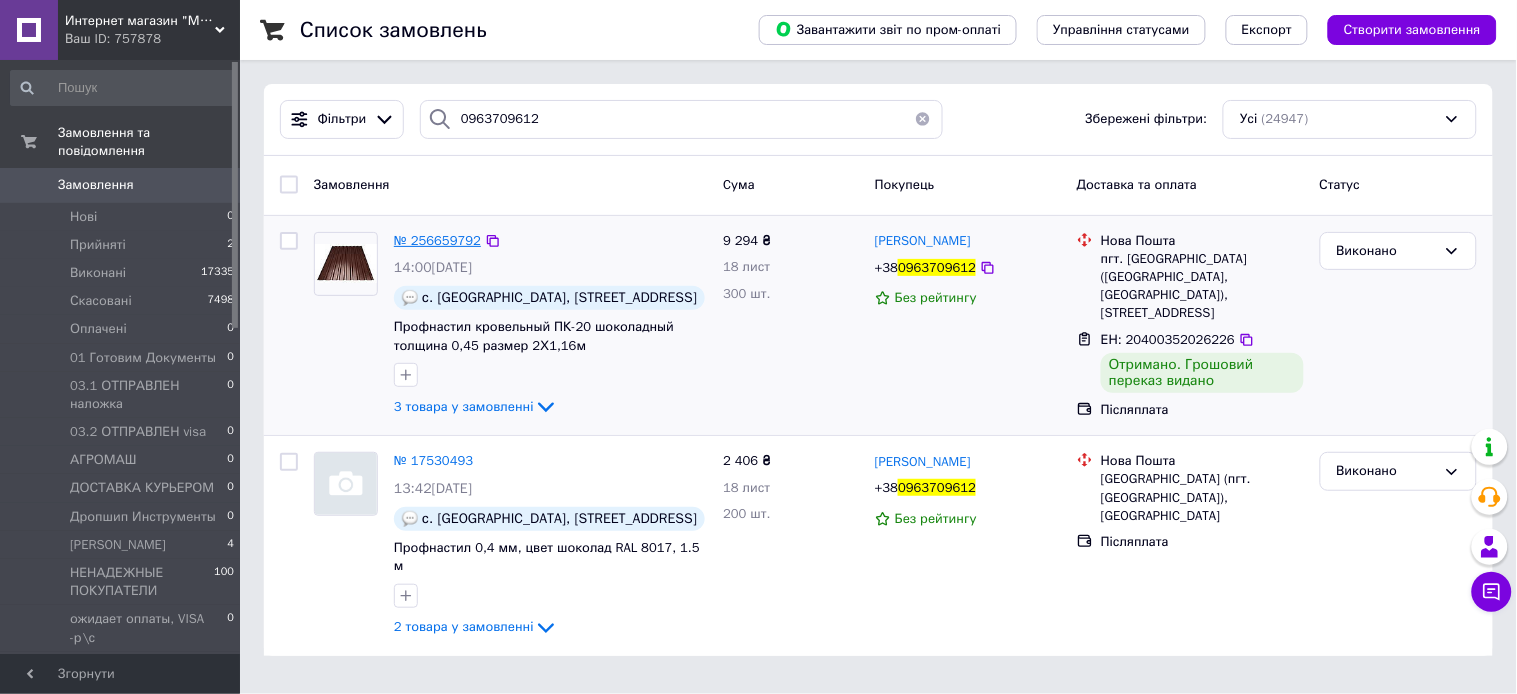 click on "№ 256659792" at bounding box center [437, 241] 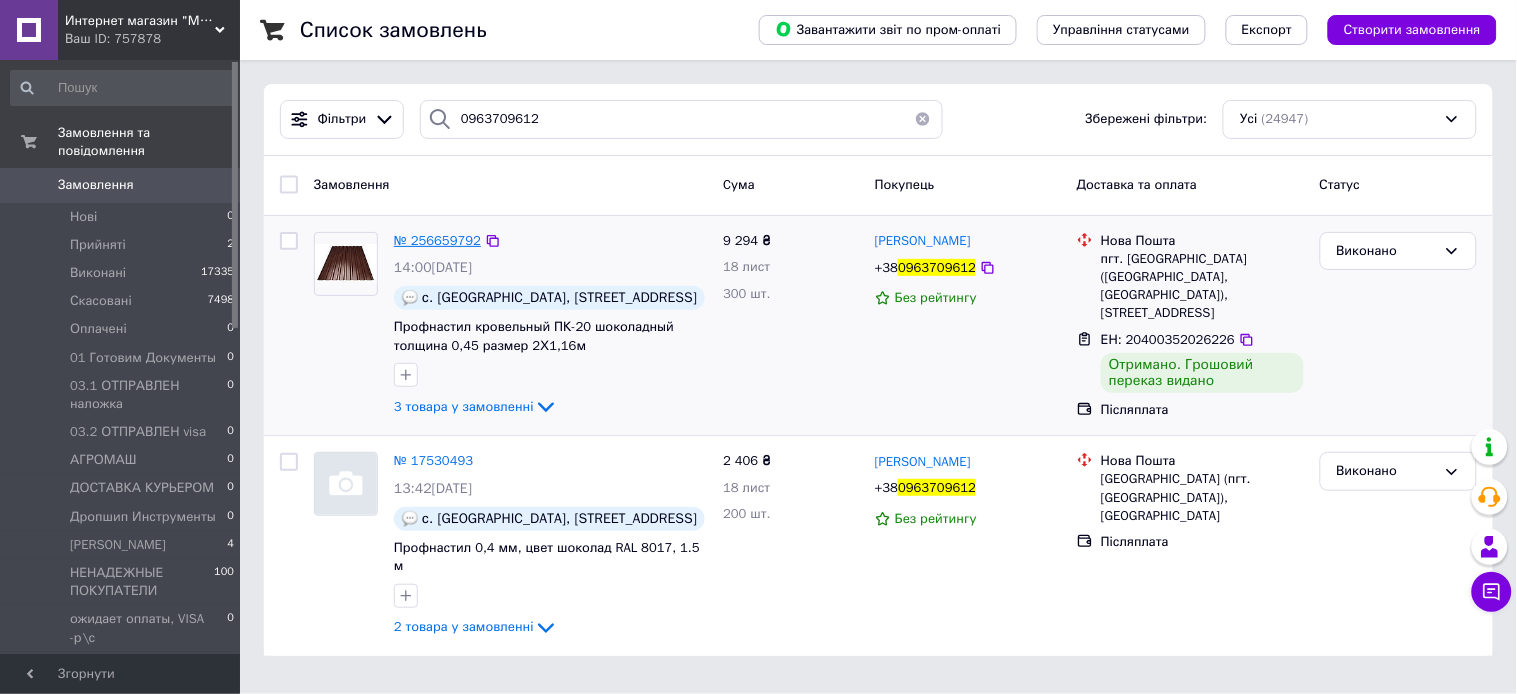 click on "№ 256659792" at bounding box center (437, 240) 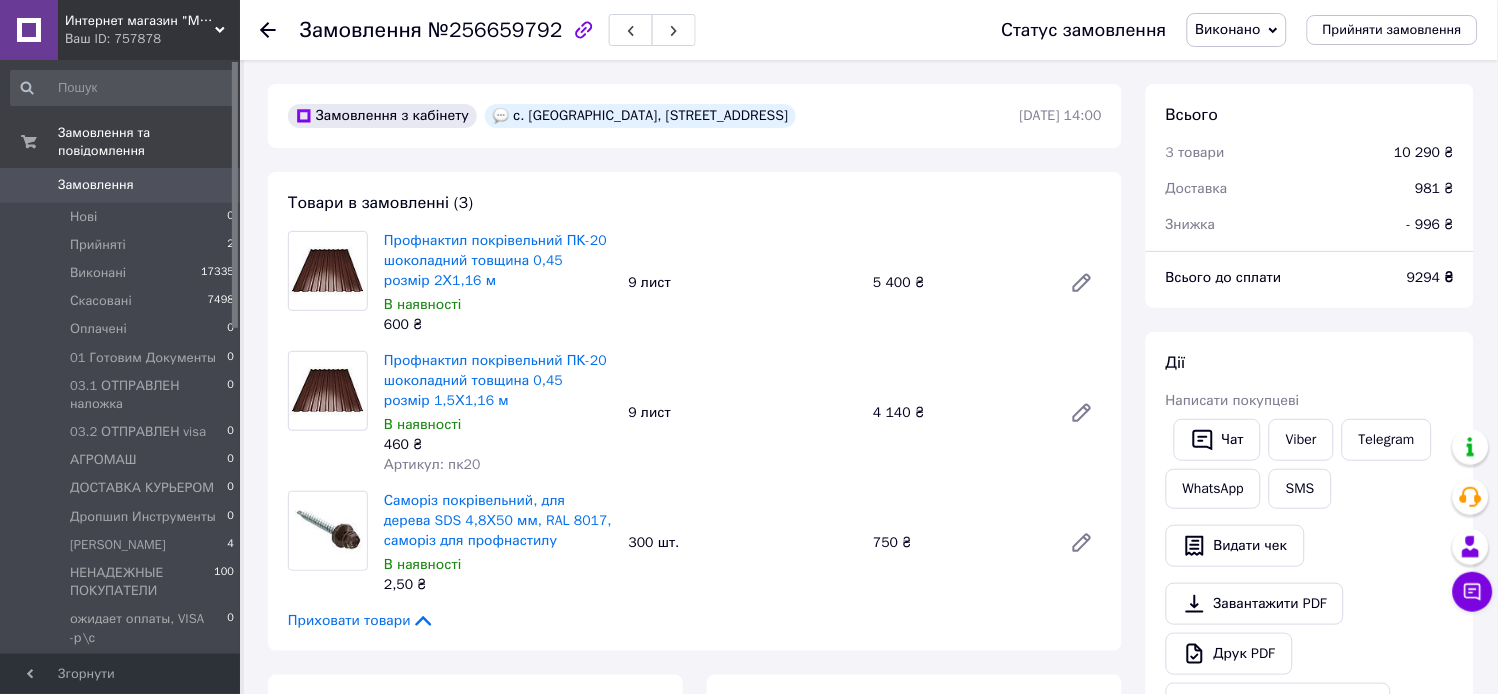scroll, scrollTop: 222, scrollLeft: 0, axis: vertical 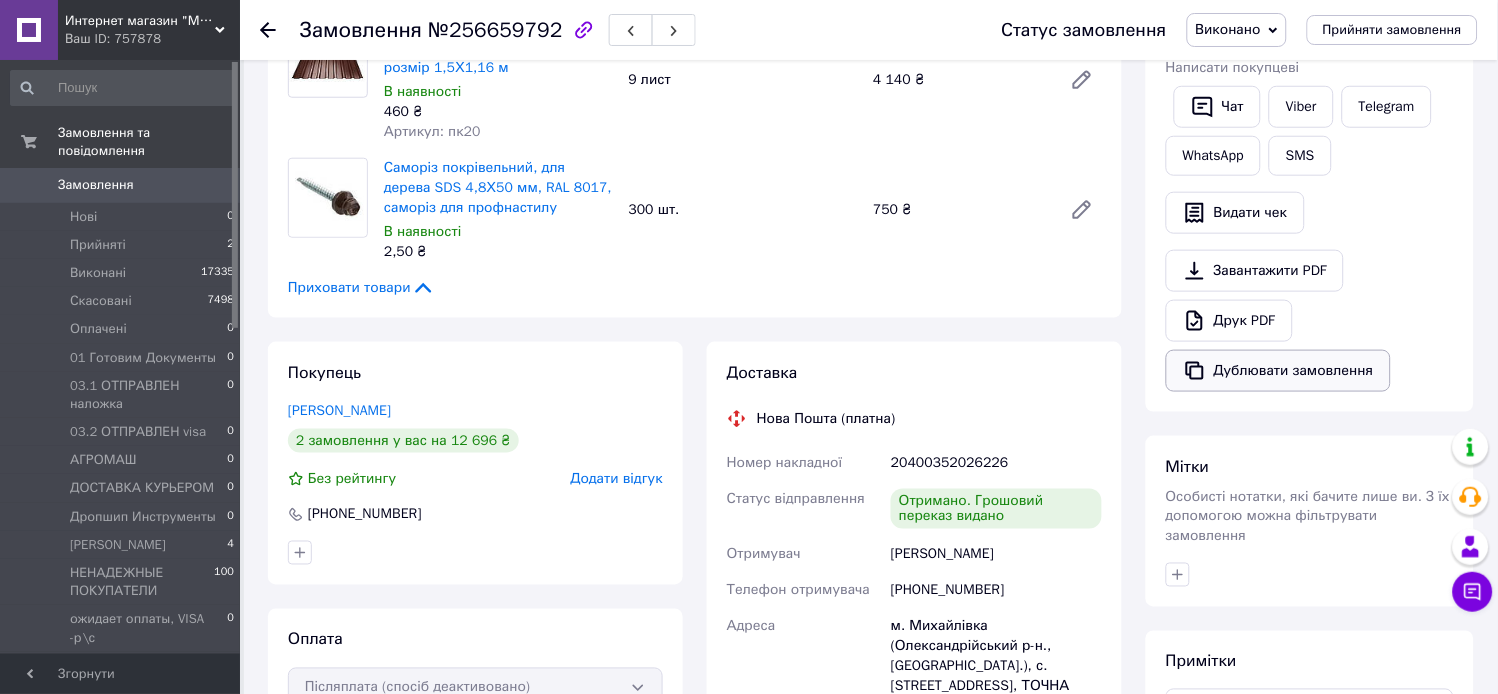 click on "Дублювати замовлення" at bounding box center [1278, 371] 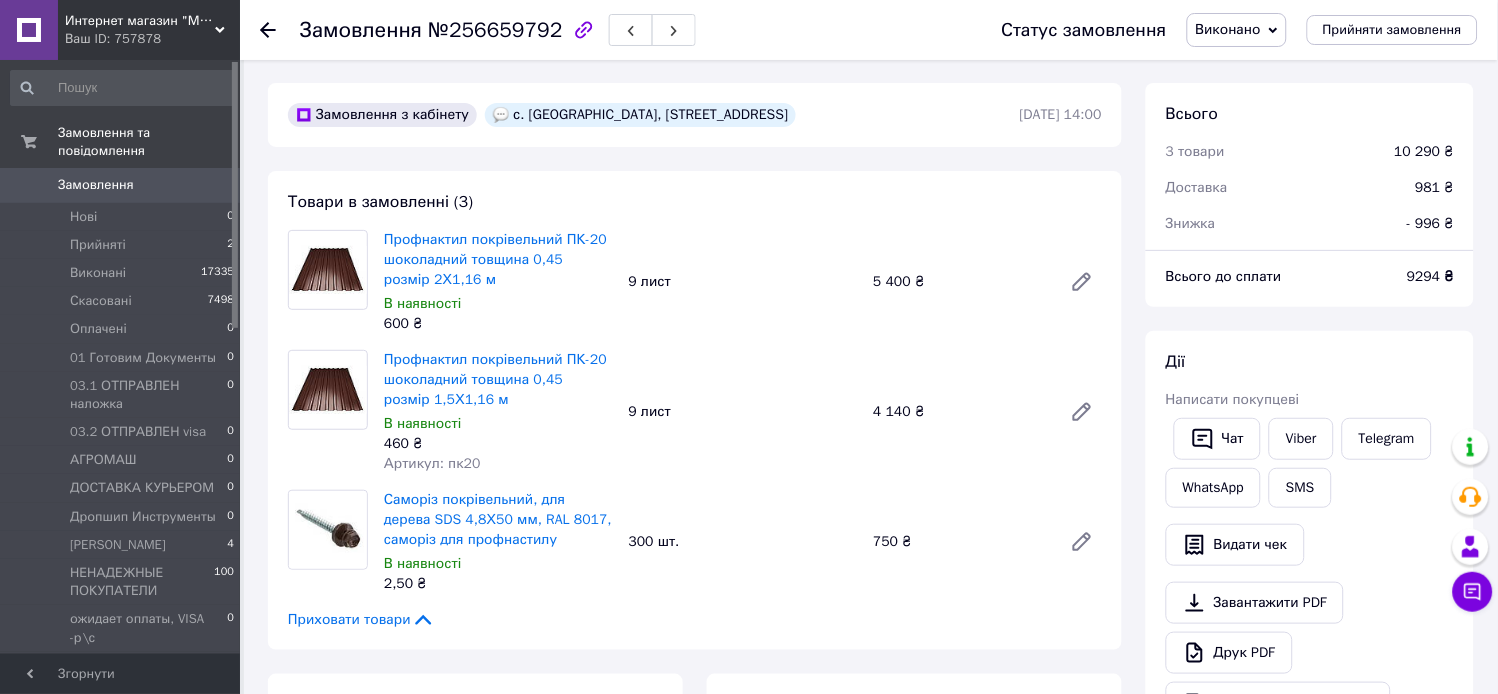 scroll, scrollTop: 0, scrollLeft: 0, axis: both 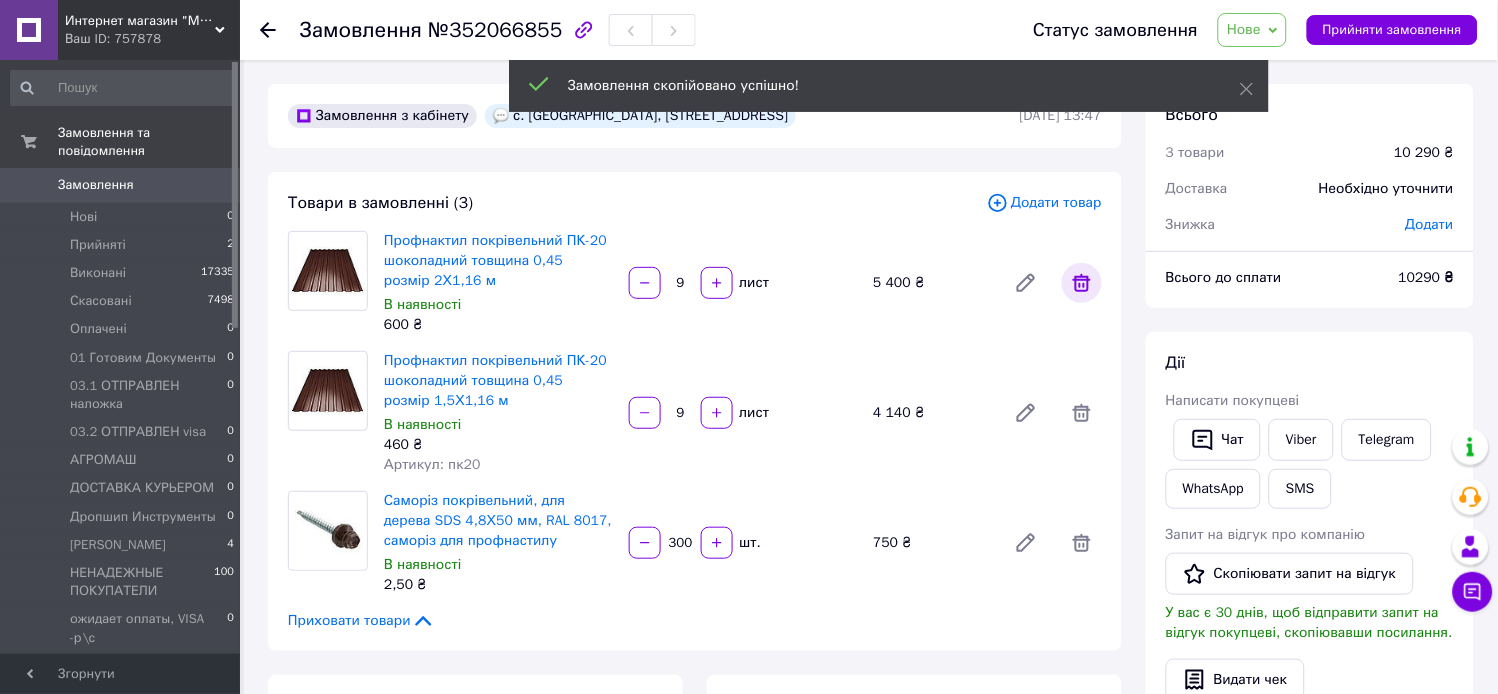 click 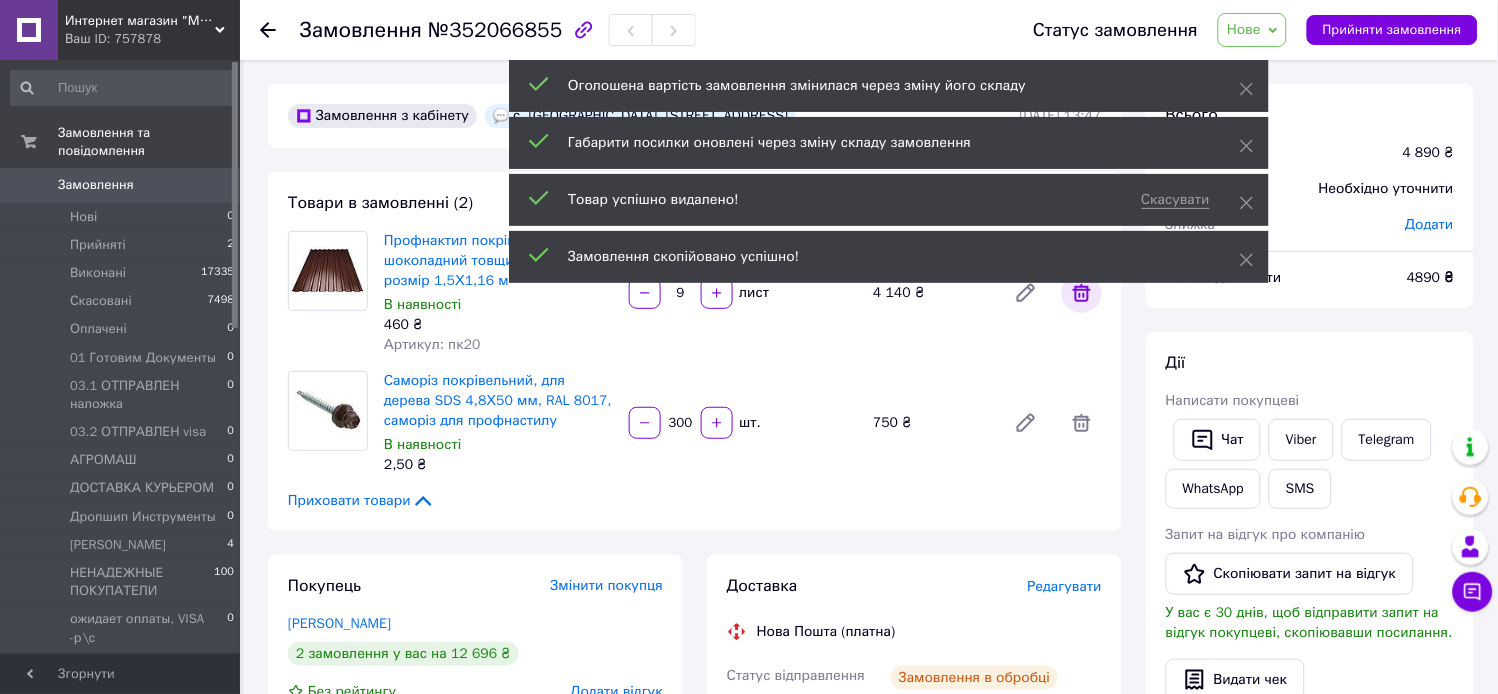 click at bounding box center (1082, 293) 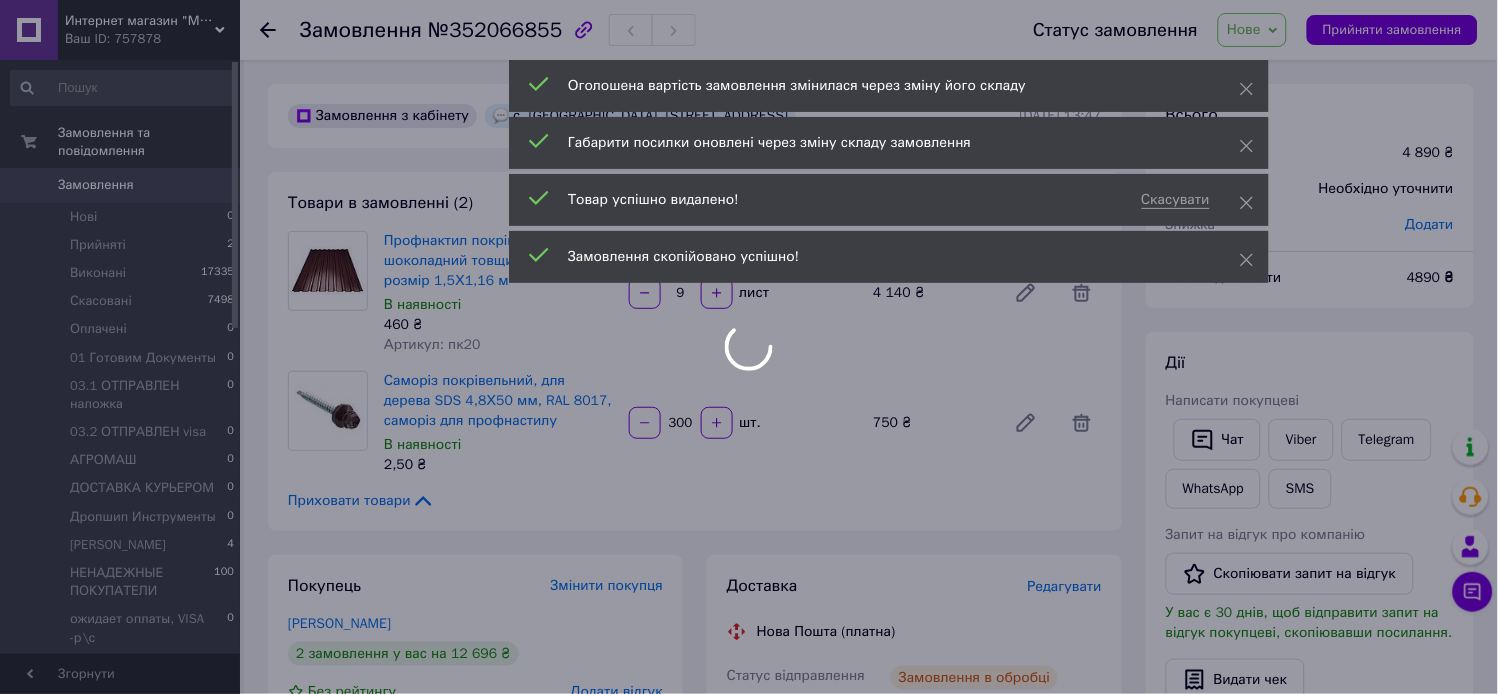 type on "300" 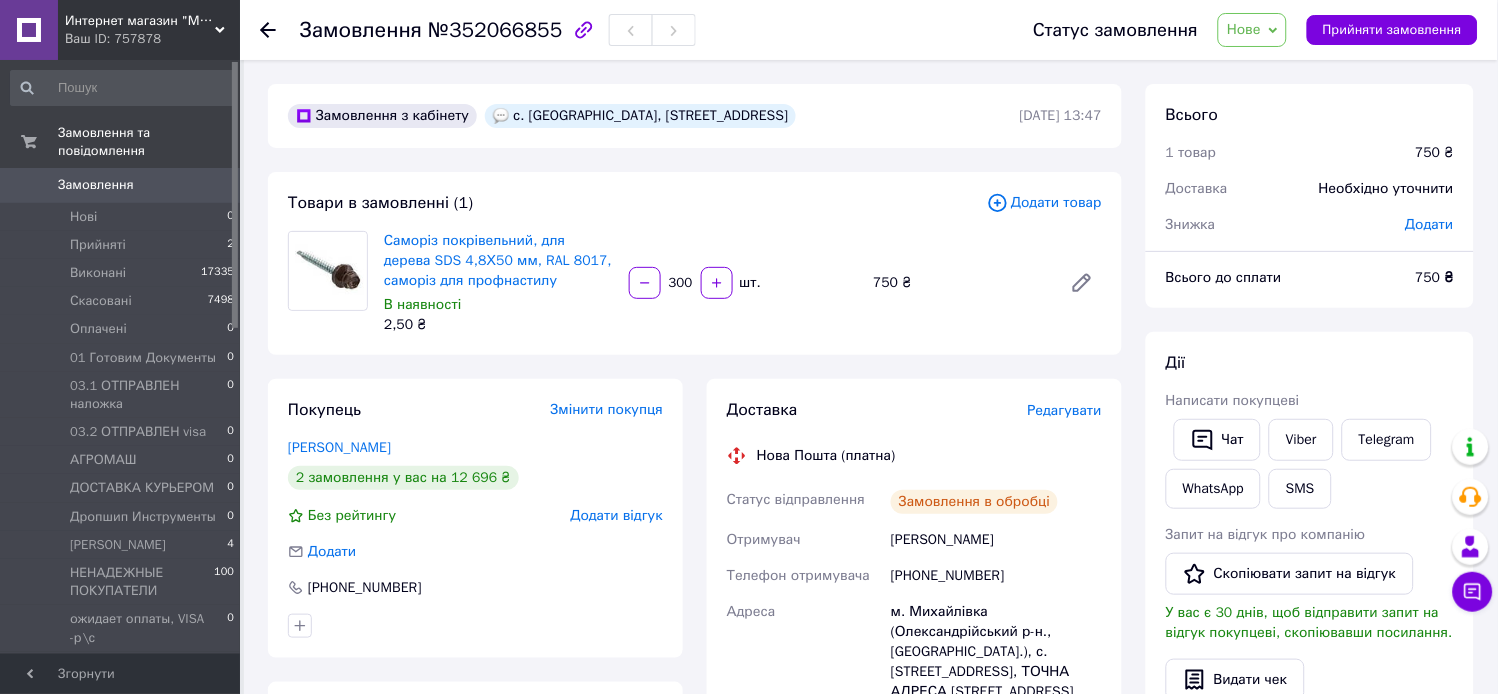click on "Додати товар" at bounding box center (1044, 203) 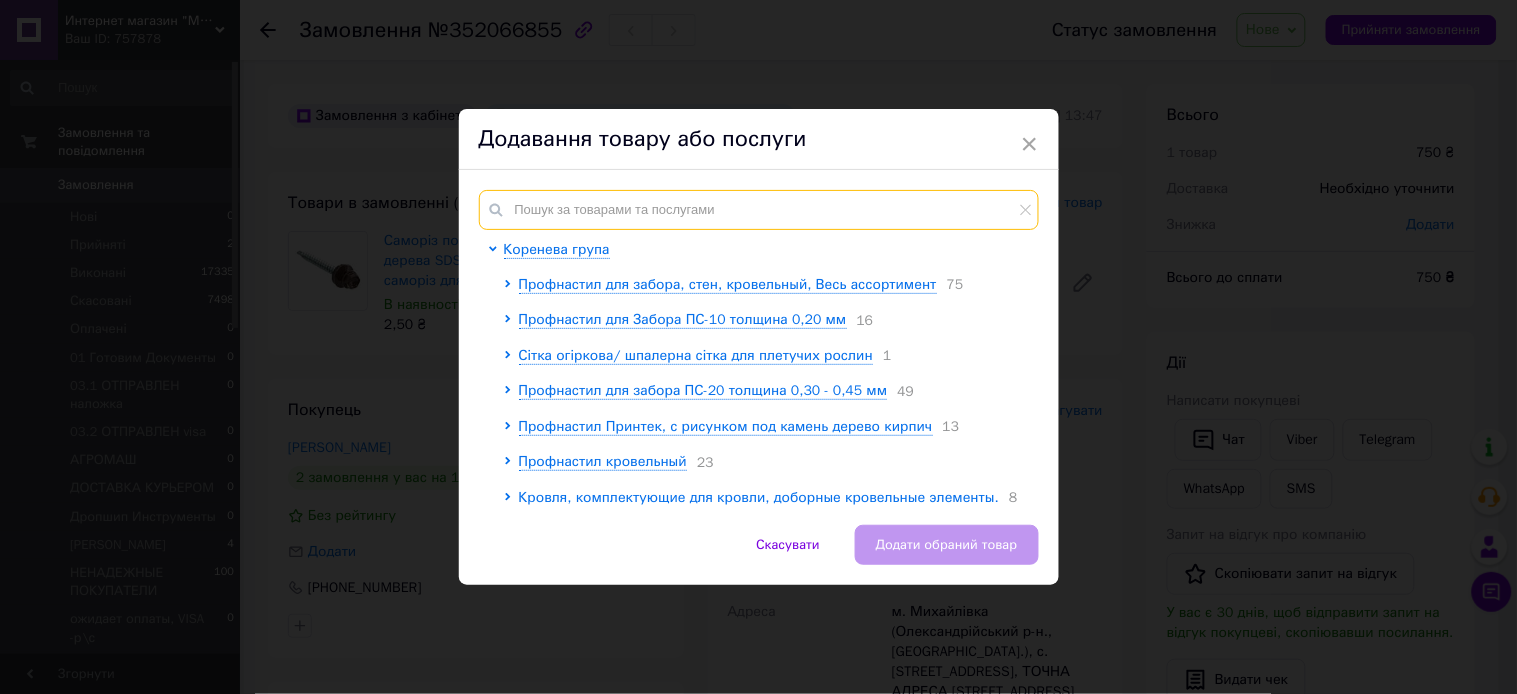 click at bounding box center (759, 210) 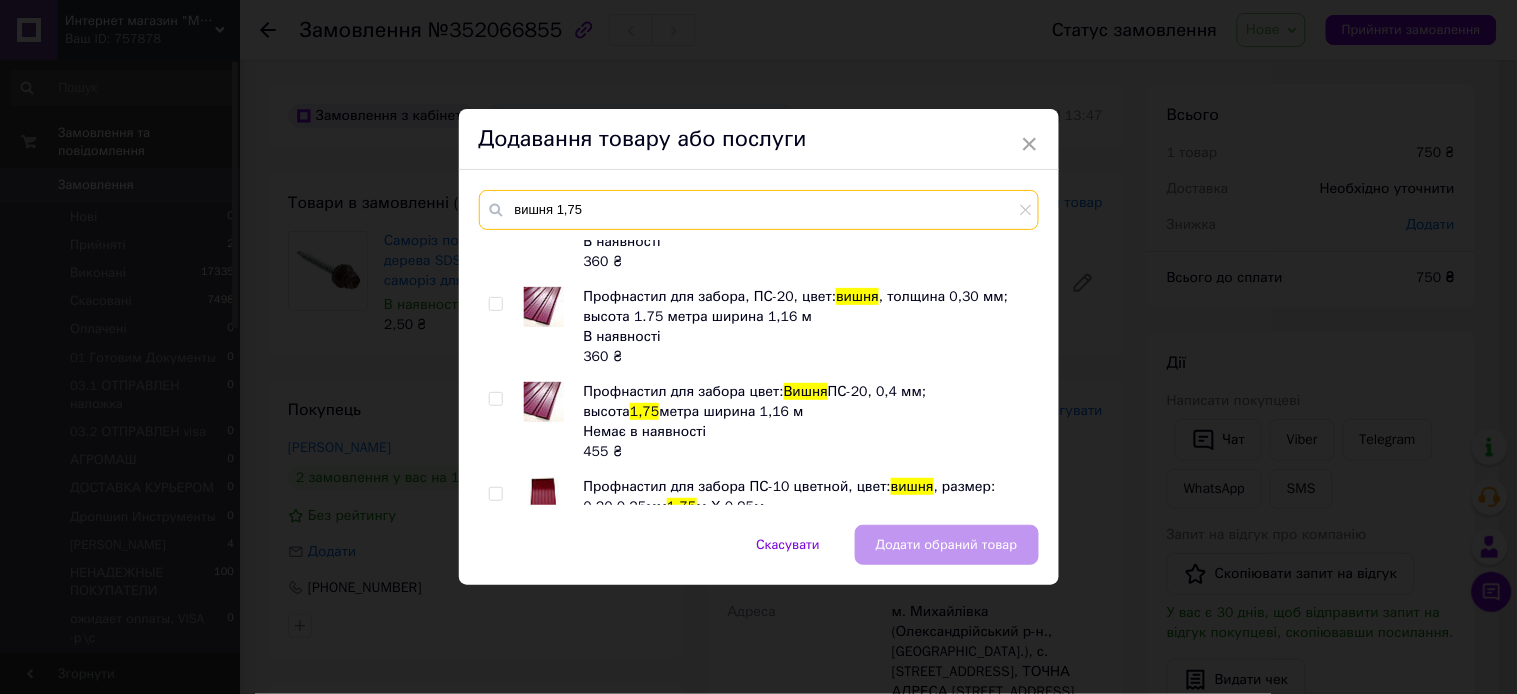 scroll, scrollTop: 194, scrollLeft: 0, axis: vertical 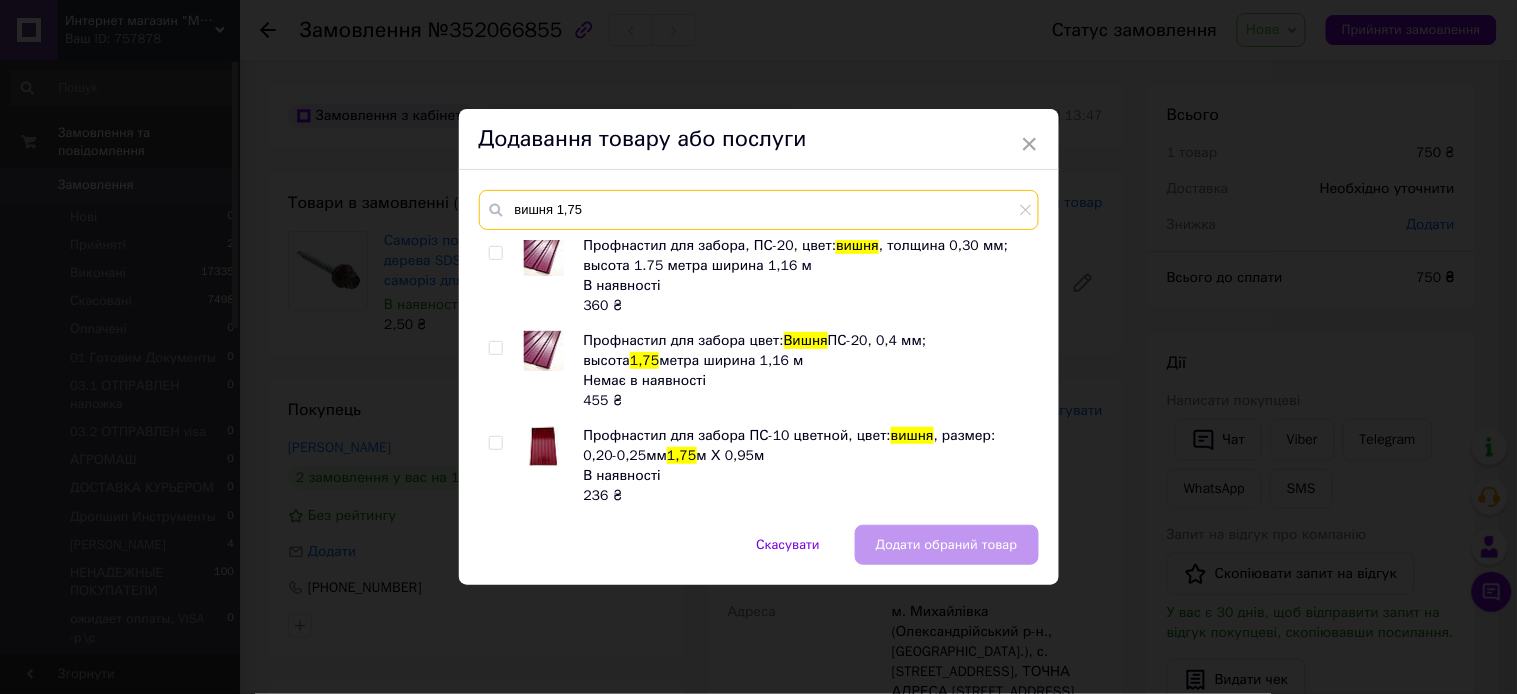 type on "вишня 1,75" 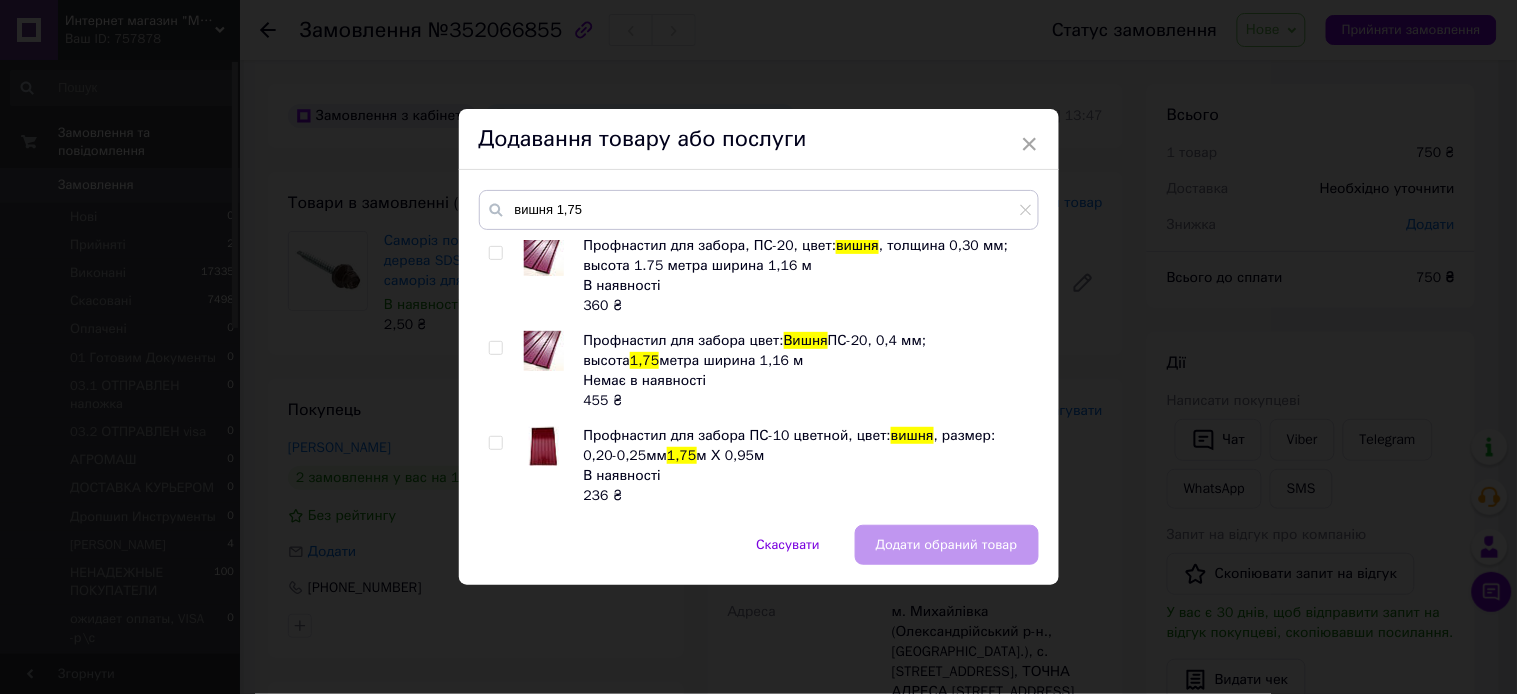 click on "Профнастил  для забора ПС-10 цветной, цвет:  вишня , размер: 0,20мм  1,75 м Х 0,95м В наявності 236   ₴ Профнастил  для забора  вишня  ПС-20, 0,30 мм; высота 1.75 метра ширина 1,16 м В наявності 360   ₴ Профнастил  для забора, ПС-20, цвет:  вишня , толщина 0,30 мм; высота 1.75 метра ширина 1,16 м В наявності 360   ₴ Профнастил  для забора цвет:  Вишня  ПС-20, 0,4 мм; высота  1,75  метра ширина 1,16 м Немає в наявності 455   ₴ Профнастил  для забора ПС-10 цветной, цвет:  вишня , размер: 0,20-0,25мм  1,75 м Х 0,95м В наявності 236   ₴" at bounding box center [758, 372] 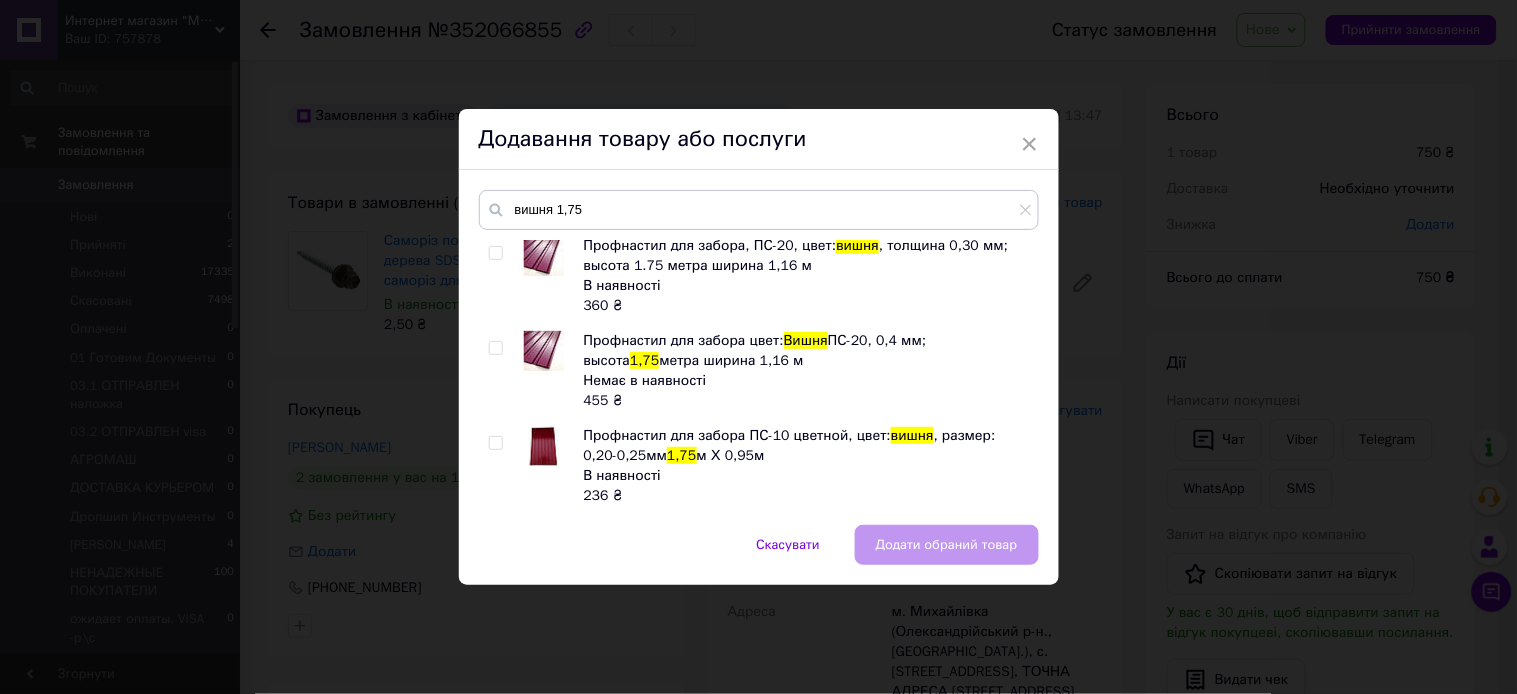 click at bounding box center (495, 443) 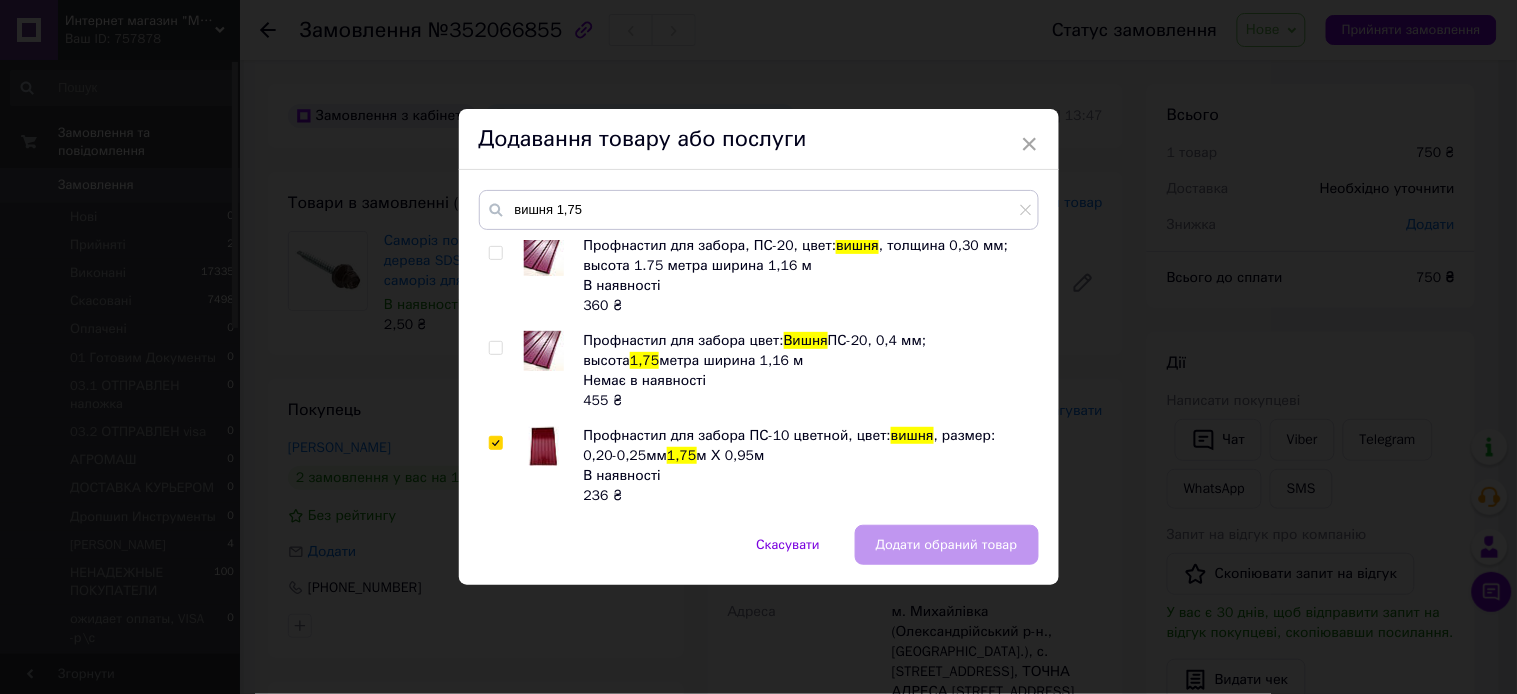 checkbox on "true" 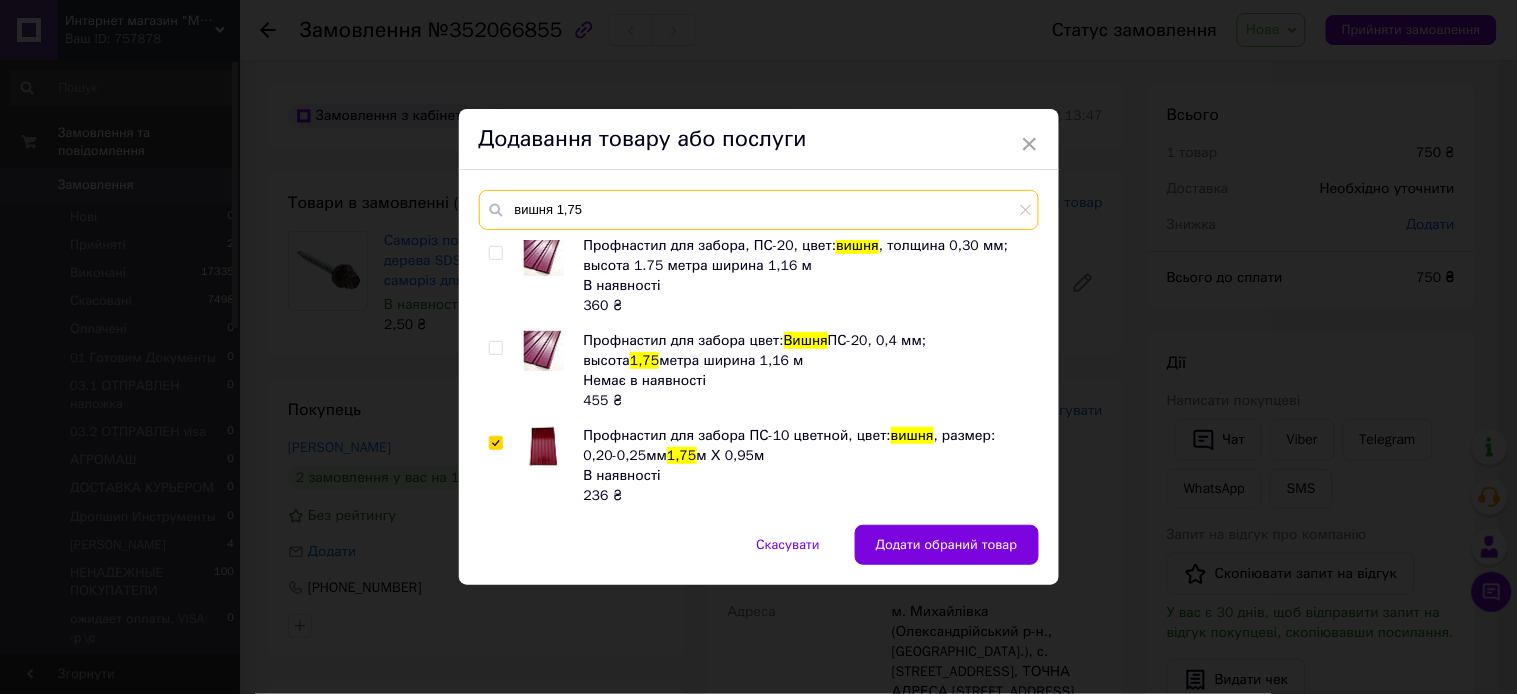 drag, startPoint x: 593, startPoint y: 210, endPoint x: 505, endPoint y: 205, distance: 88.14193 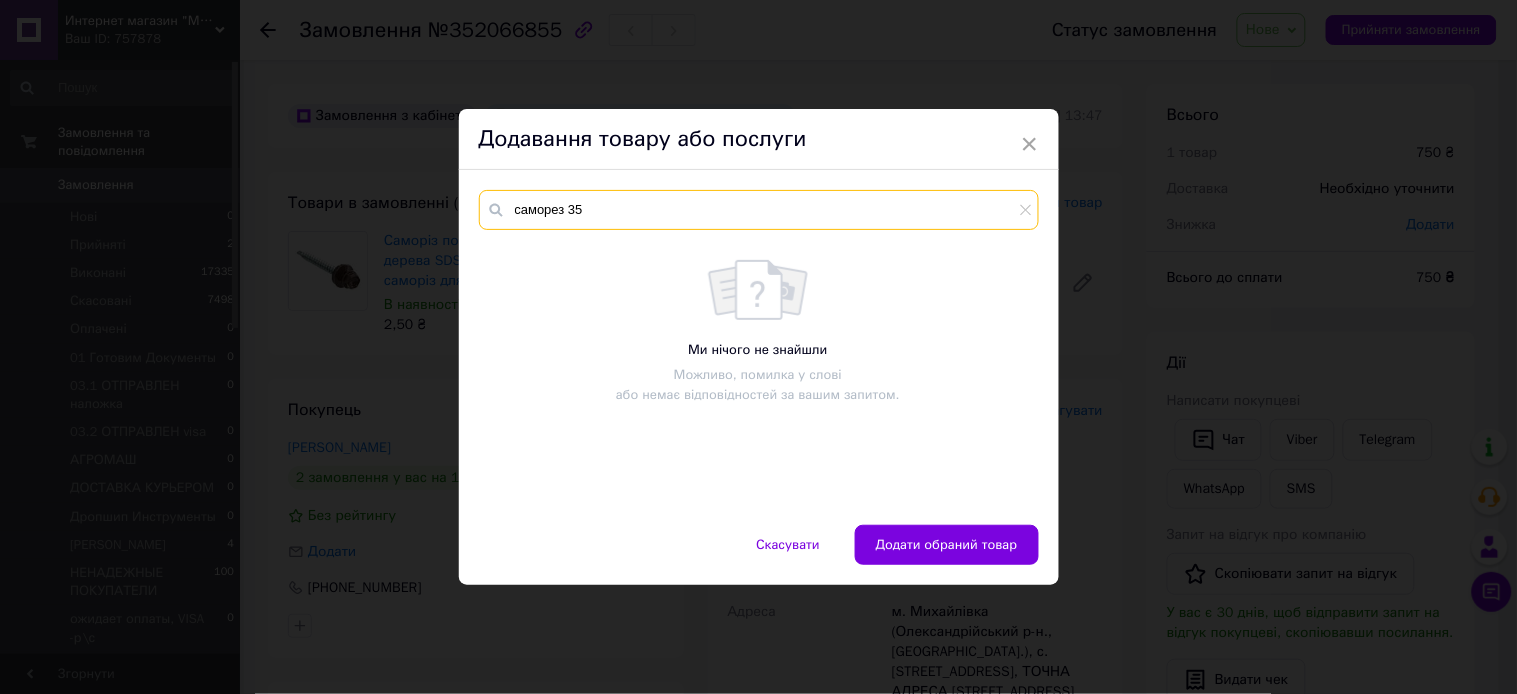 scroll, scrollTop: 0, scrollLeft: 0, axis: both 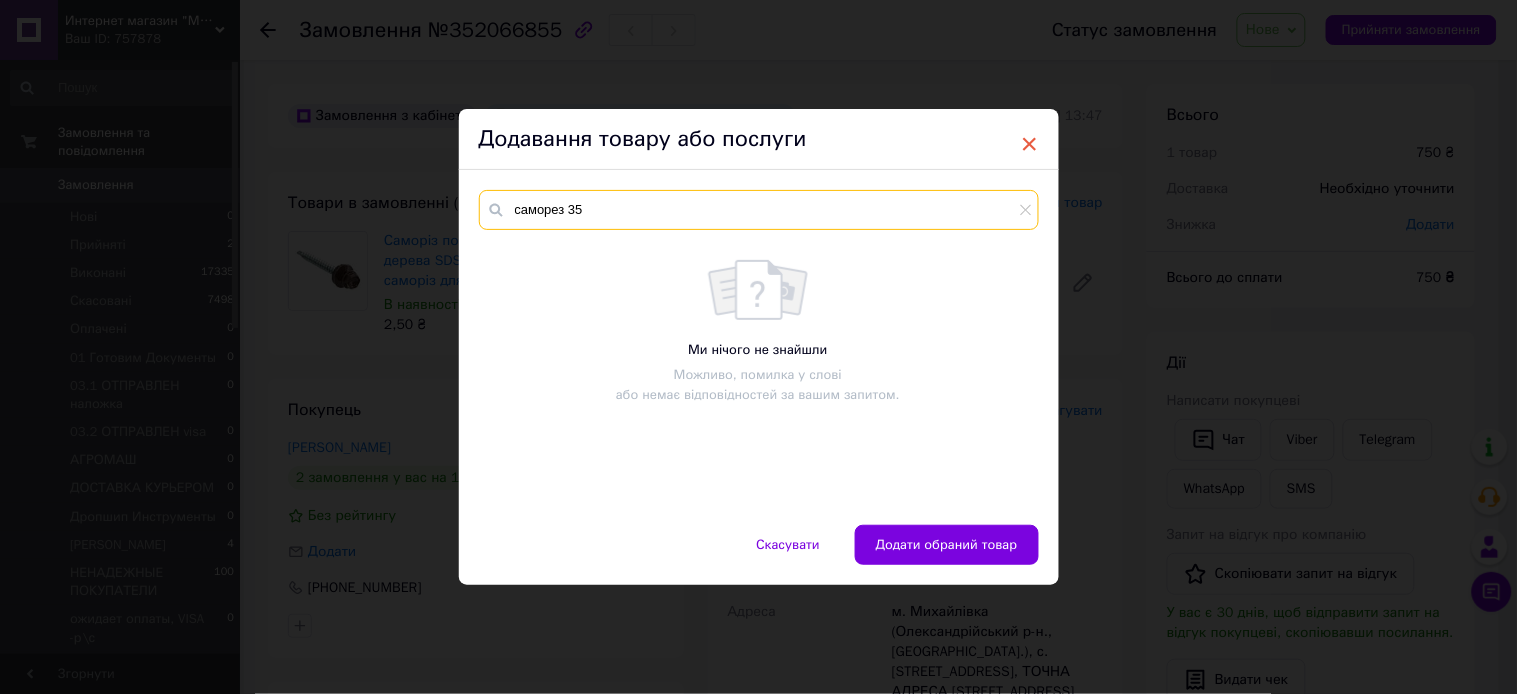 type on "саморез 35" 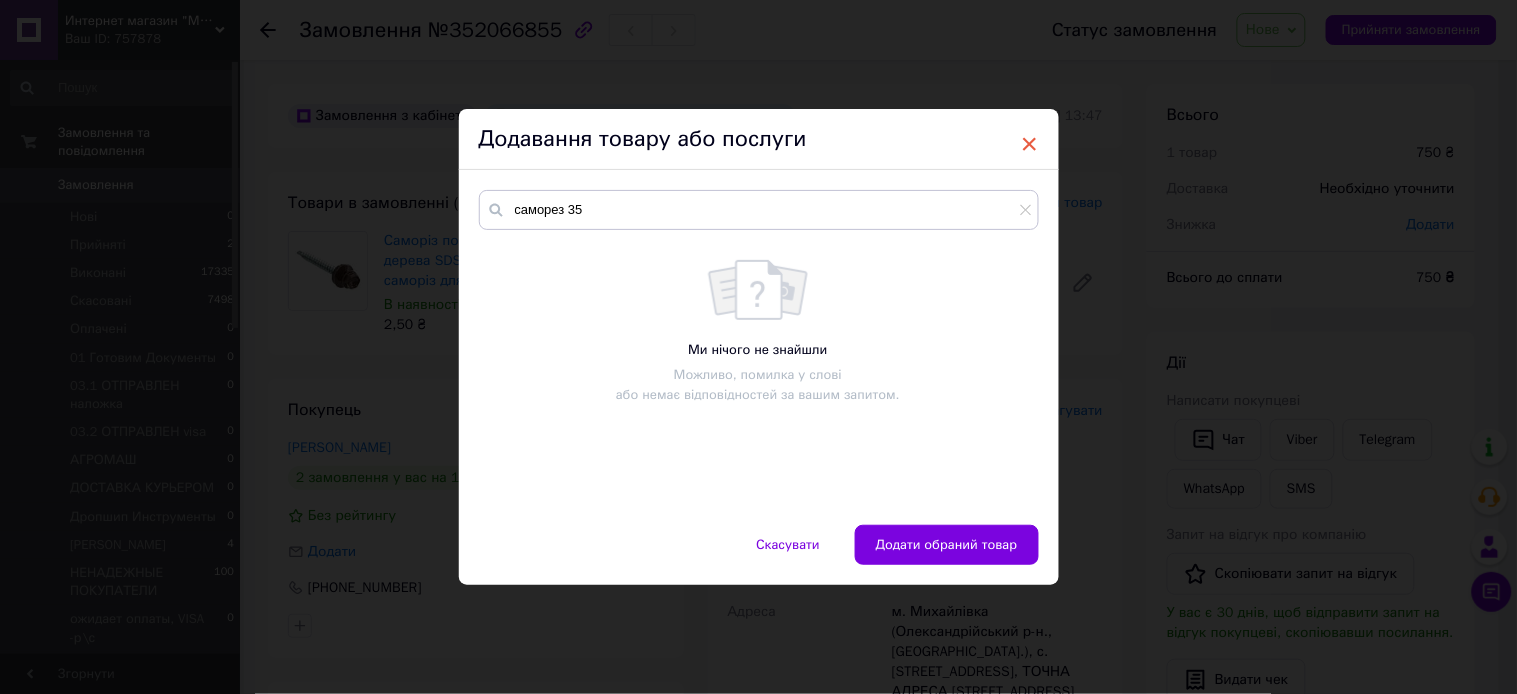 click on "×" at bounding box center (1030, 144) 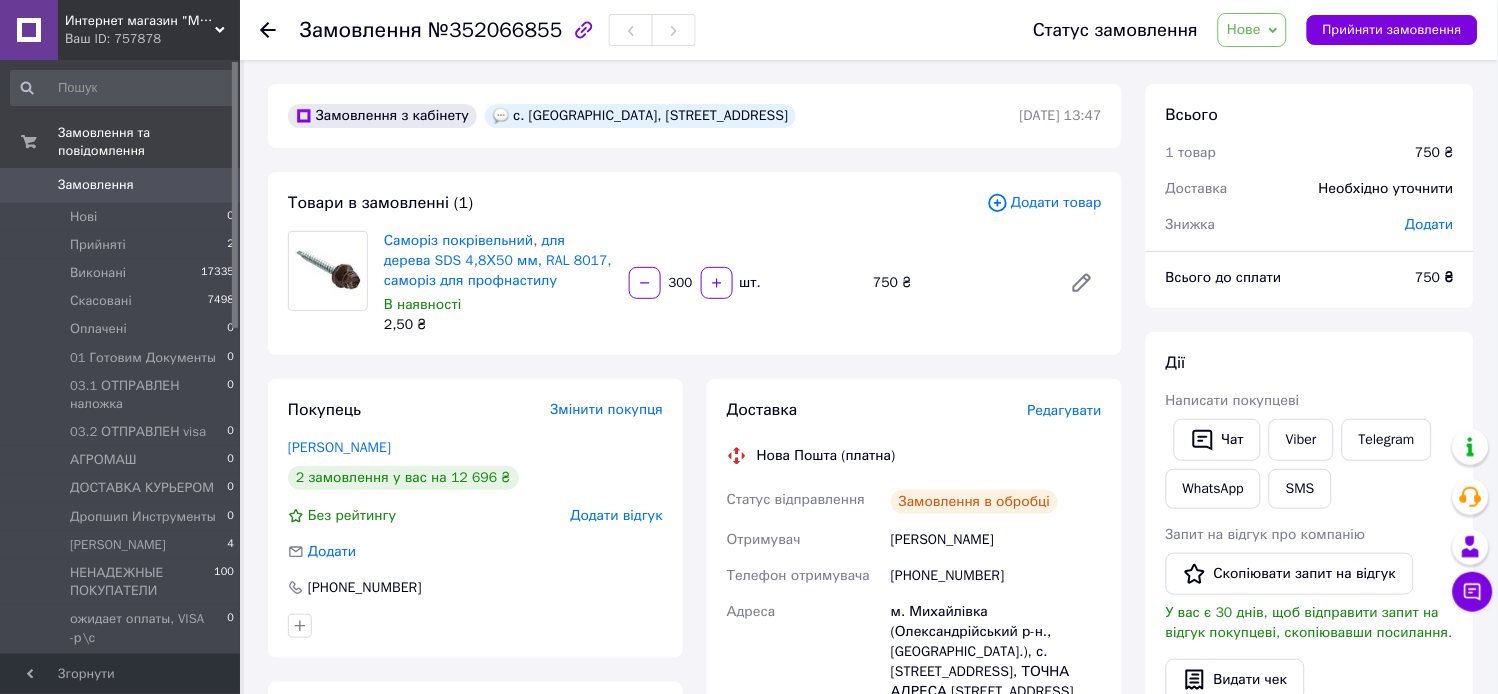 click on "Додати товар" at bounding box center [1044, 203] 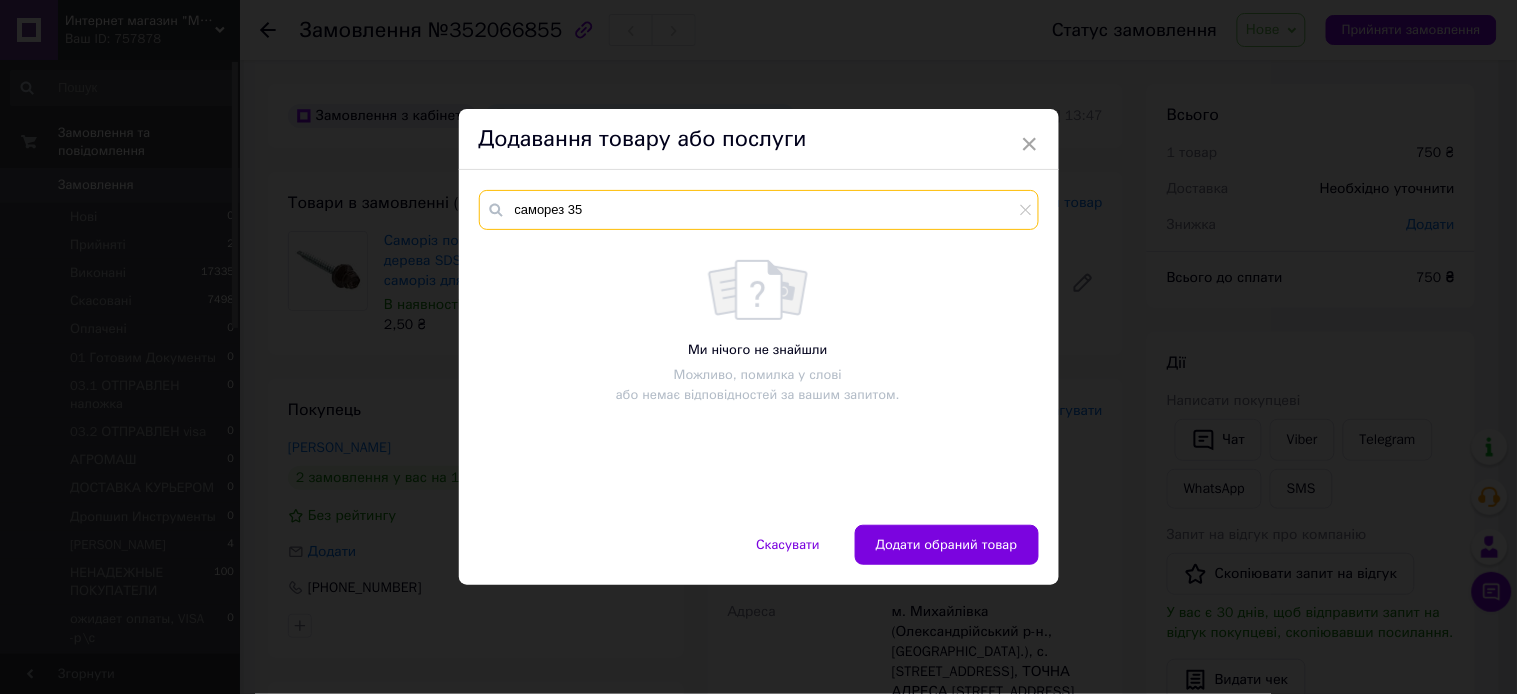 drag, startPoint x: 580, startPoint y: 207, endPoint x: 484, endPoint y: 198, distance: 96.42095 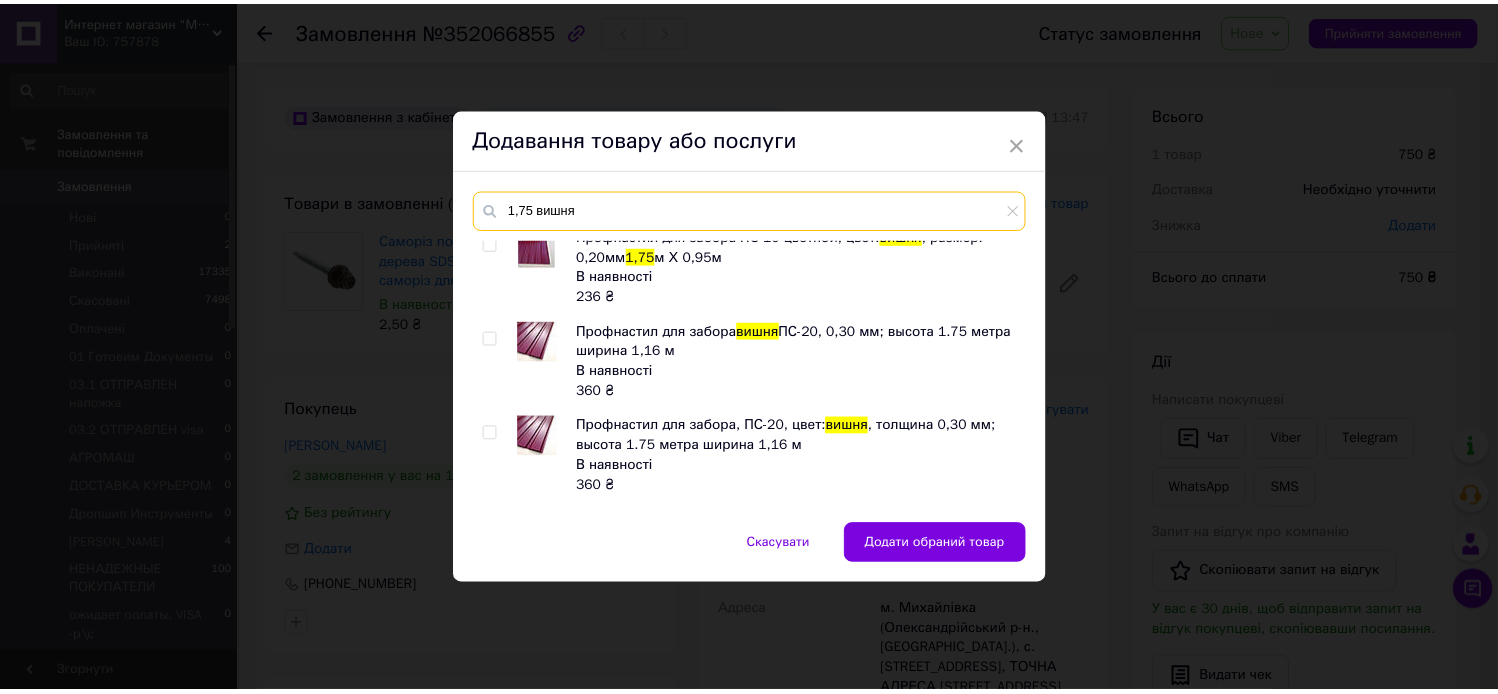 scroll, scrollTop: 0, scrollLeft: 0, axis: both 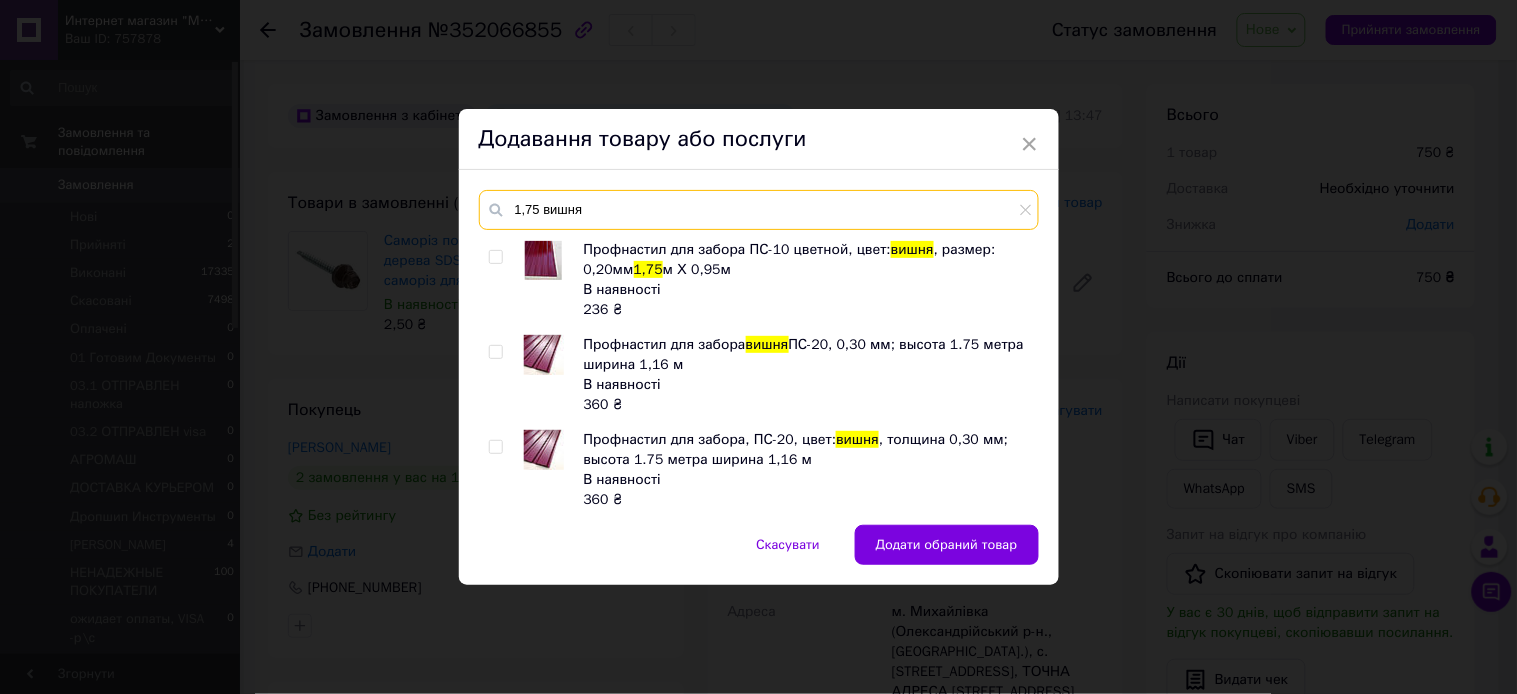 type on "1,75 вишня" 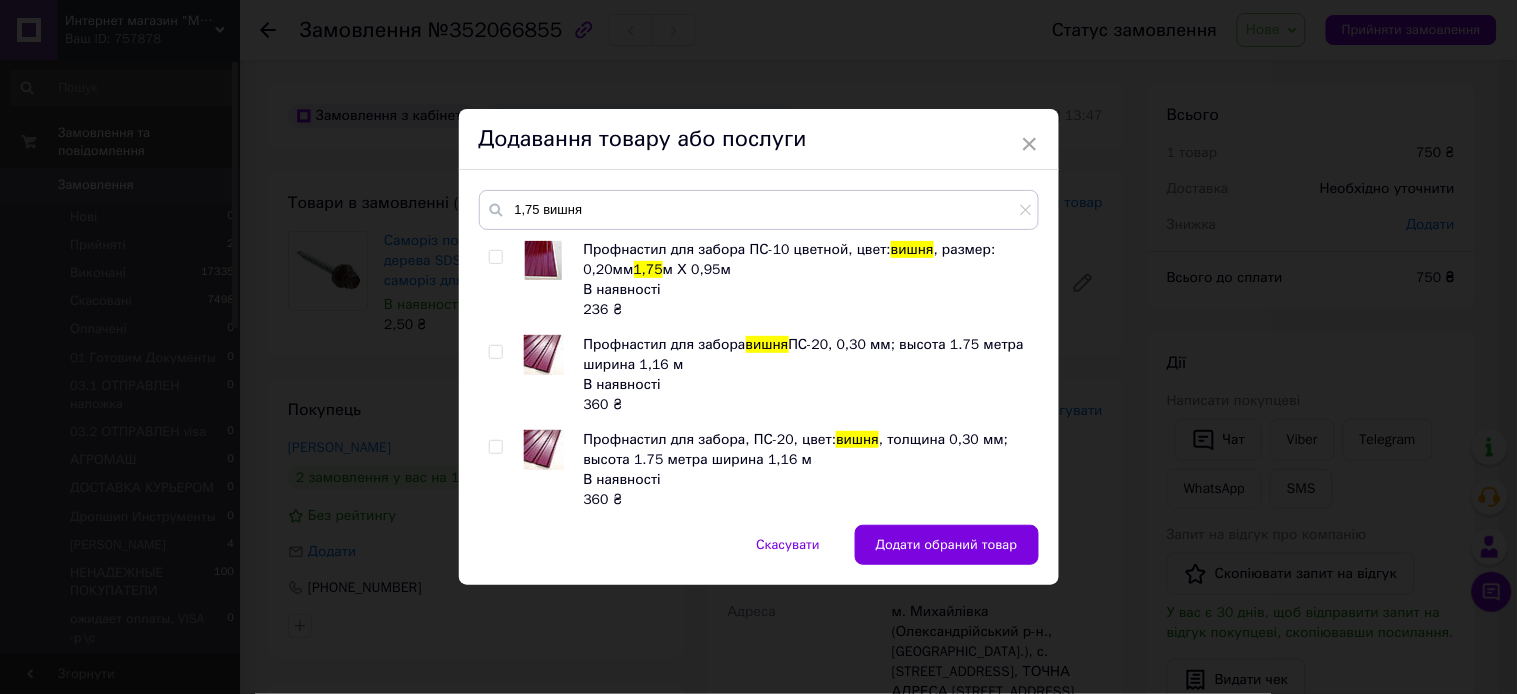 click at bounding box center (499, 280) 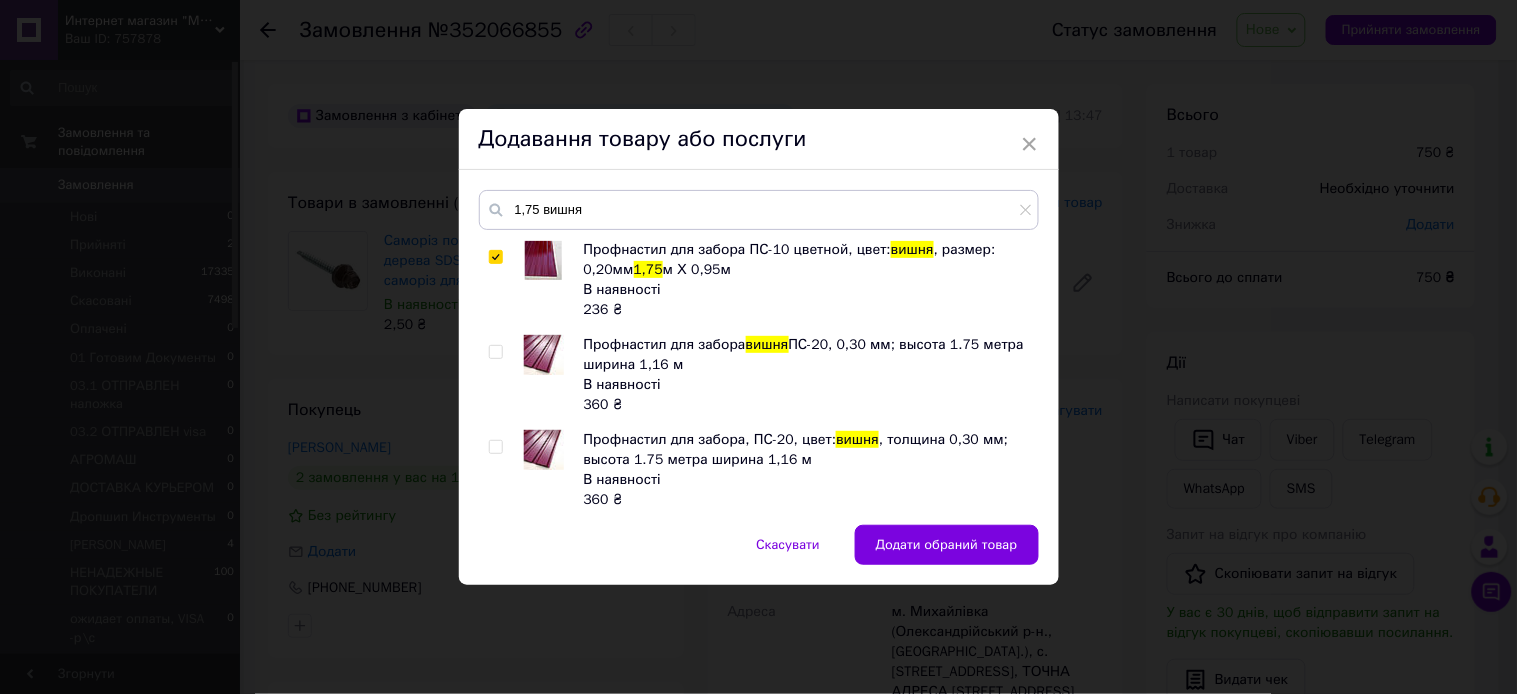 checkbox on "true" 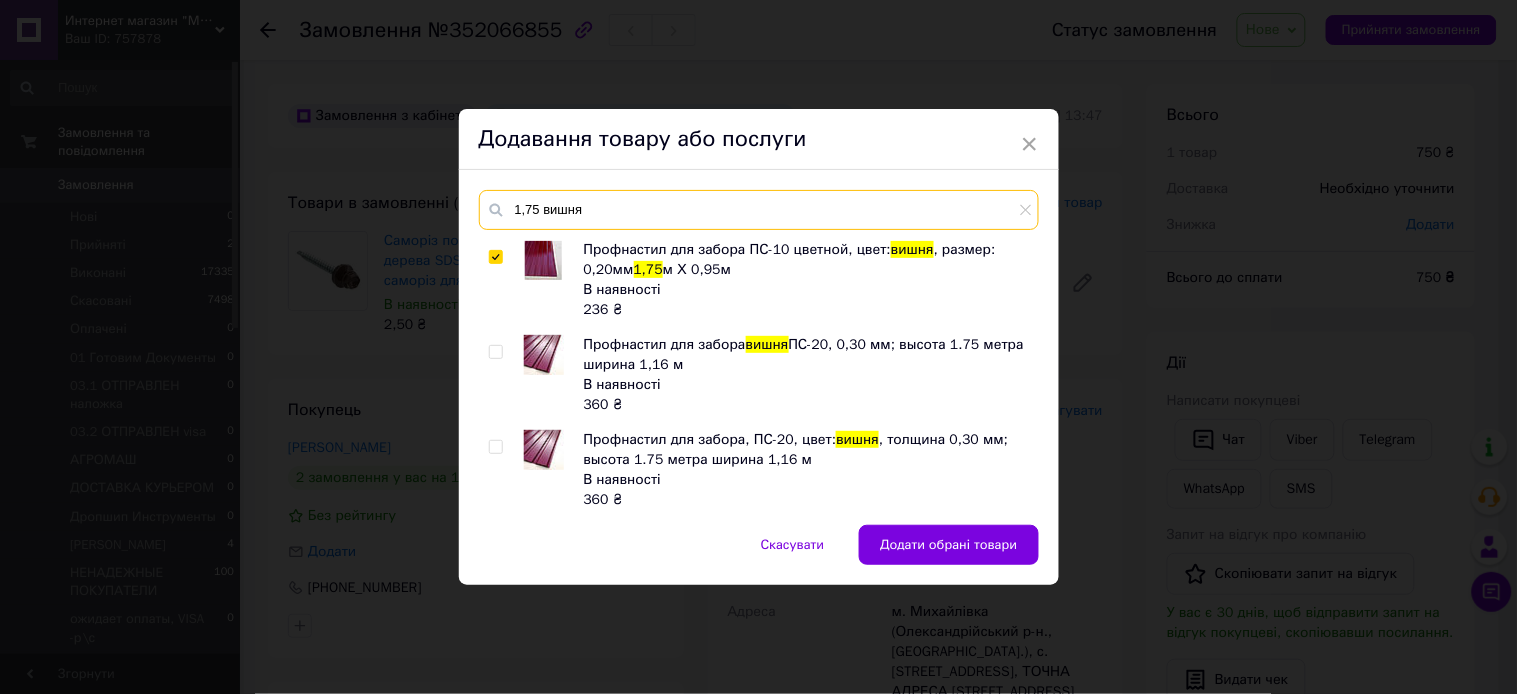 drag, startPoint x: 586, startPoint y: 195, endPoint x: 514, endPoint y: 206, distance: 72.835434 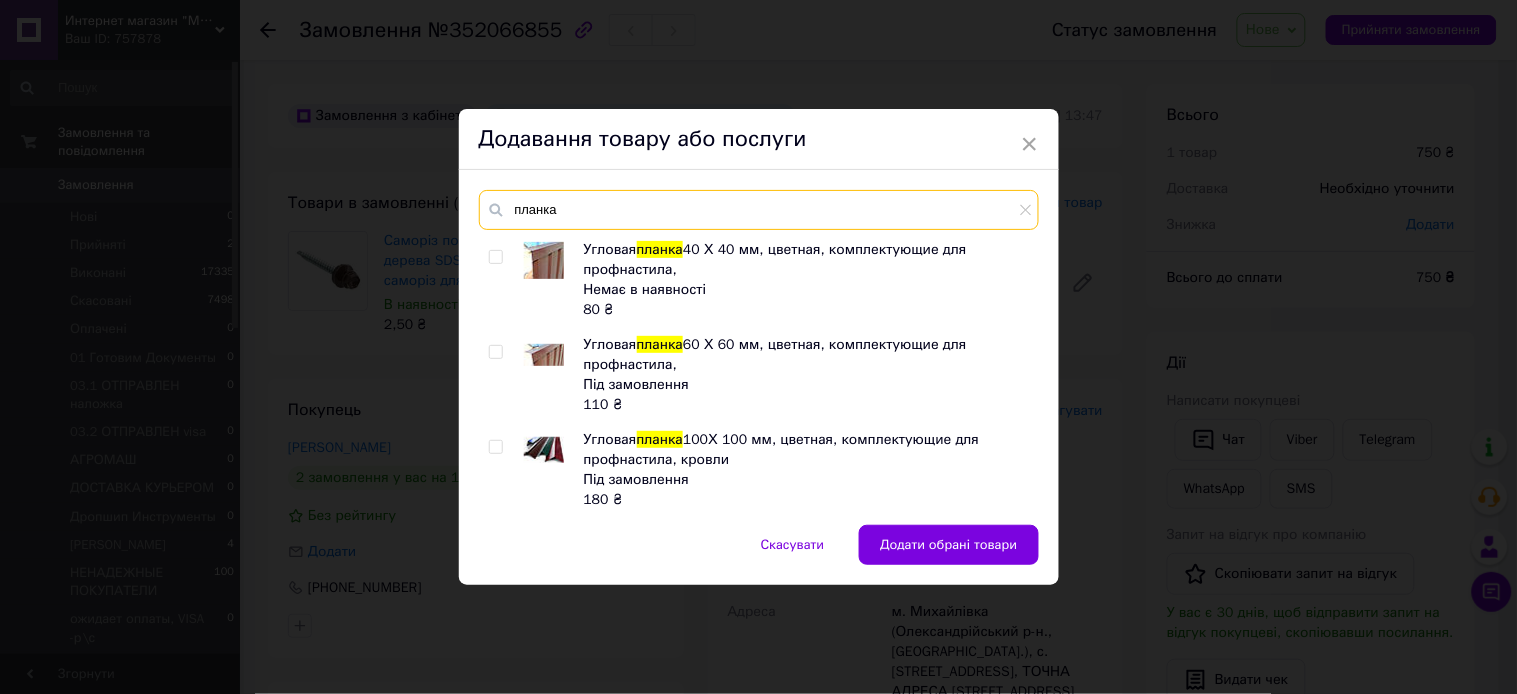 type on "планка" 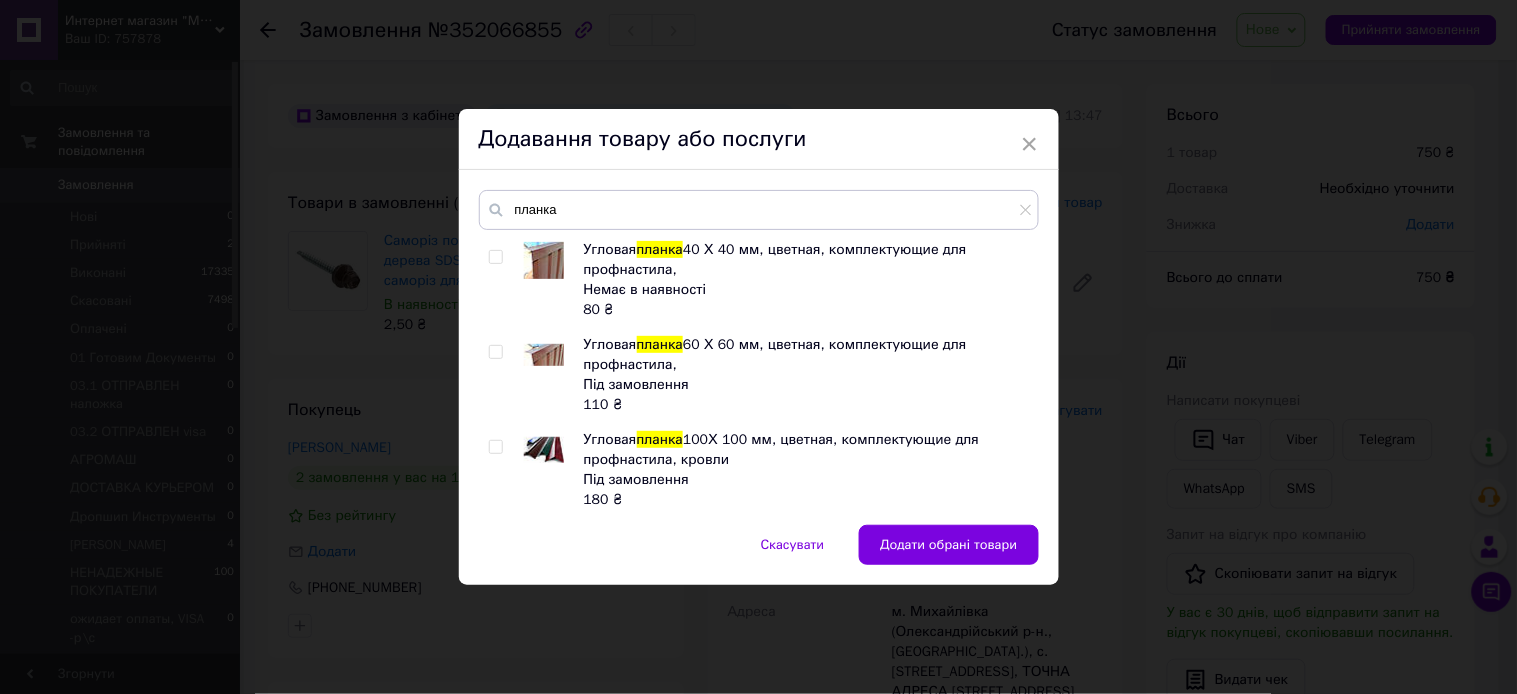 click at bounding box center (499, 470) 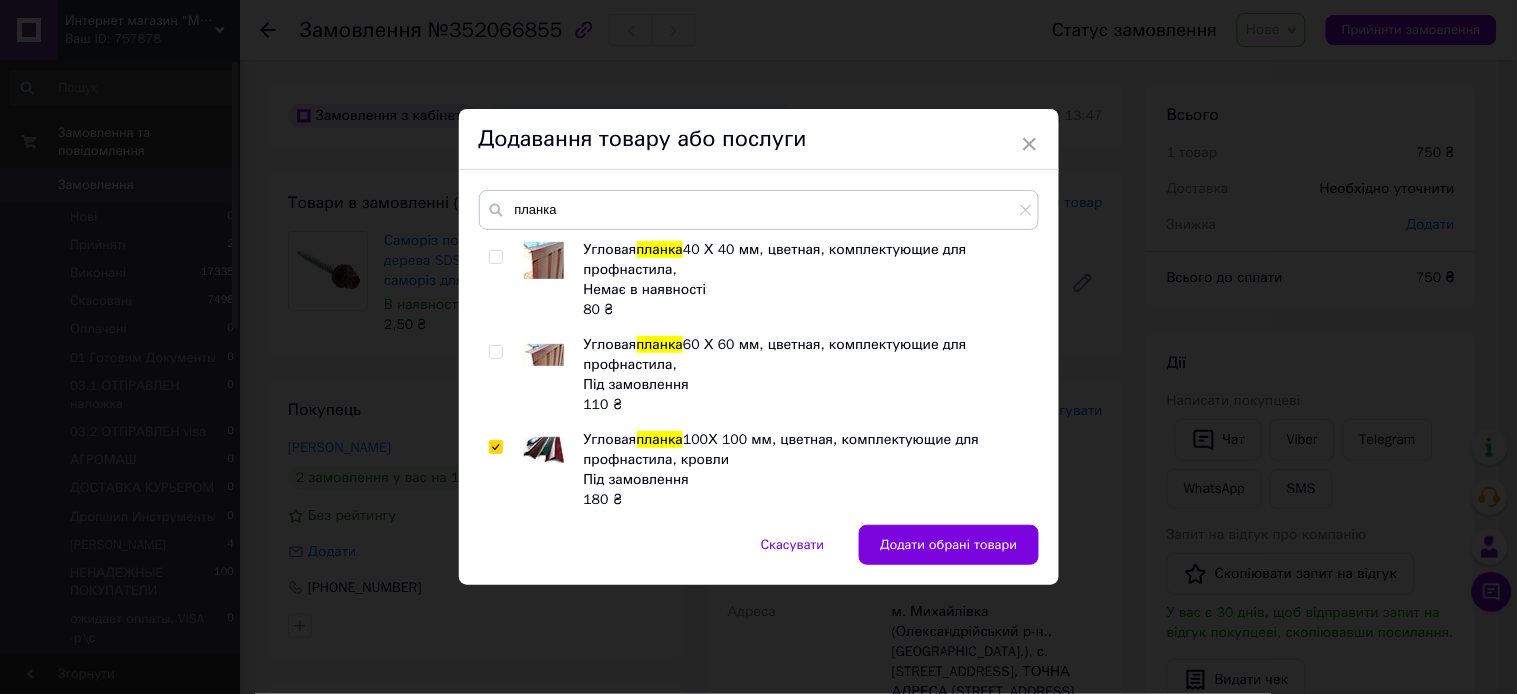 checkbox on "true" 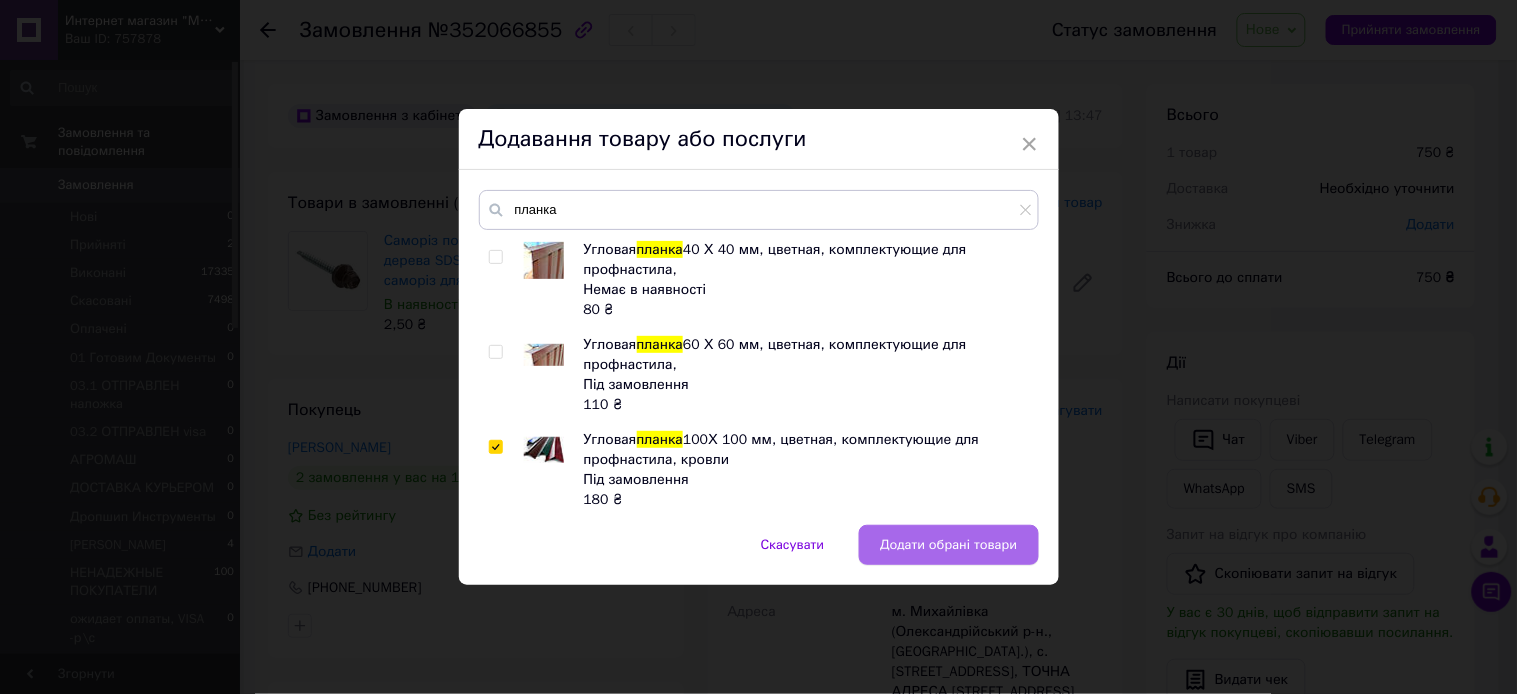 click on "Додати обрані товари" at bounding box center (948, 545) 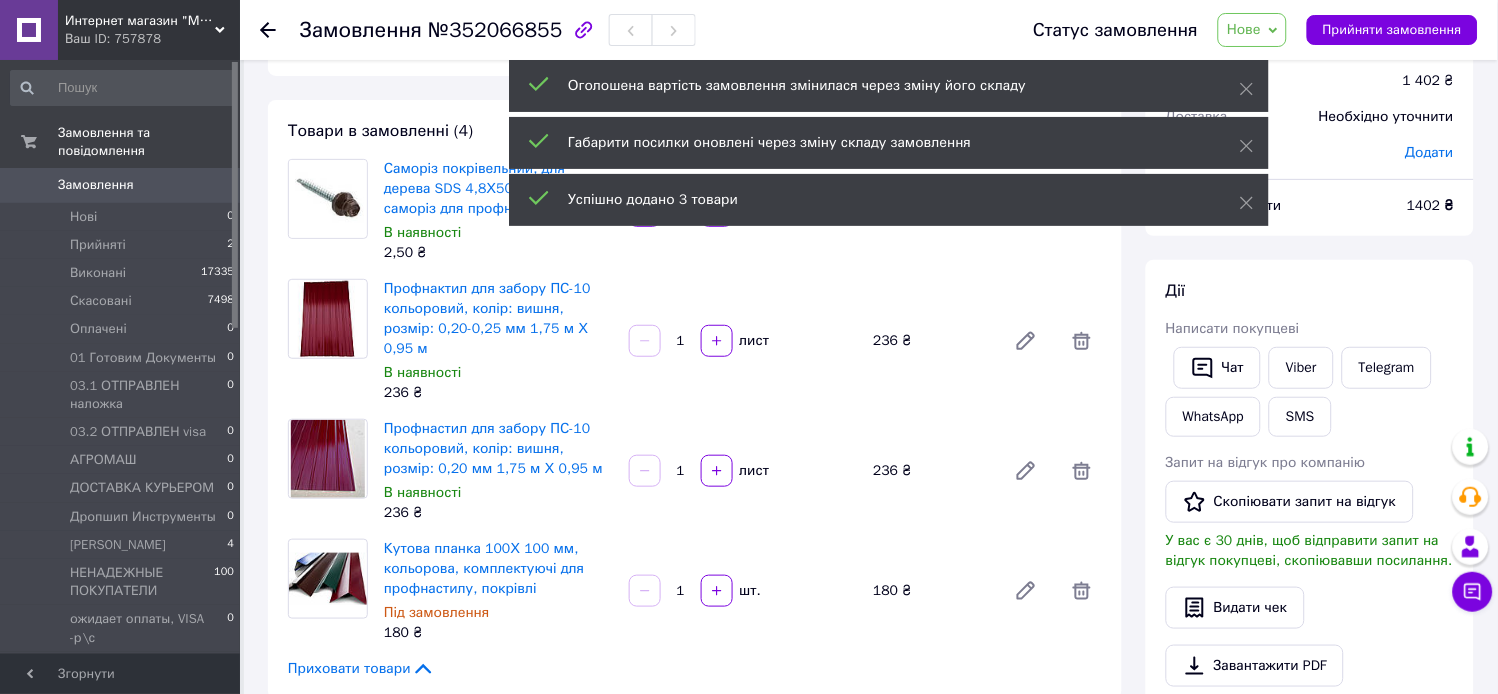 scroll, scrollTop: 111, scrollLeft: 0, axis: vertical 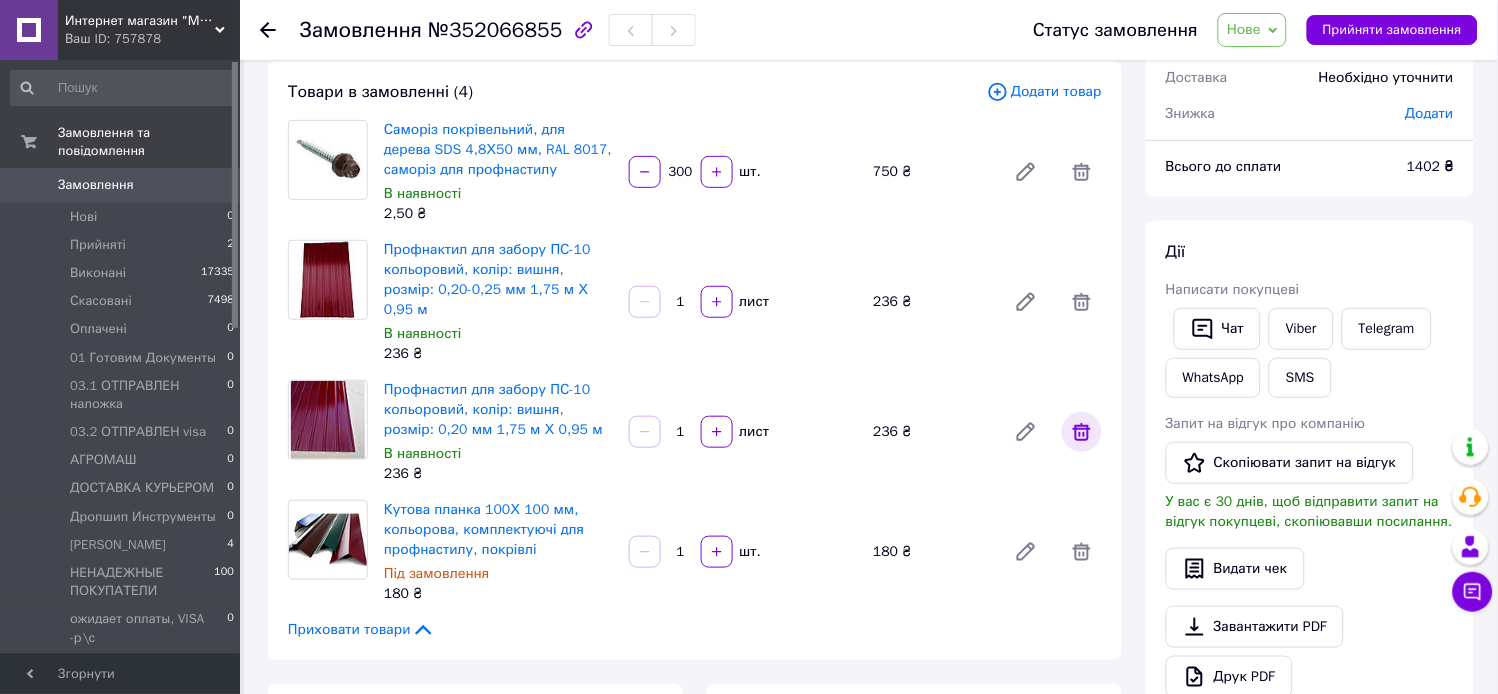 click 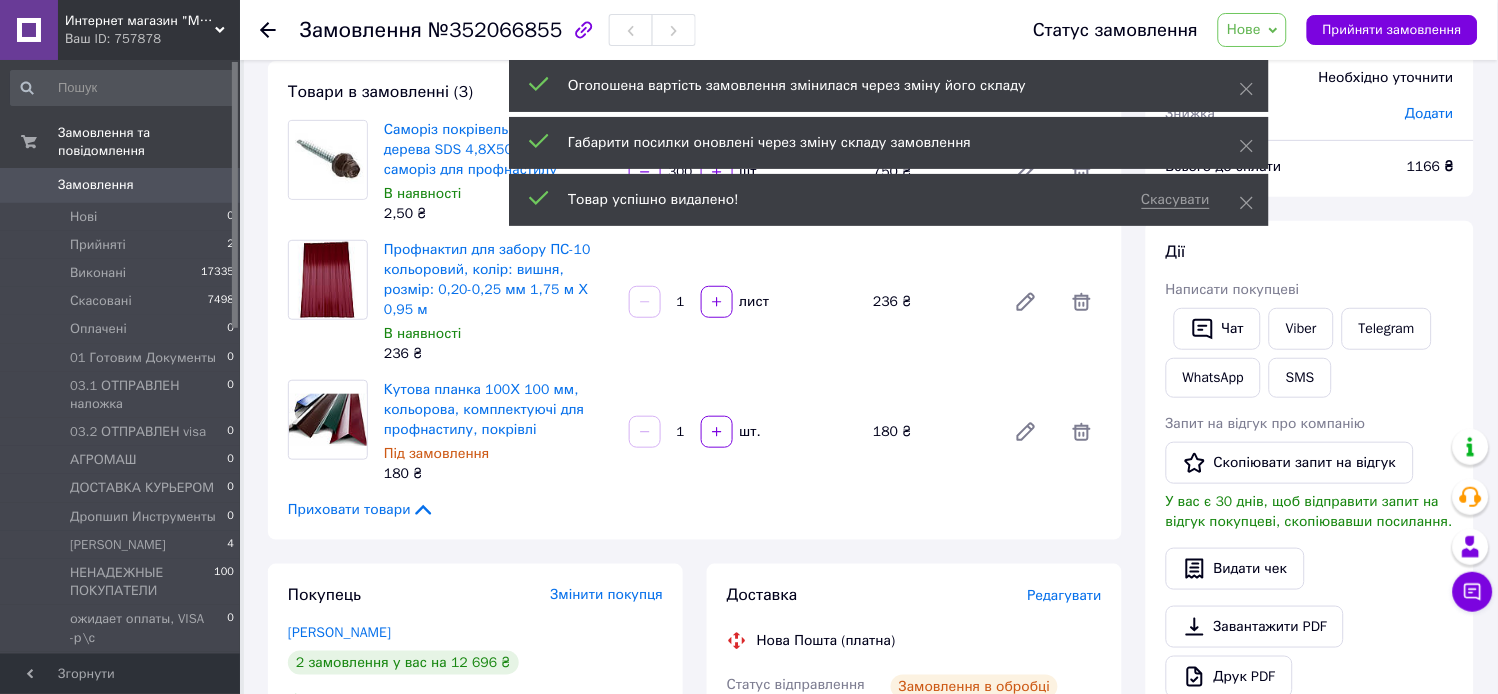 drag, startPoint x: 688, startPoint y: 287, endPoint x: 675, endPoint y: 290, distance: 13.341664 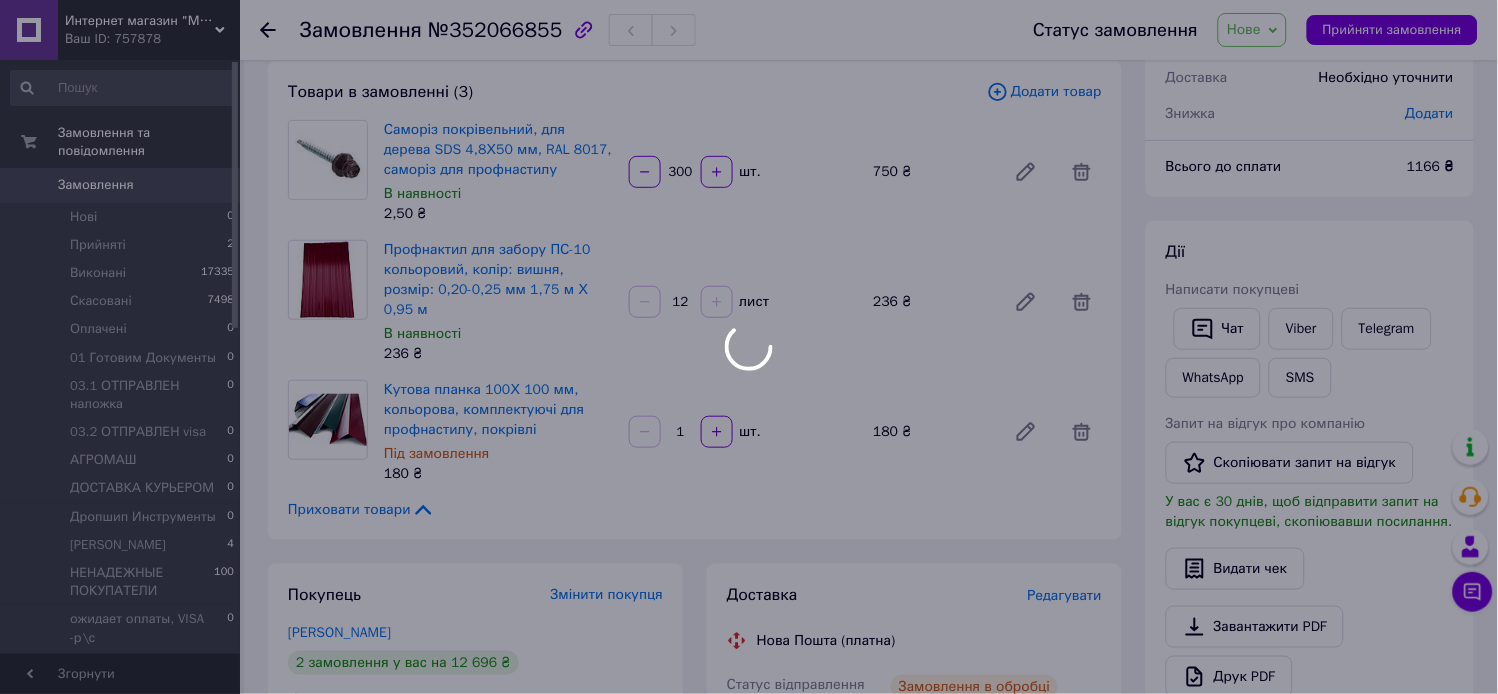 type on "12" 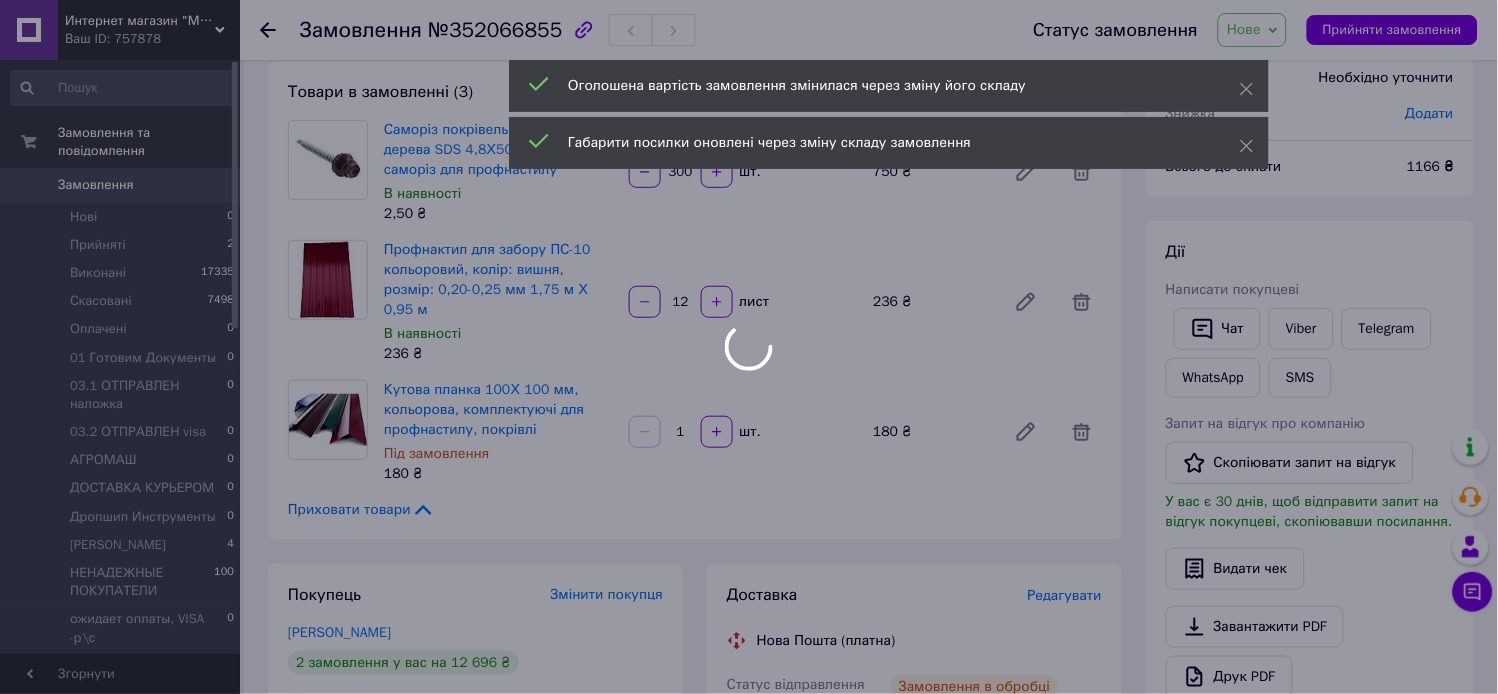click at bounding box center (749, 347) 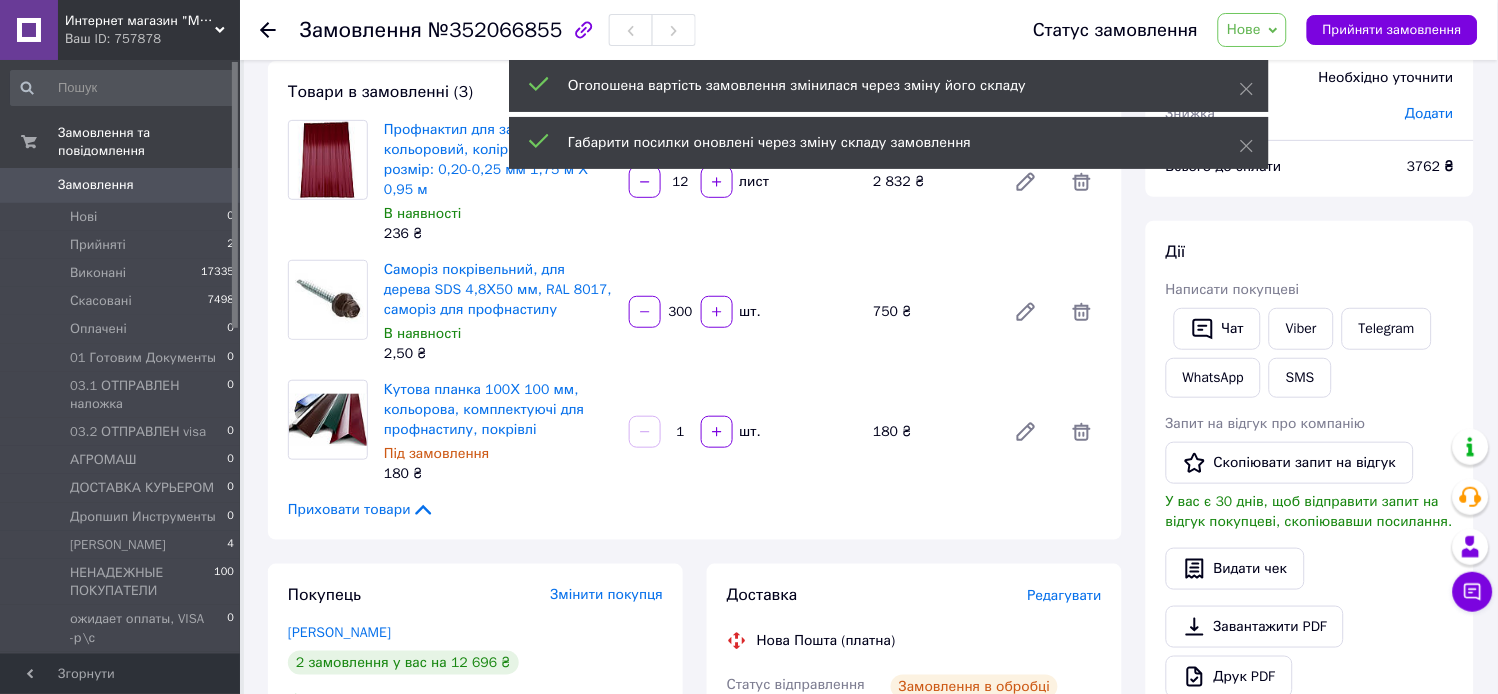 drag, startPoint x: 690, startPoint y: 415, endPoint x: 668, endPoint y: 417, distance: 22.090721 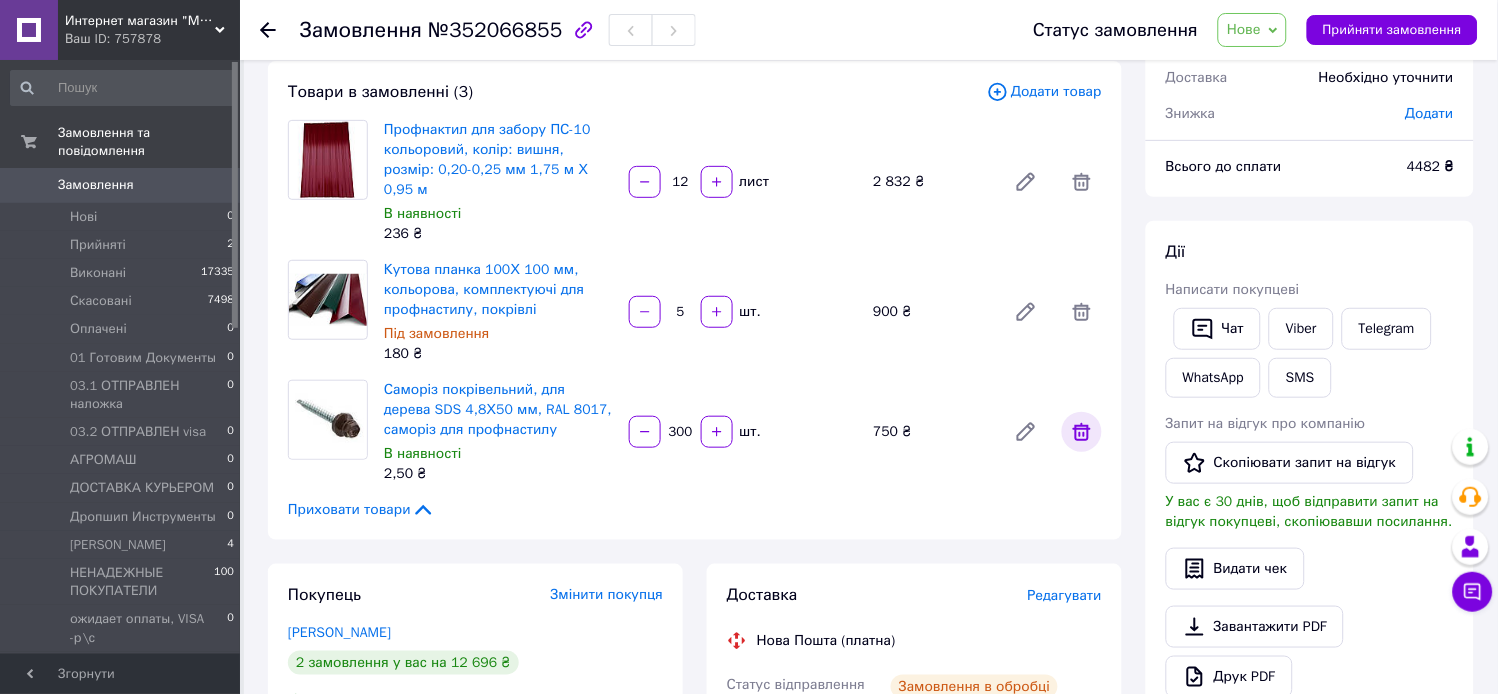type on "5" 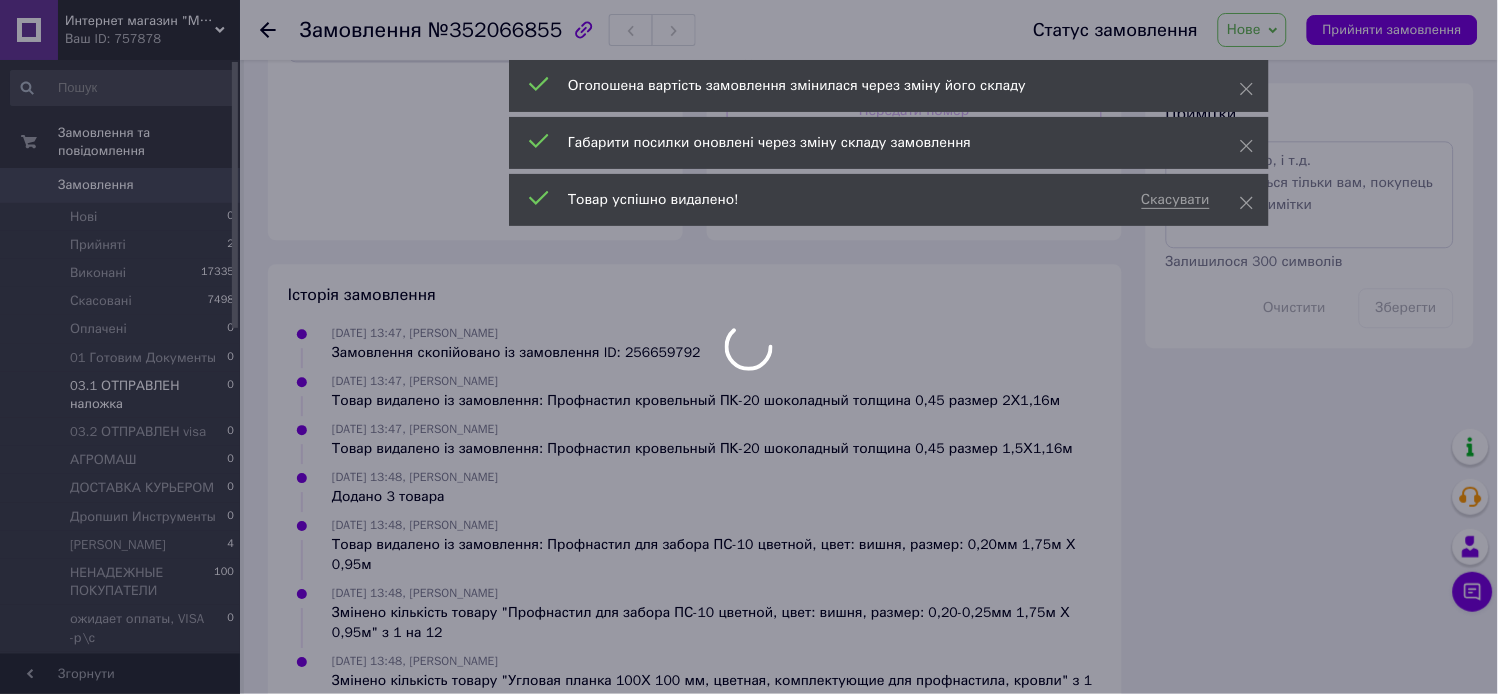 scroll, scrollTop: 895, scrollLeft: 0, axis: vertical 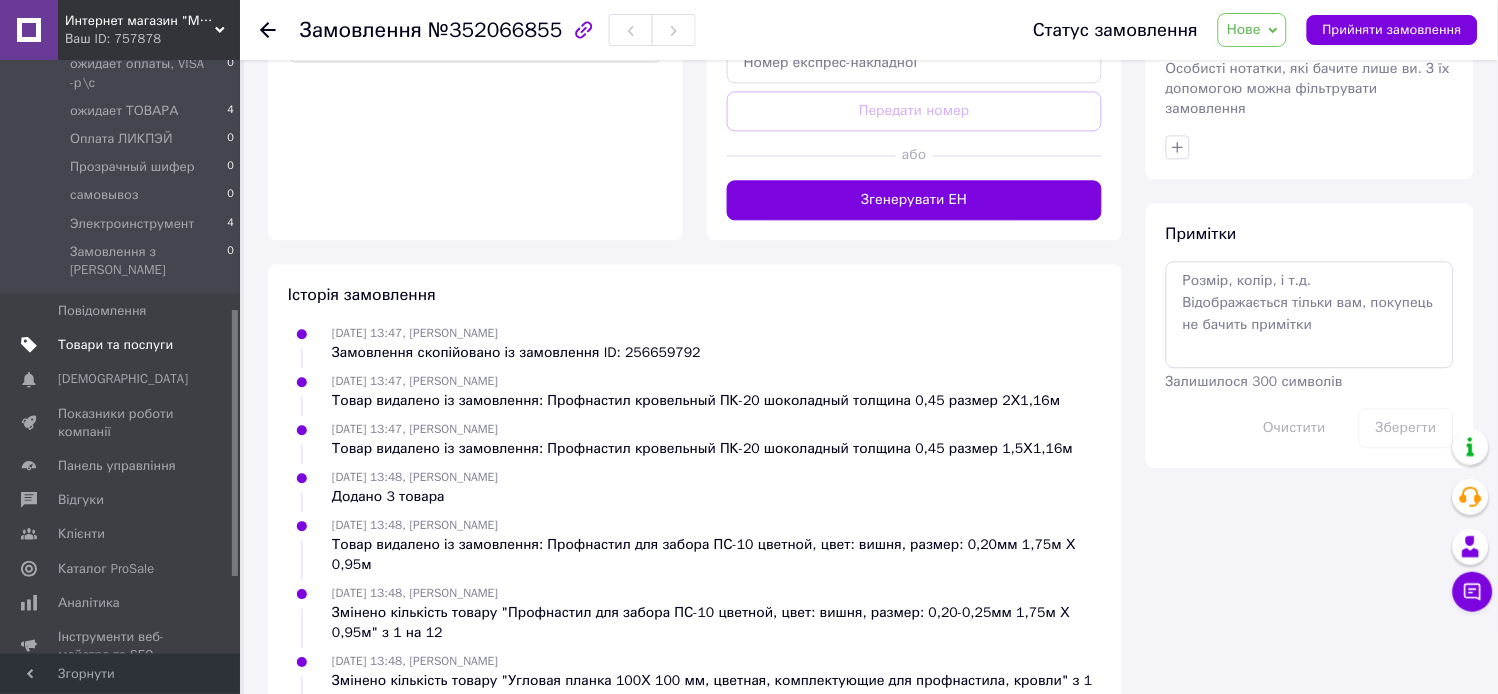 click on "Товари та послуги" at bounding box center (115, 345) 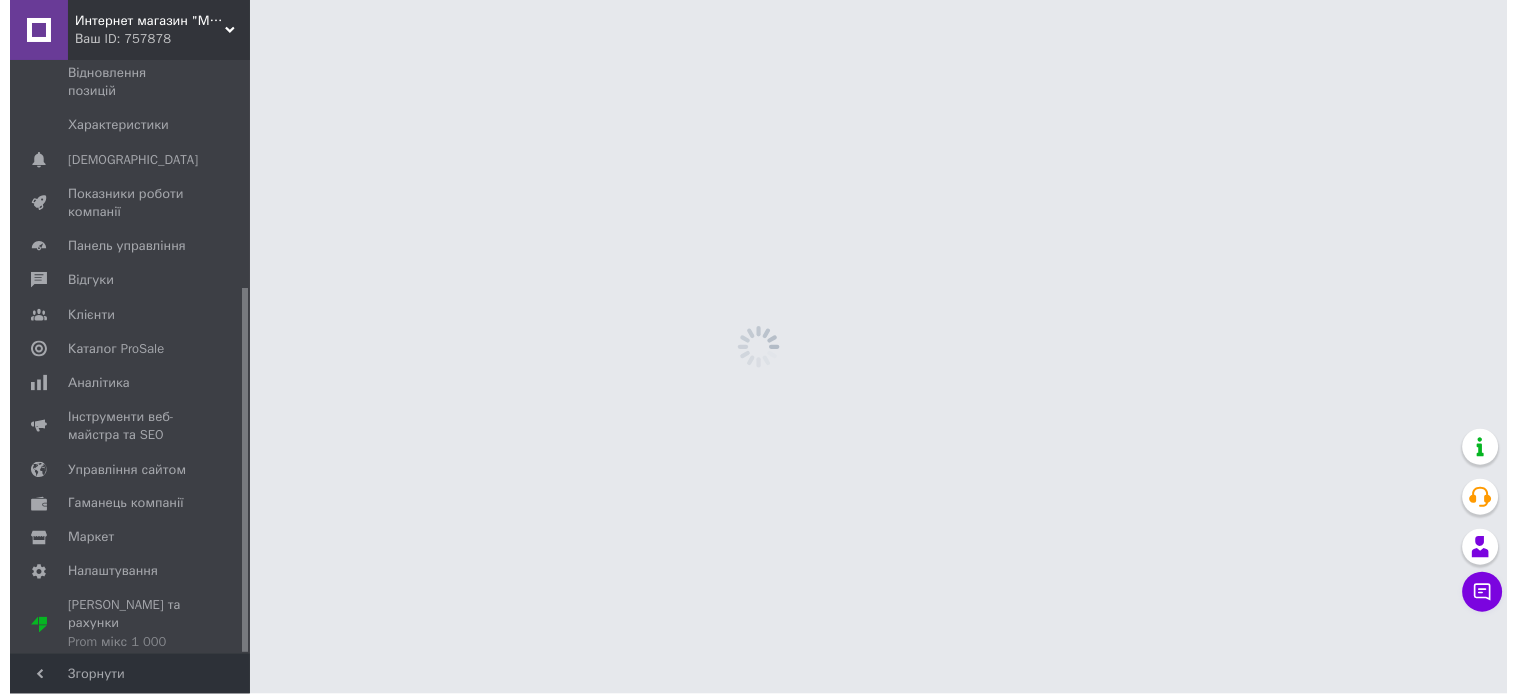 scroll, scrollTop: 0, scrollLeft: 0, axis: both 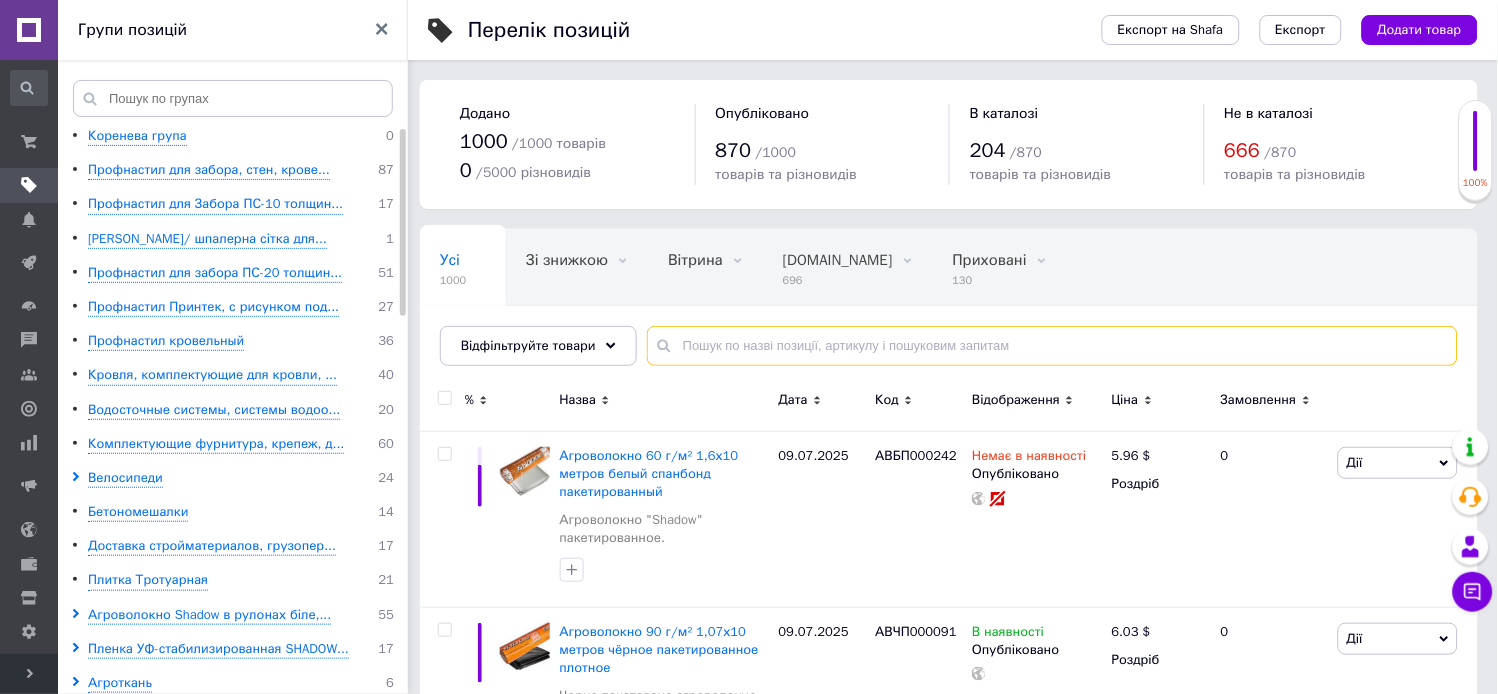 click at bounding box center [1052, 346] 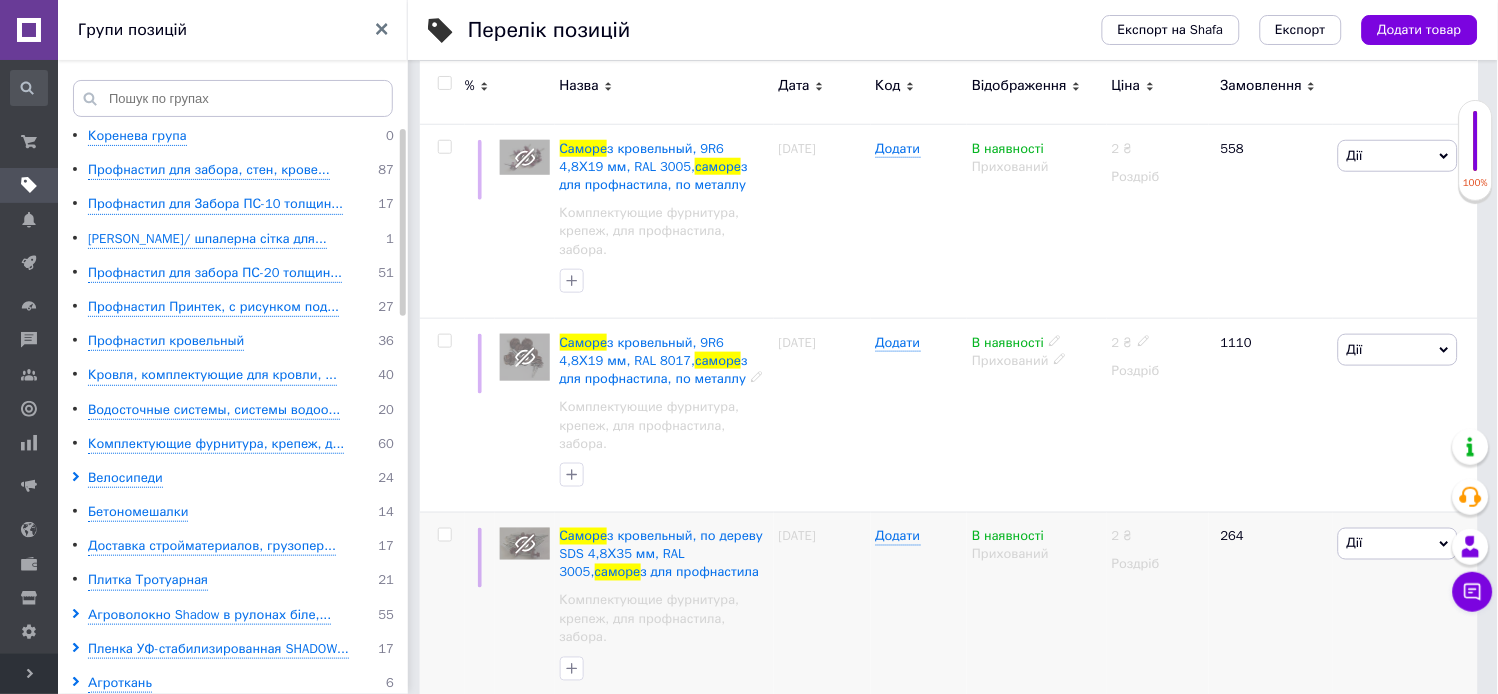 scroll, scrollTop: 333, scrollLeft: 0, axis: vertical 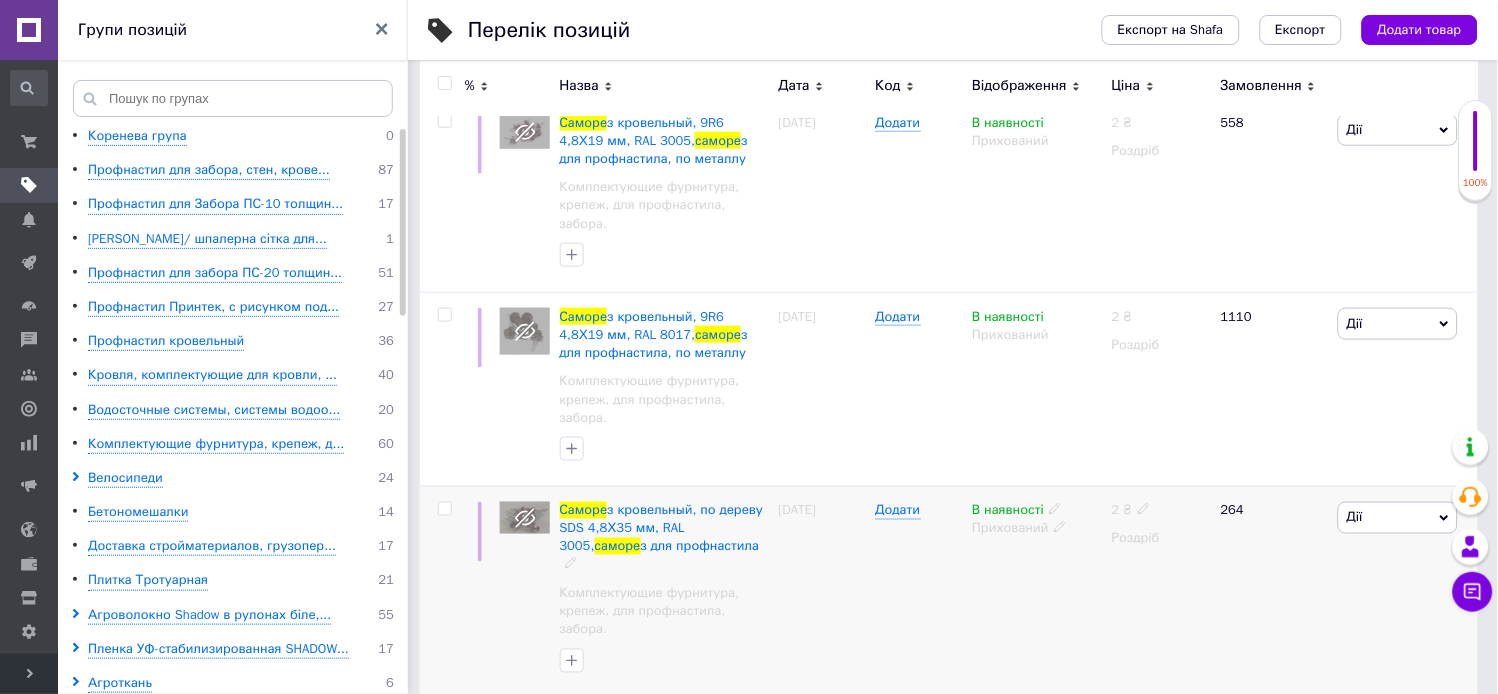 type on "саморе" 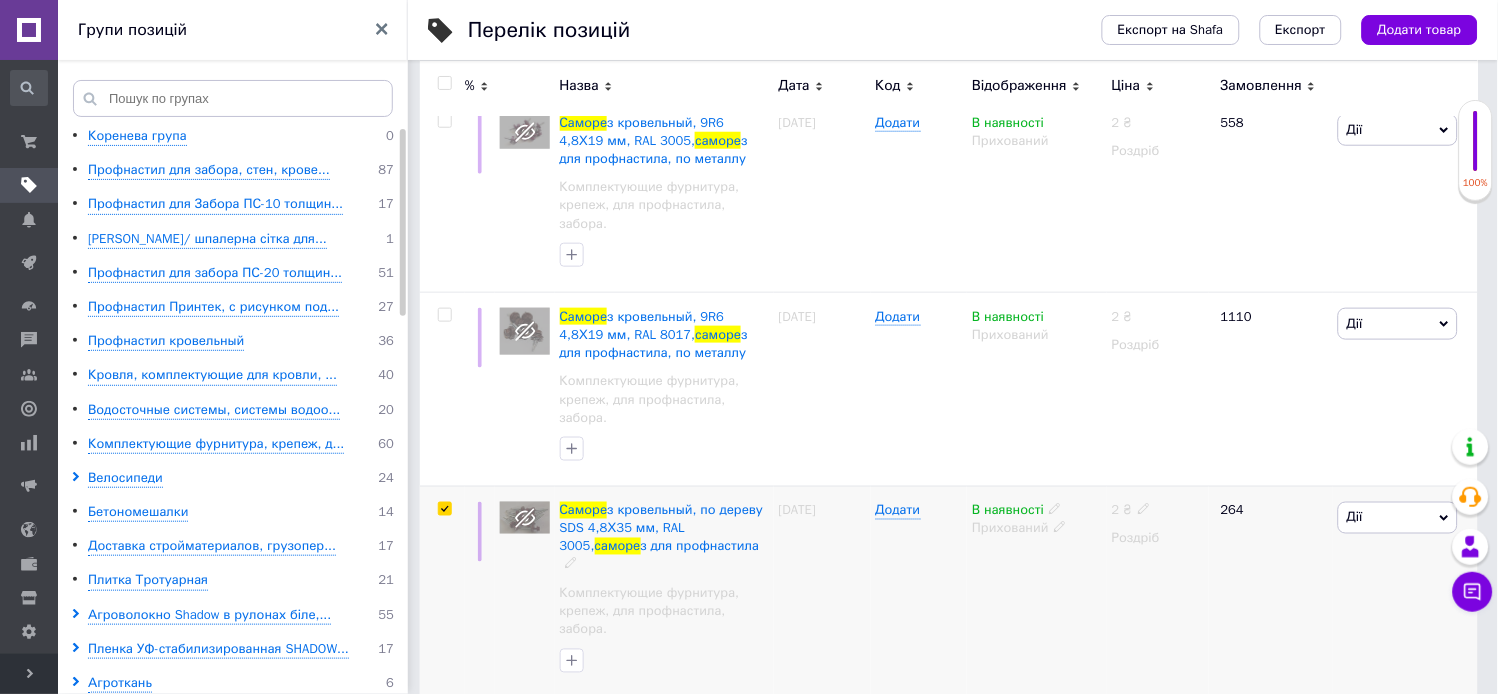 checkbox on "true" 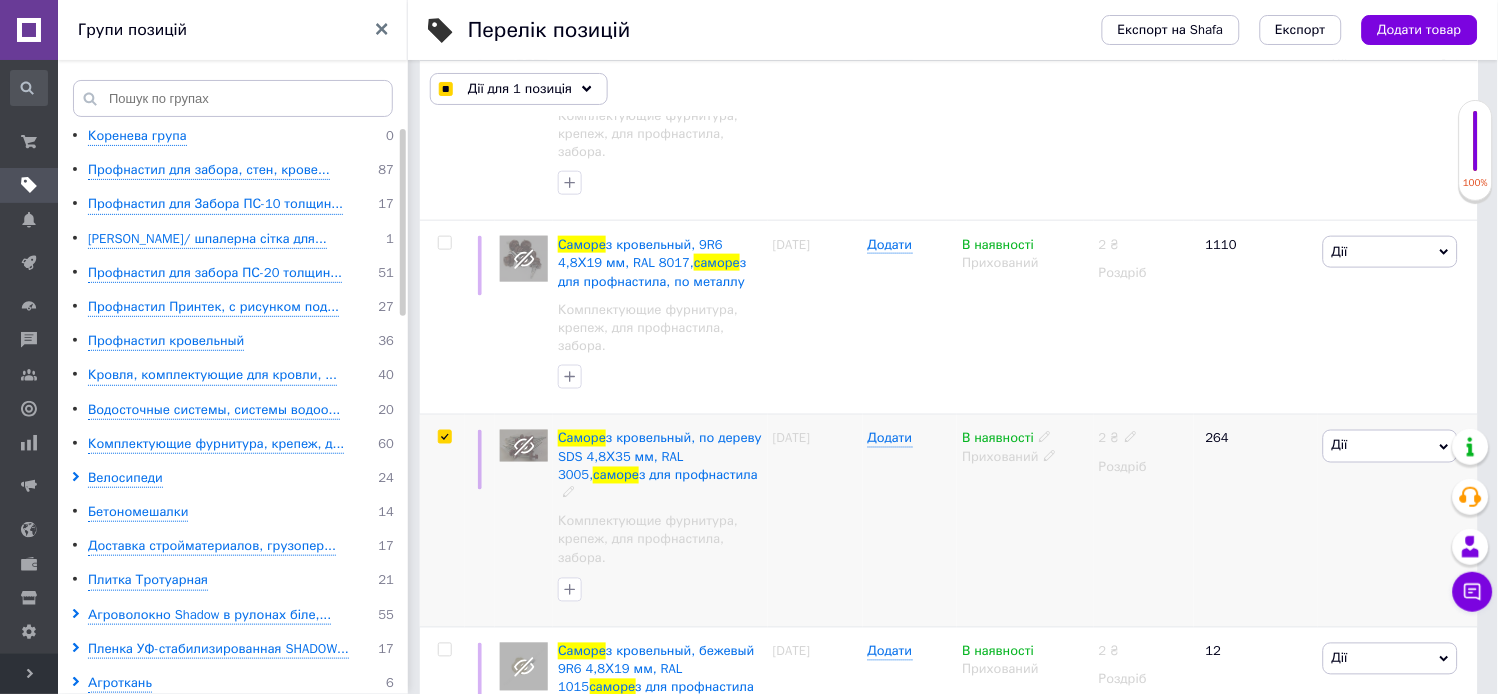 scroll, scrollTop: 444, scrollLeft: 0, axis: vertical 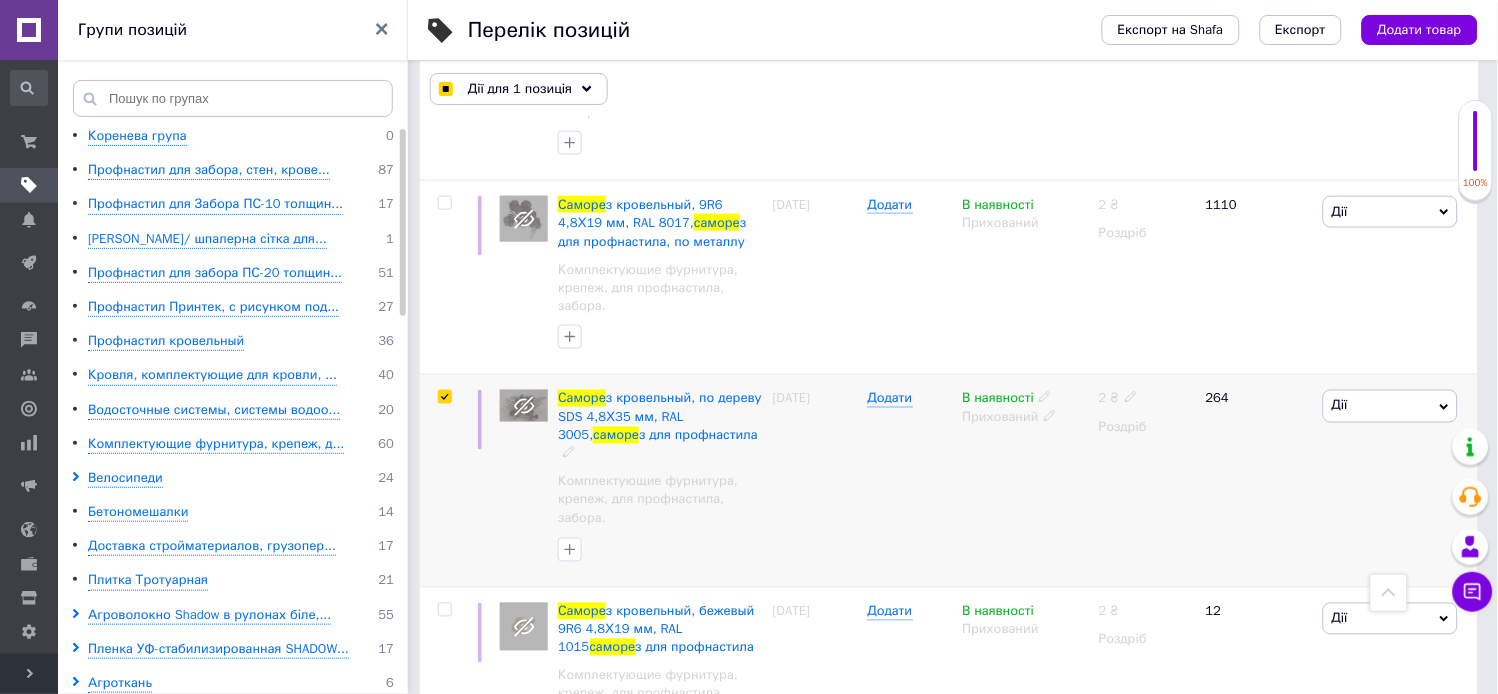 click on "Дії" at bounding box center [1390, 406] 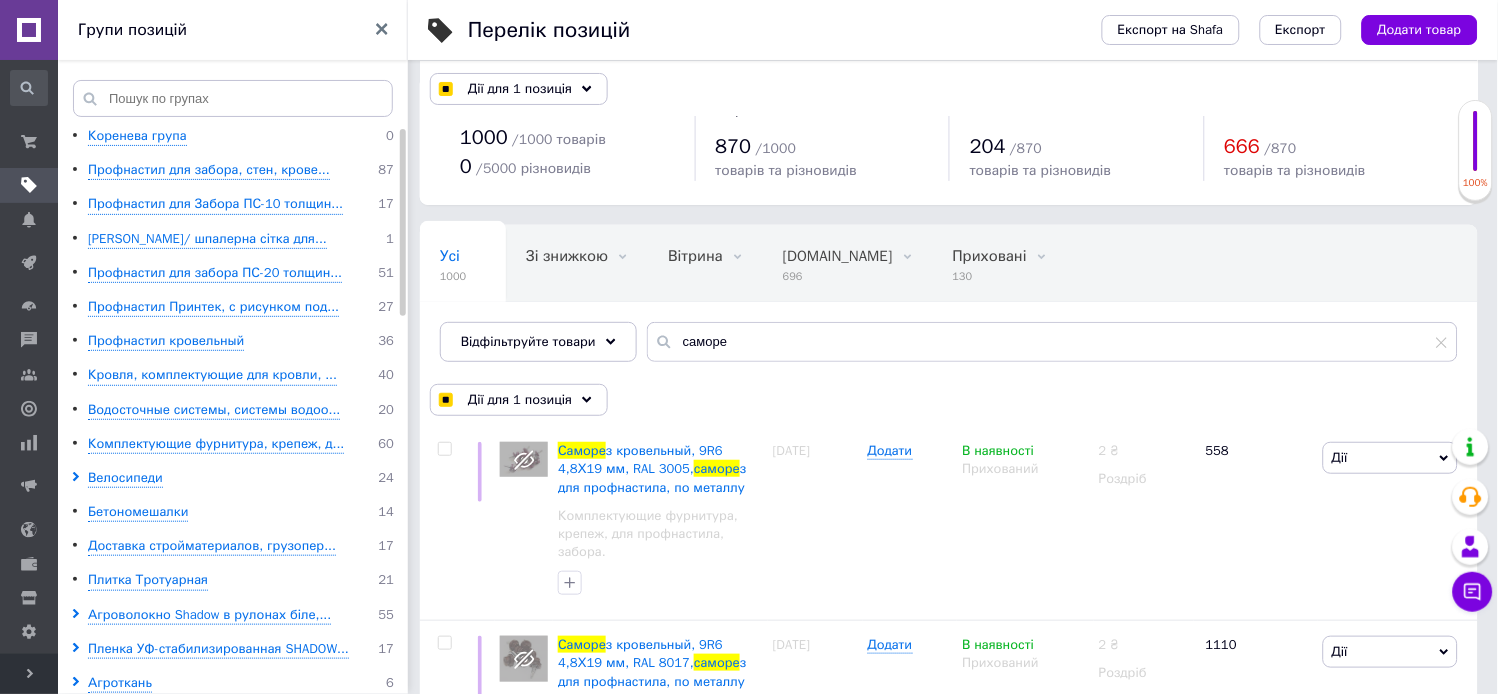 scroll, scrollTop: 0, scrollLeft: 0, axis: both 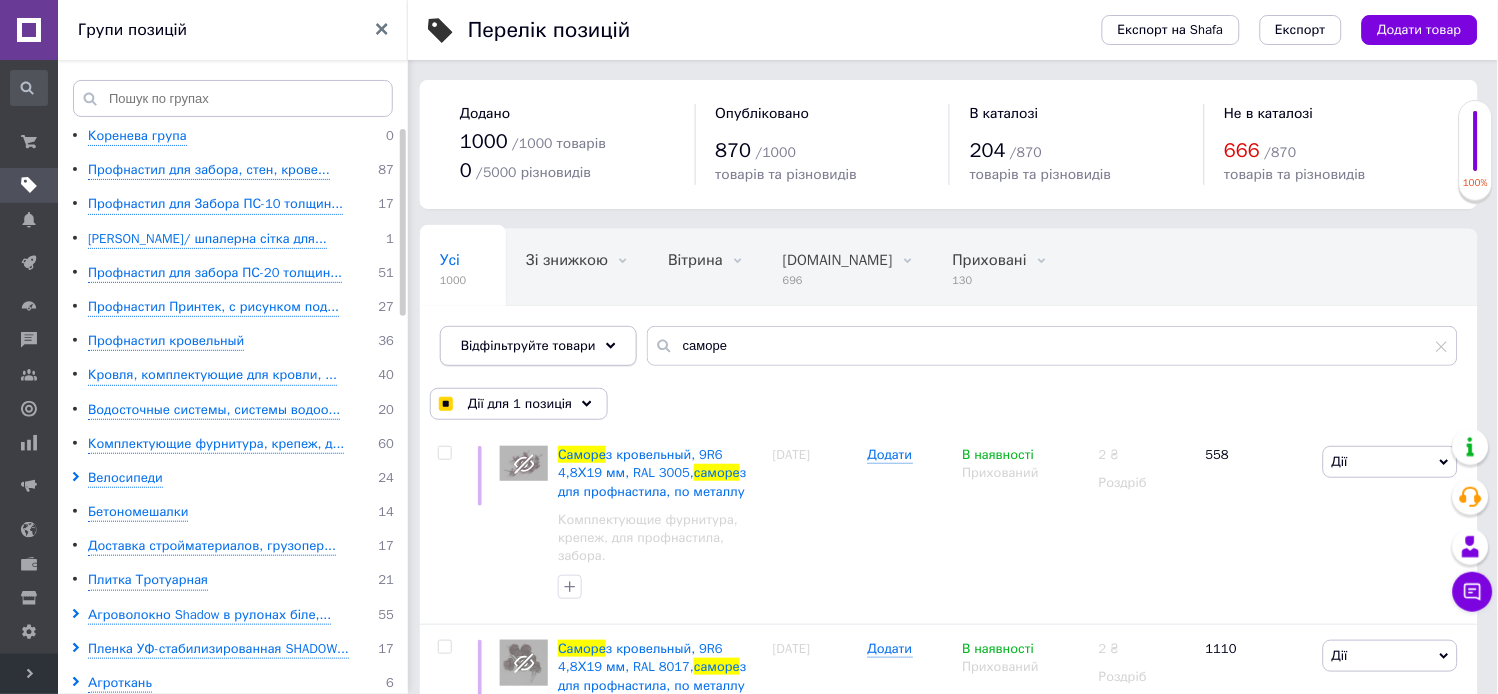 click on "Відфільтруйте товари" at bounding box center [538, 346] 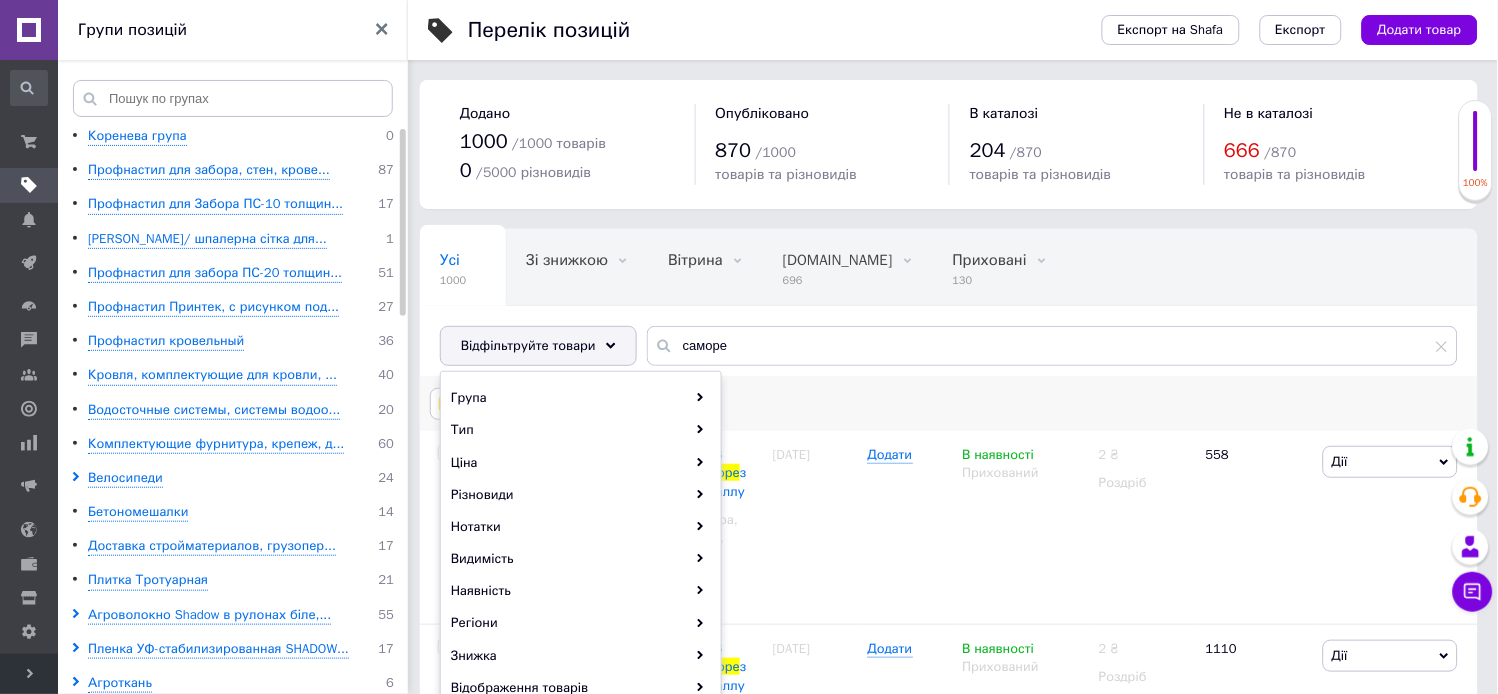click on "Дії для 1 позиція Вибрати усі 19 позицій Вибрані всі 19 позицій Скасувати обрані Вказати, де знаходиться товар Підняти на початок групи Перенести в кінець групи Перенести до групи Додати у добірку Редагувати вітрину Редагувати знижки Редагувати подарунки Редагувати супутні Редагувати ярлики Додати пошуковий запит Видалити пошуковий запит Додати мітку Видалити мітку Змінити тип Змінити наявність Змінити видимість Додати до замовлення Додати в кампанію Каталог ProSale Експорт груп та позицій Видалити" at bounding box center (949, 404) 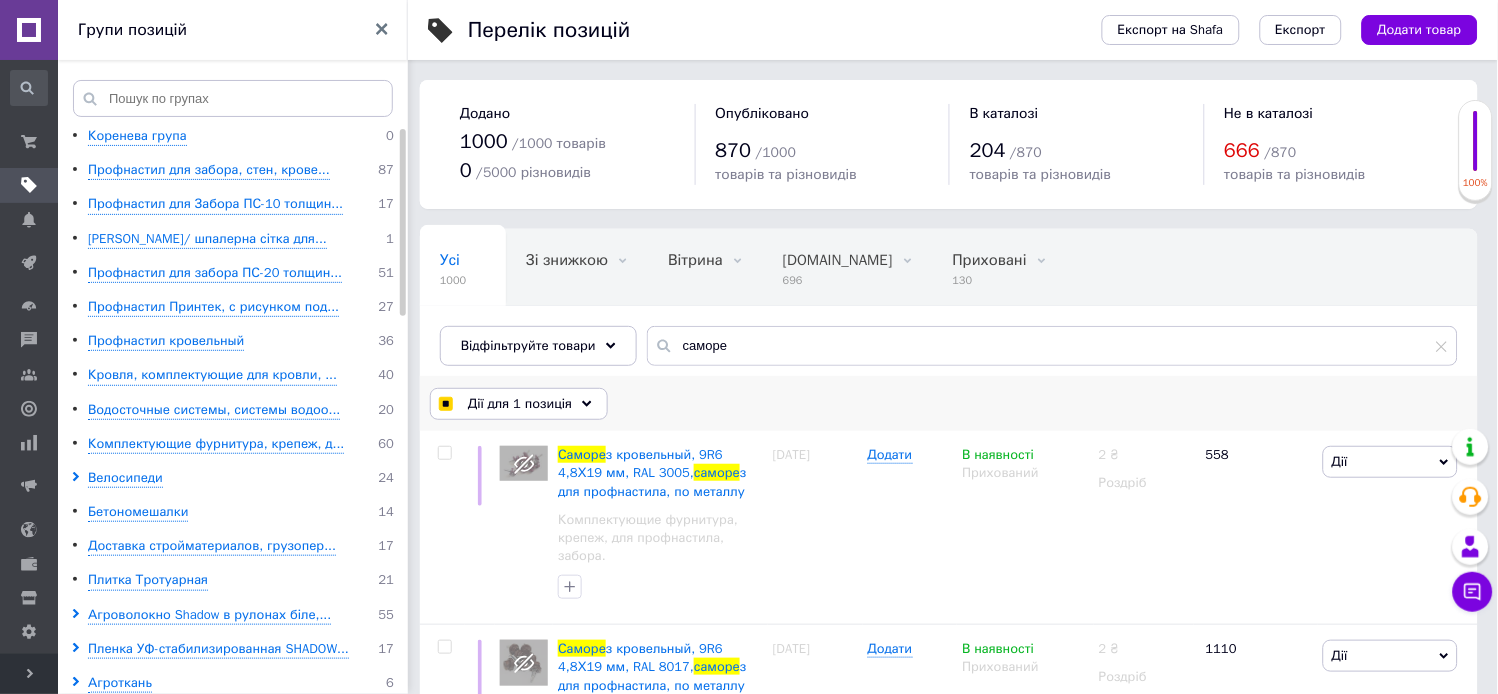 click on "Дії для 1 позиція" at bounding box center [520, 404] 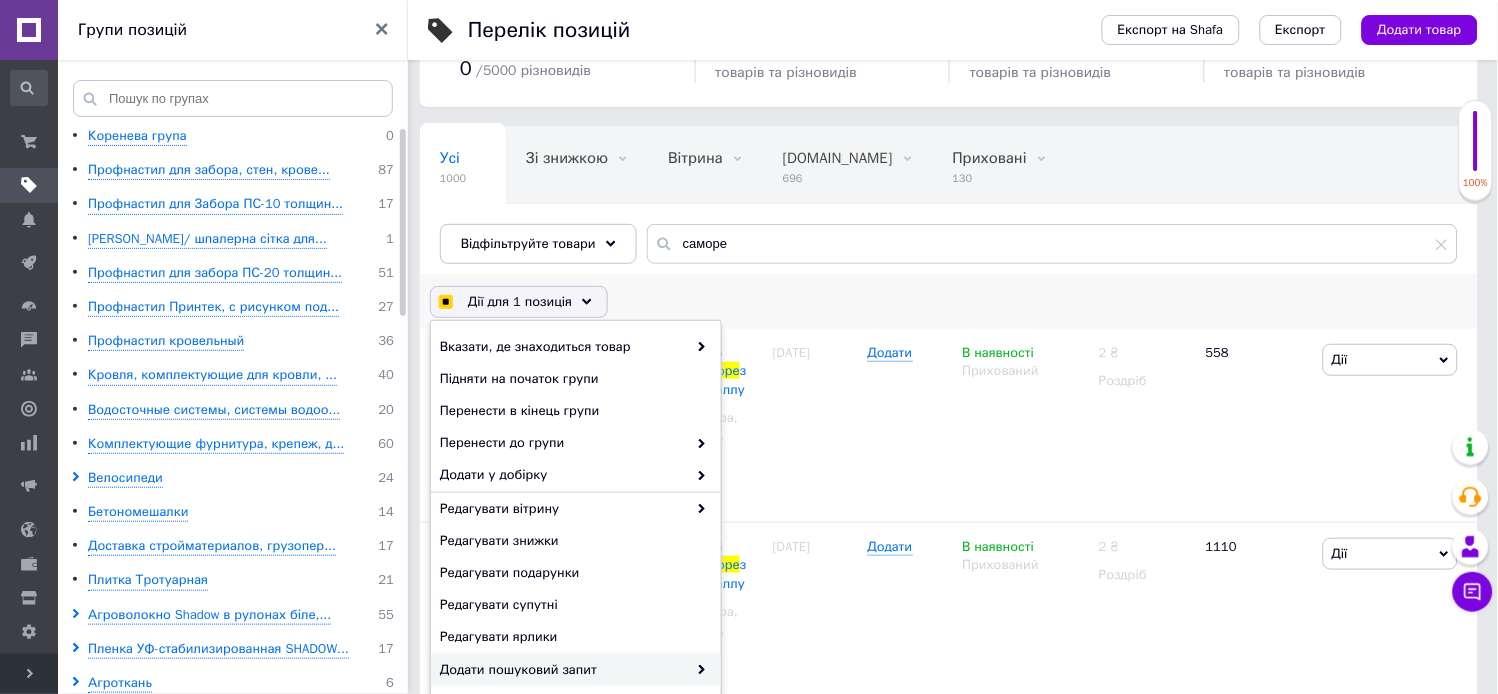 scroll, scrollTop: 333, scrollLeft: 0, axis: vertical 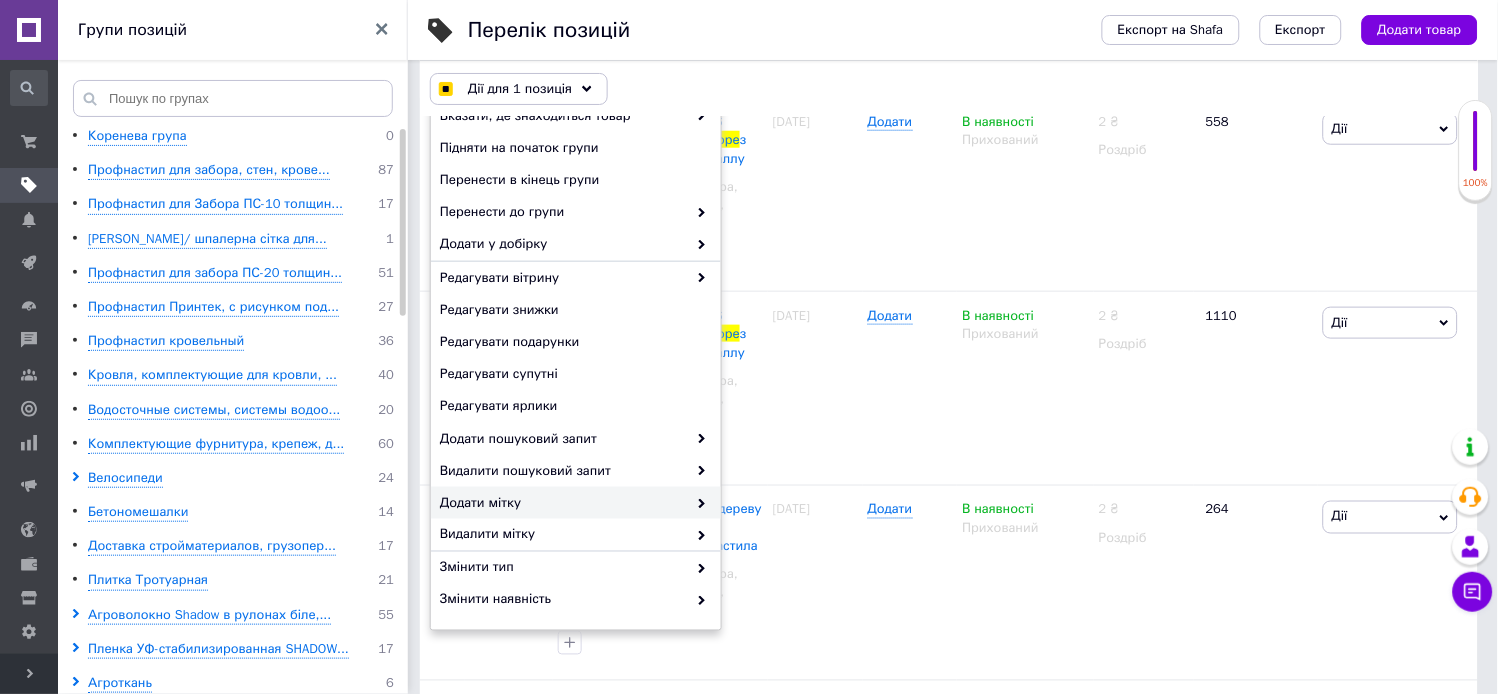 checkbox on "true" 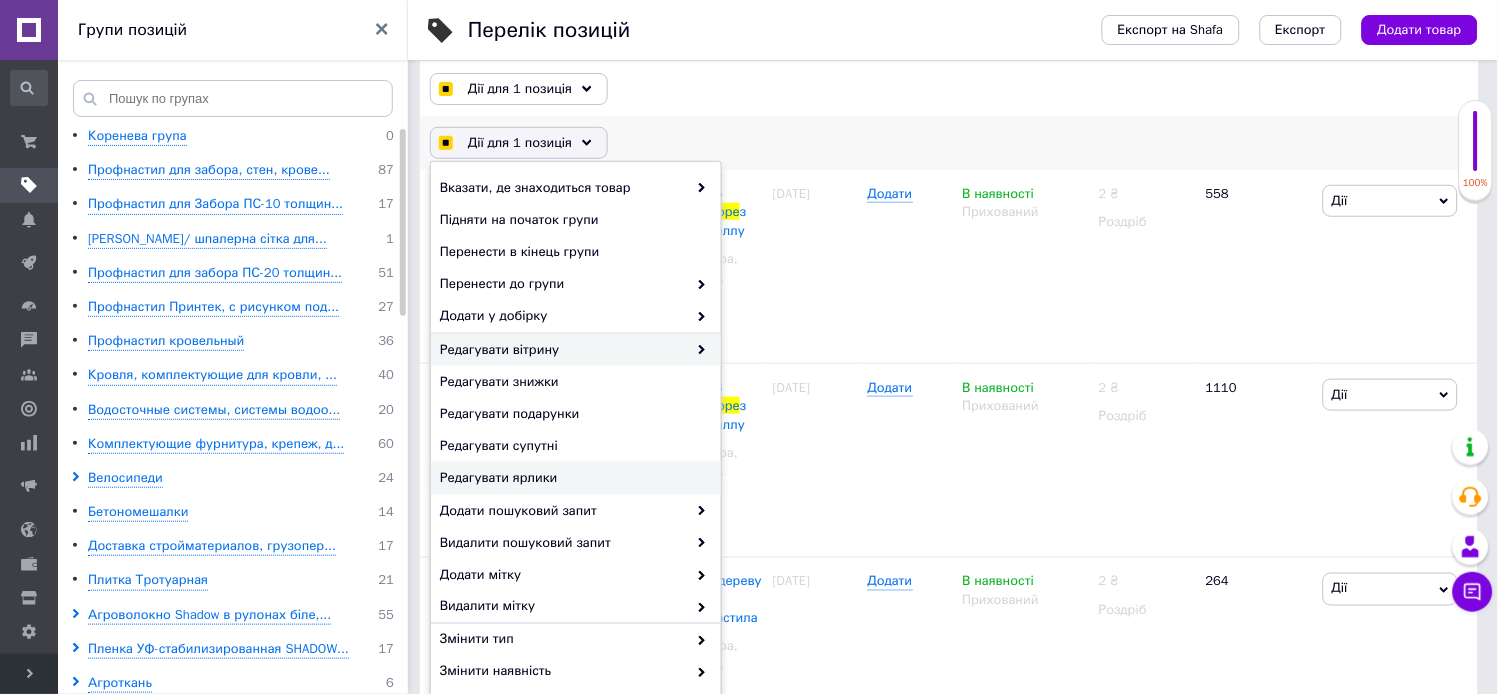 scroll, scrollTop: 222, scrollLeft: 0, axis: vertical 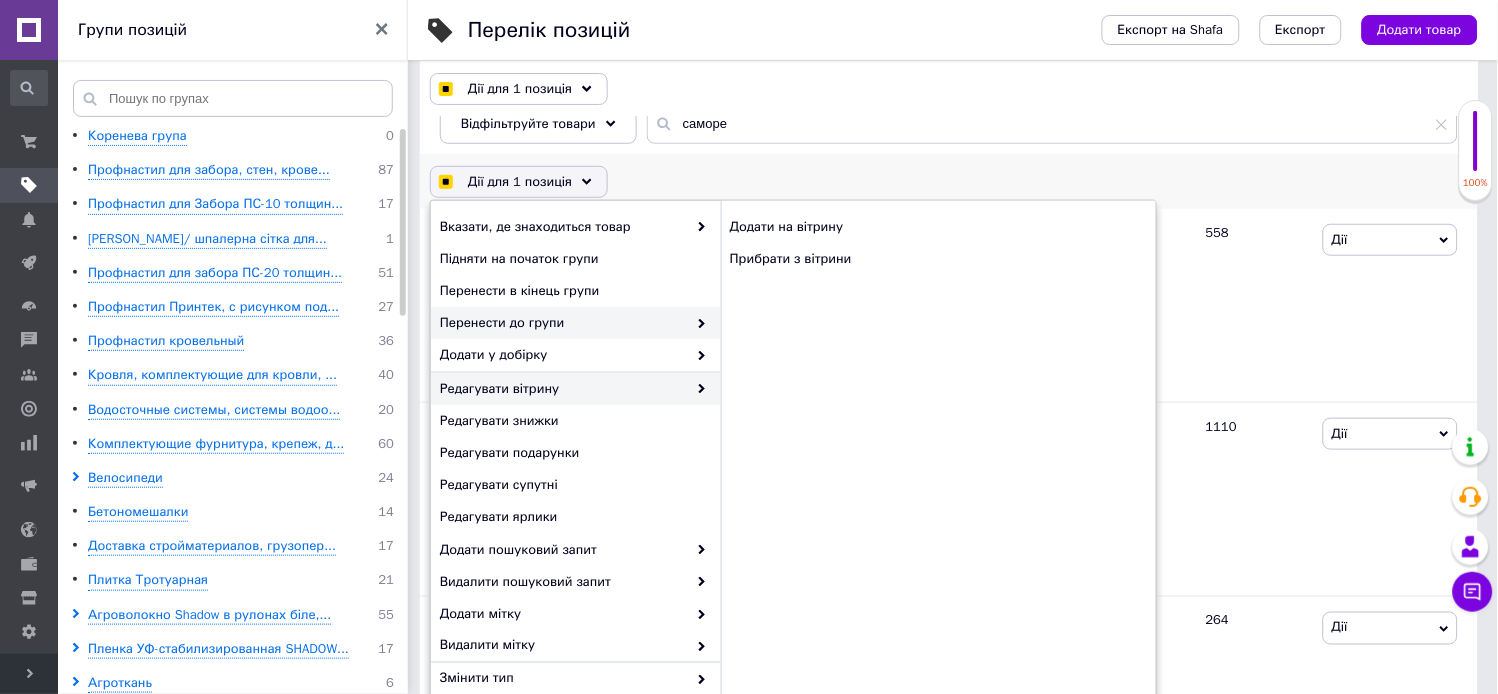 checkbox on "true" 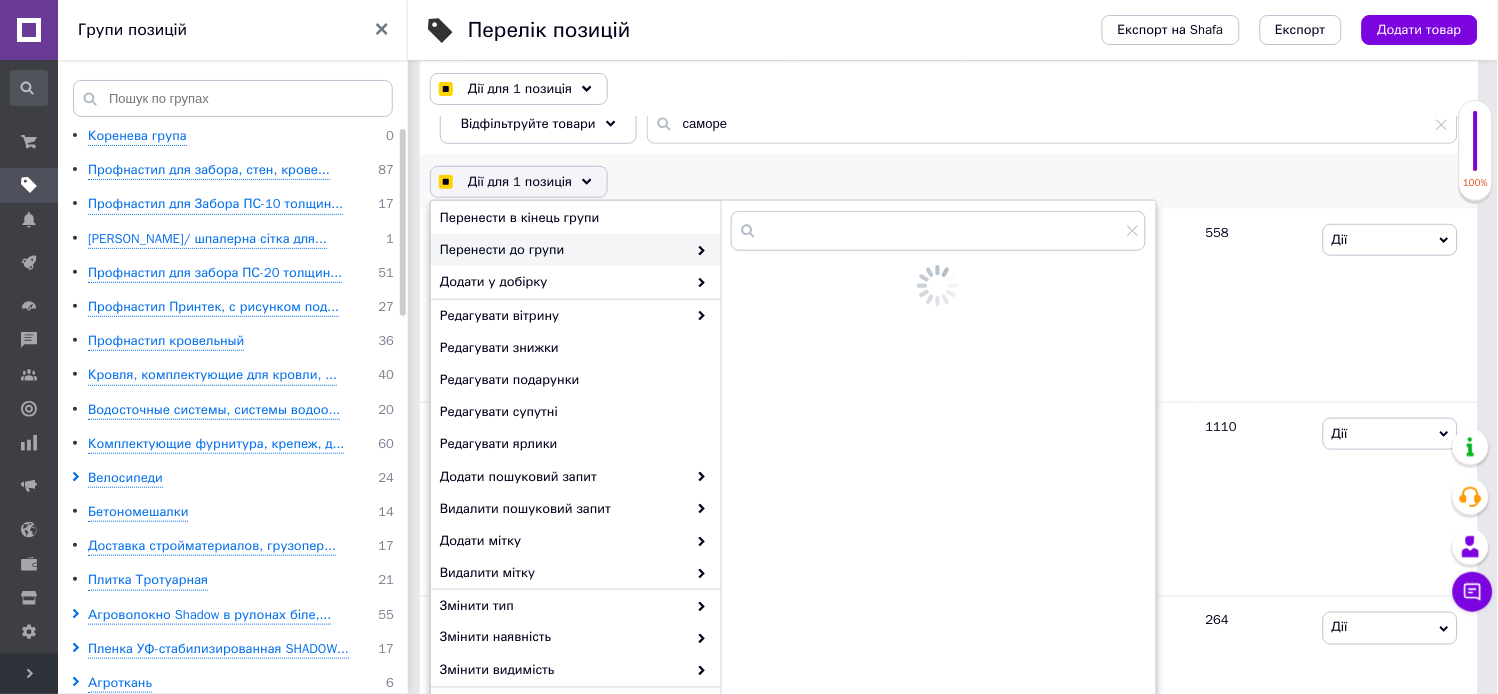 scroll, scrollTop: 111, scrollLeft: 0, axis: vertical 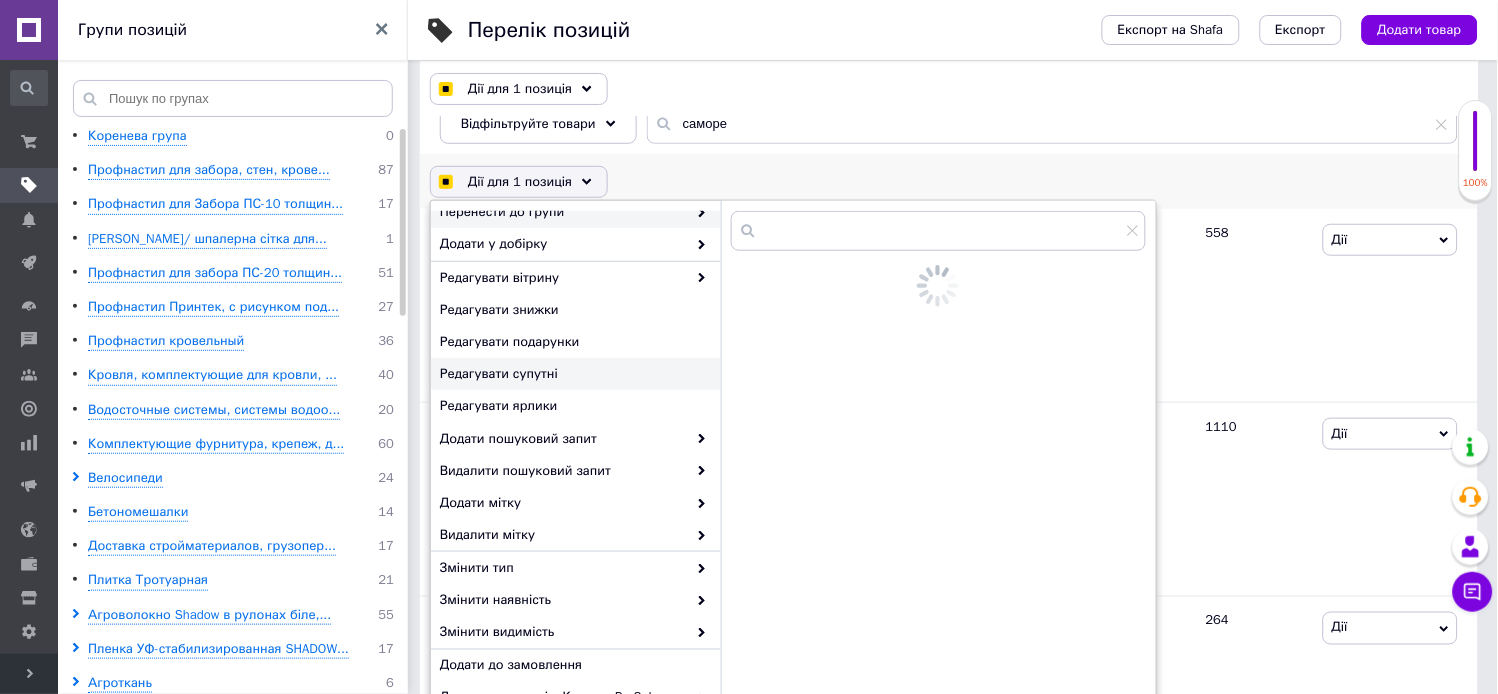 checkbox on "true" 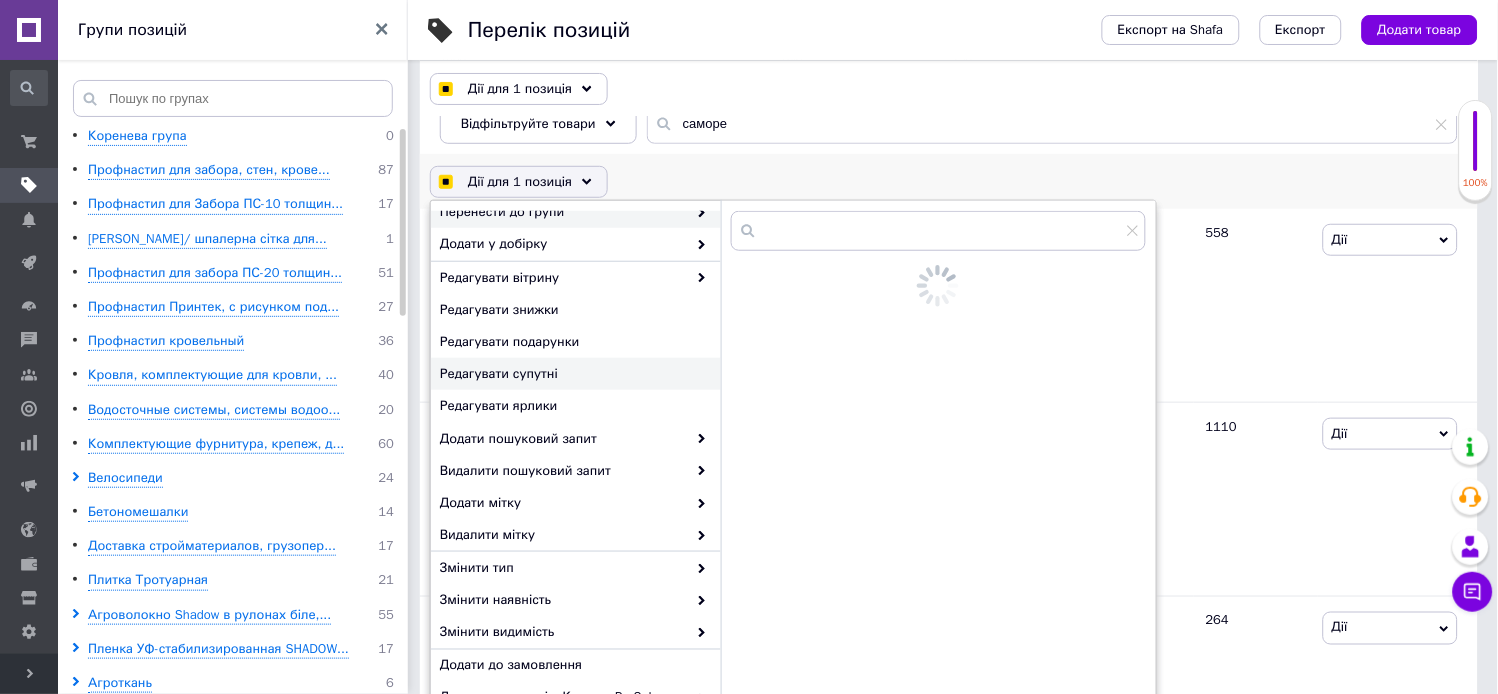 checkbox on "true" 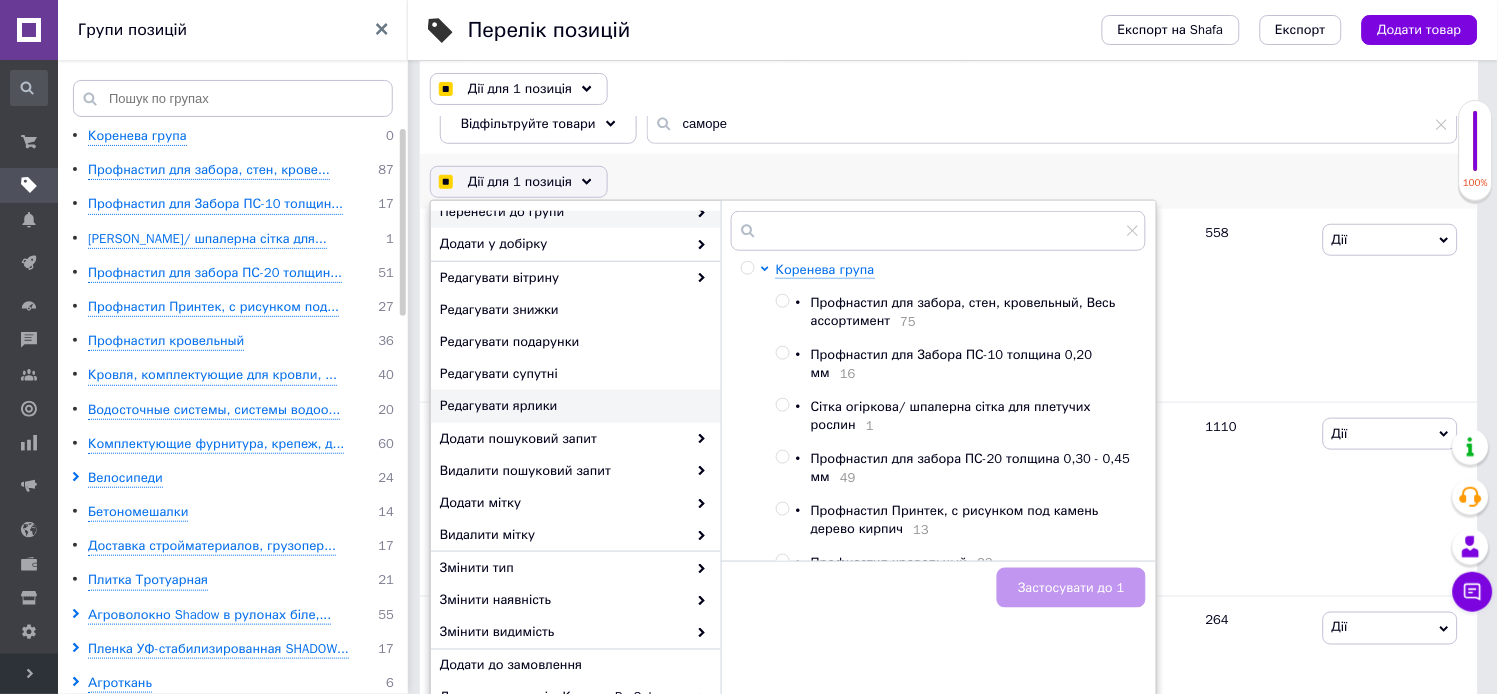 checkbox on "true" 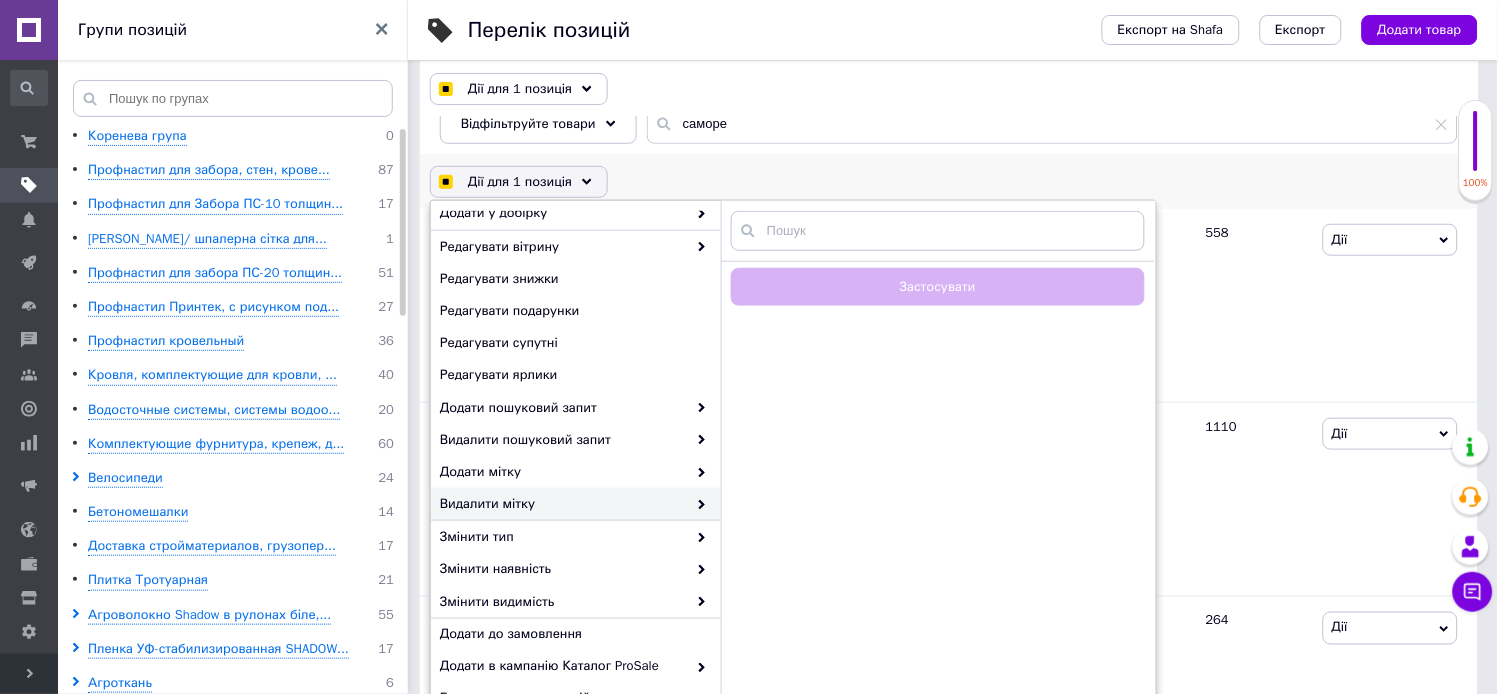 scroll, scrollTop: 158, scrollLeft: 0, axis: vertical 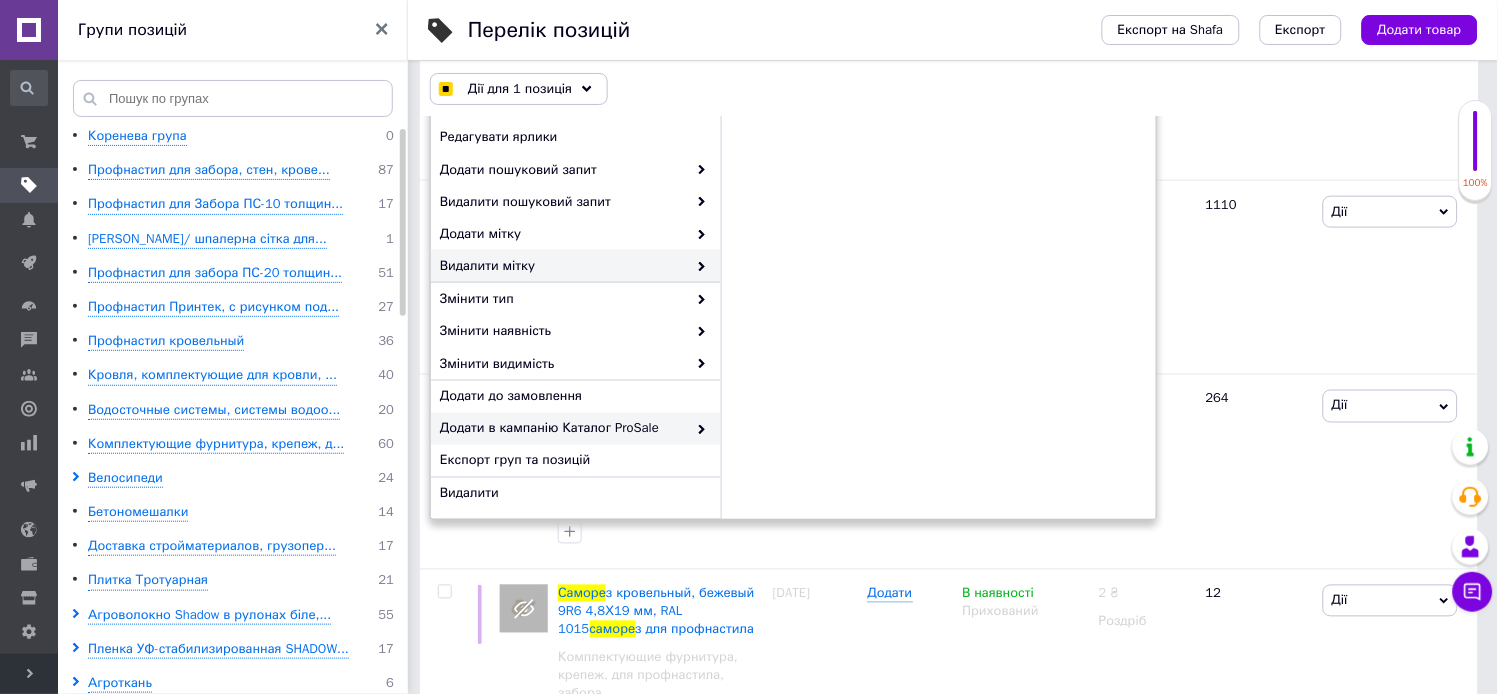 checkbox on "true" 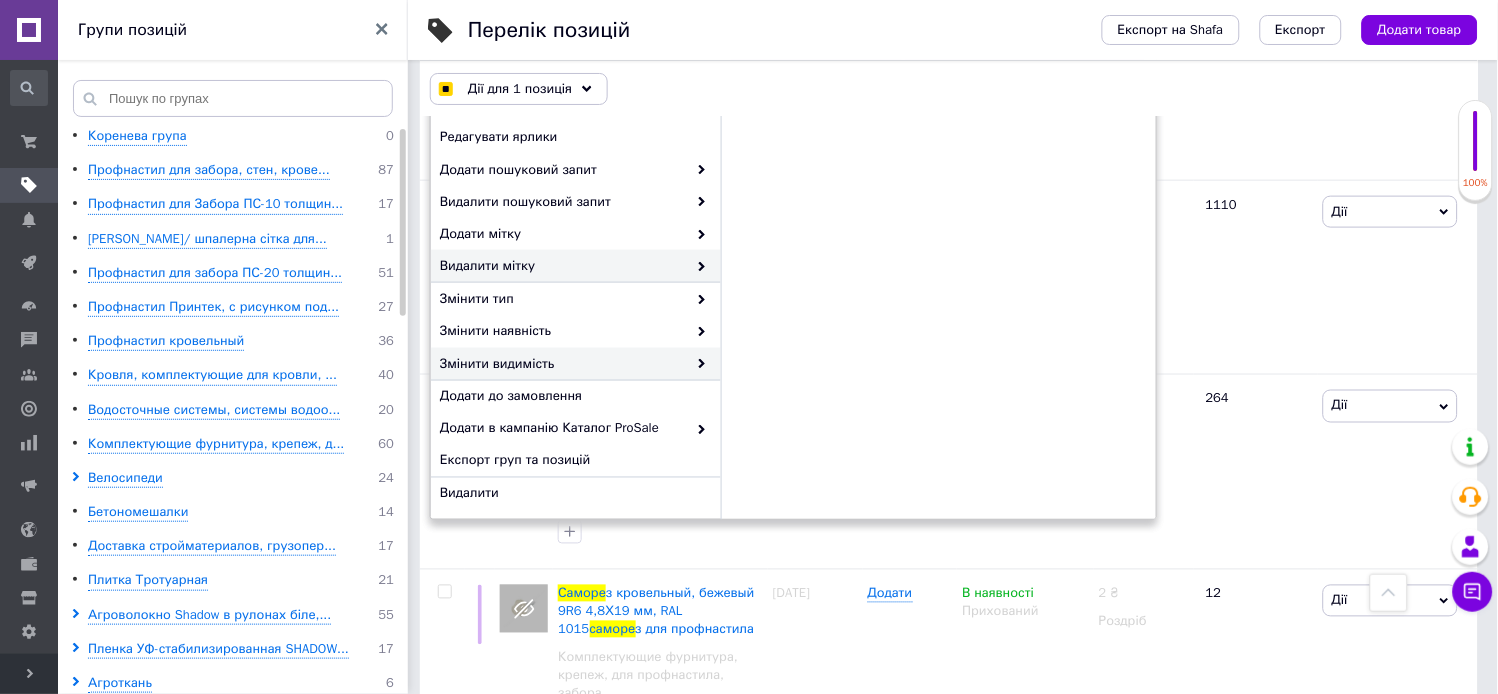 checkbox on "true" 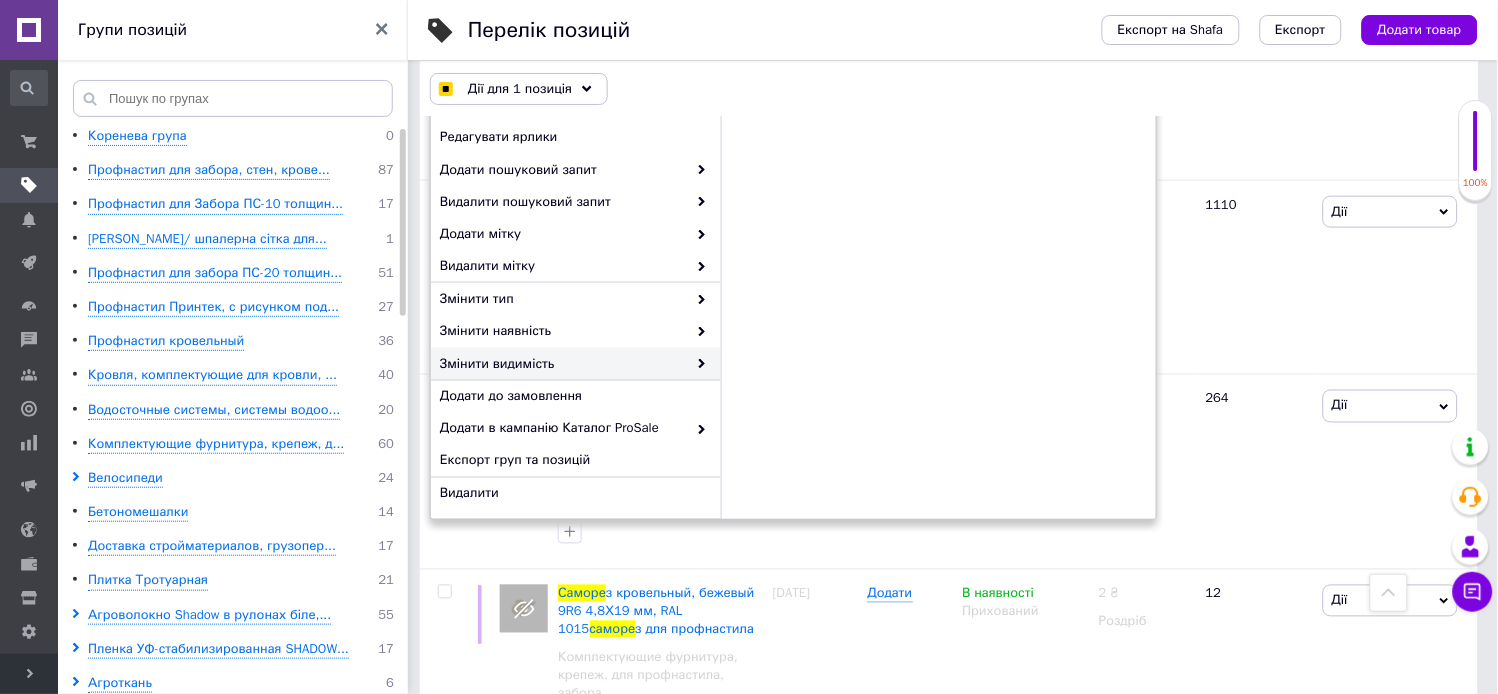 click on "Змінити видимість" at bounding box center [563, 364] 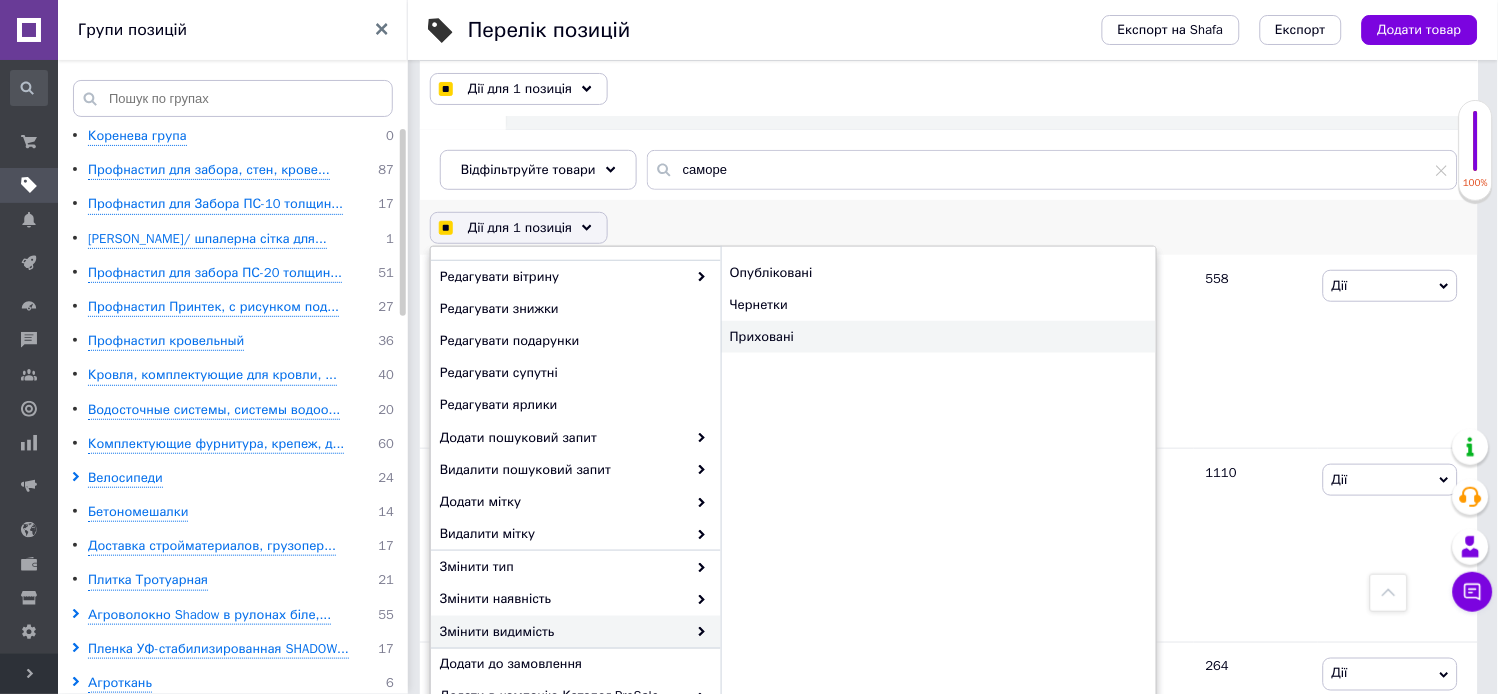 scroll, scrollTop: 111, scrollLeft: 0, axis: vertical 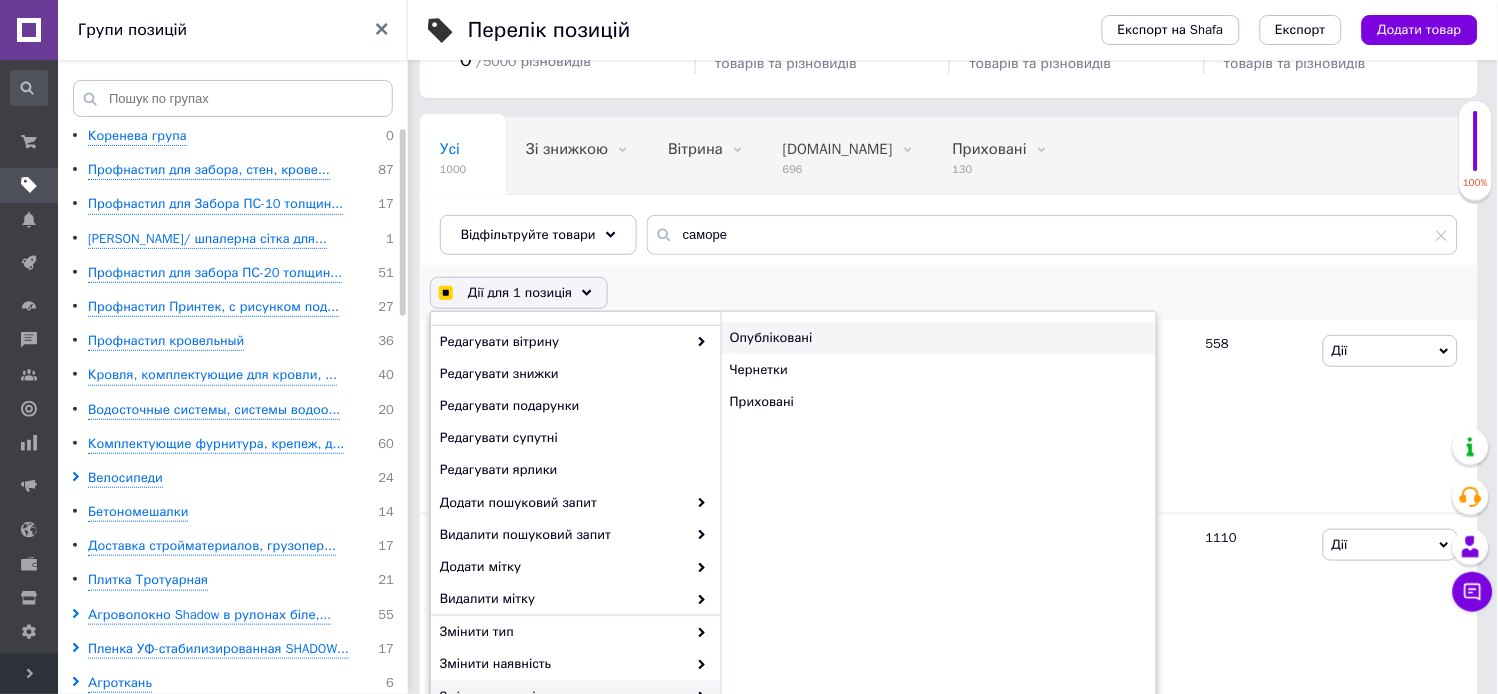 click on "Опубліковані" at bounding box center [938, 338] 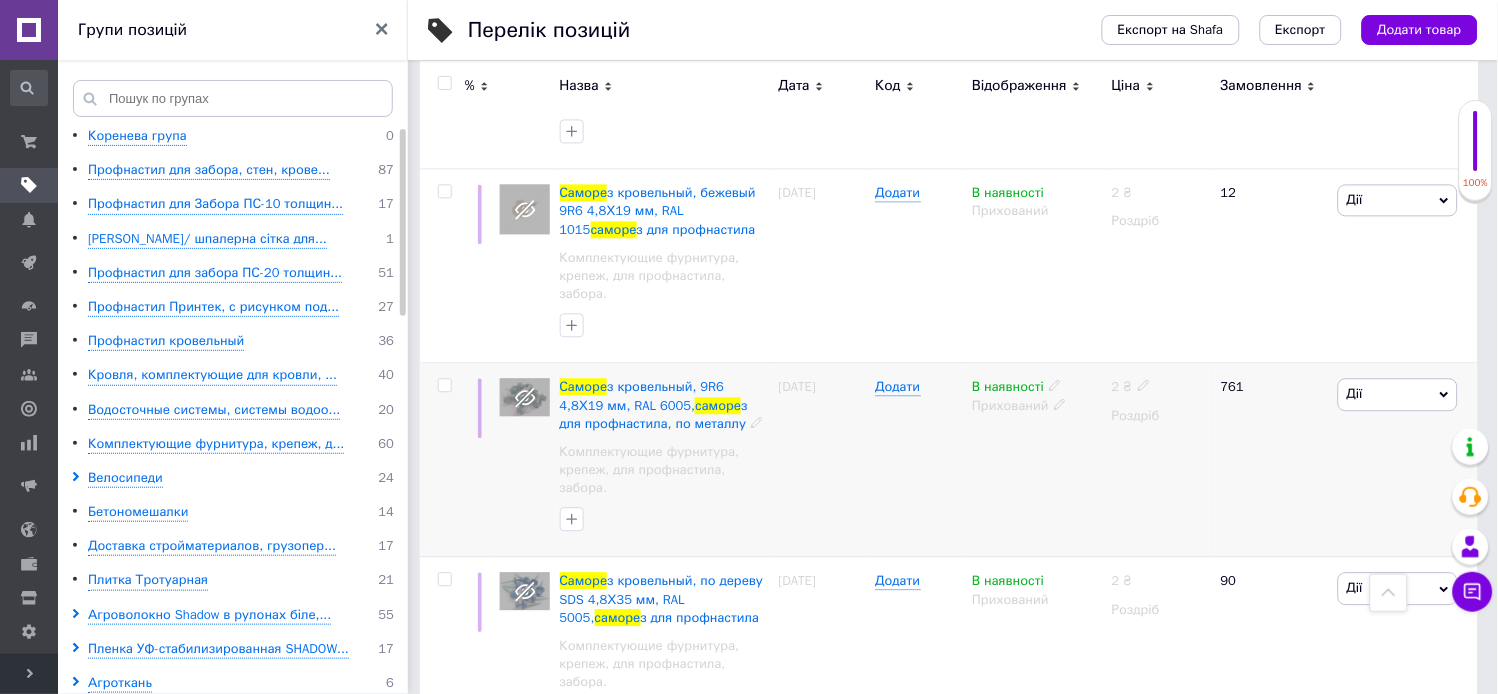 scroll, scrollTop: 1000, scrollLeft: 0, axis: vertical 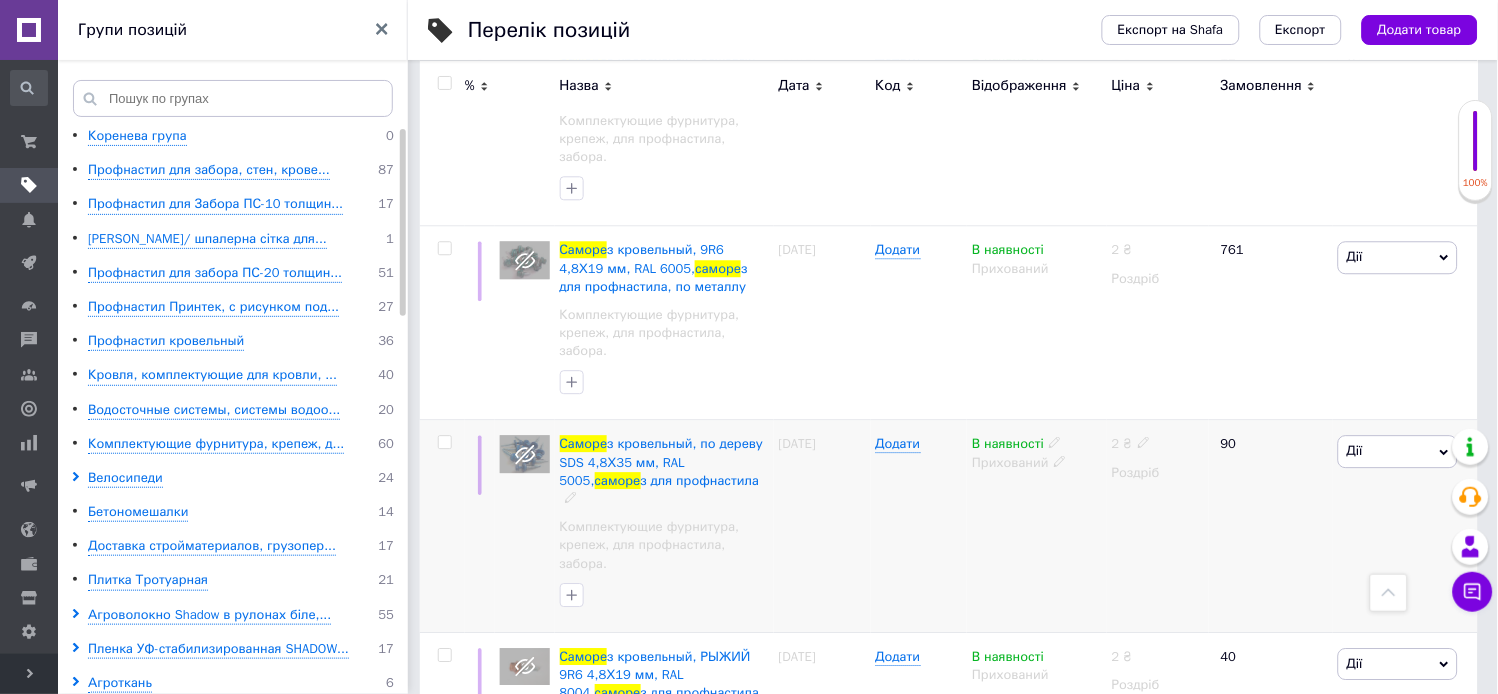 click at bounding box center [444, 442] 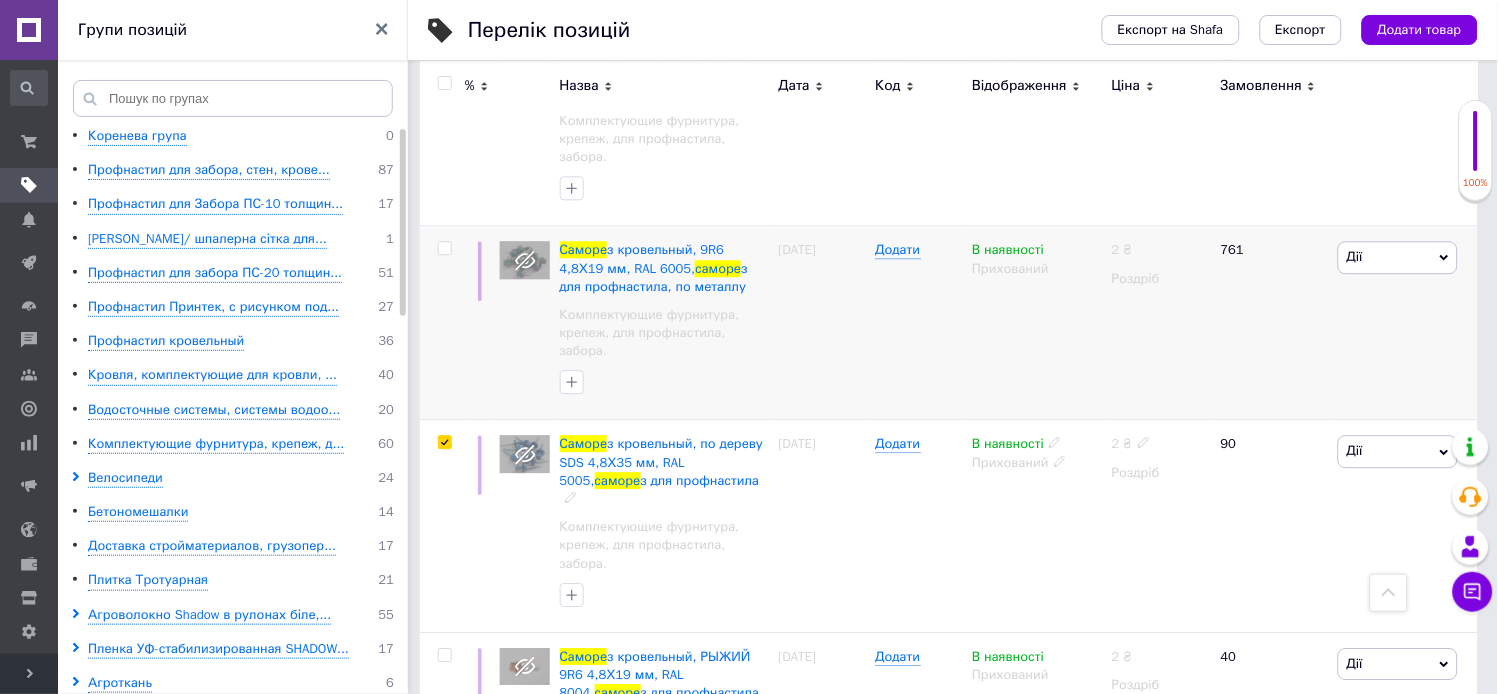 scroll, scrollTop: 1053, scrollLeft: 0, axis: vertical 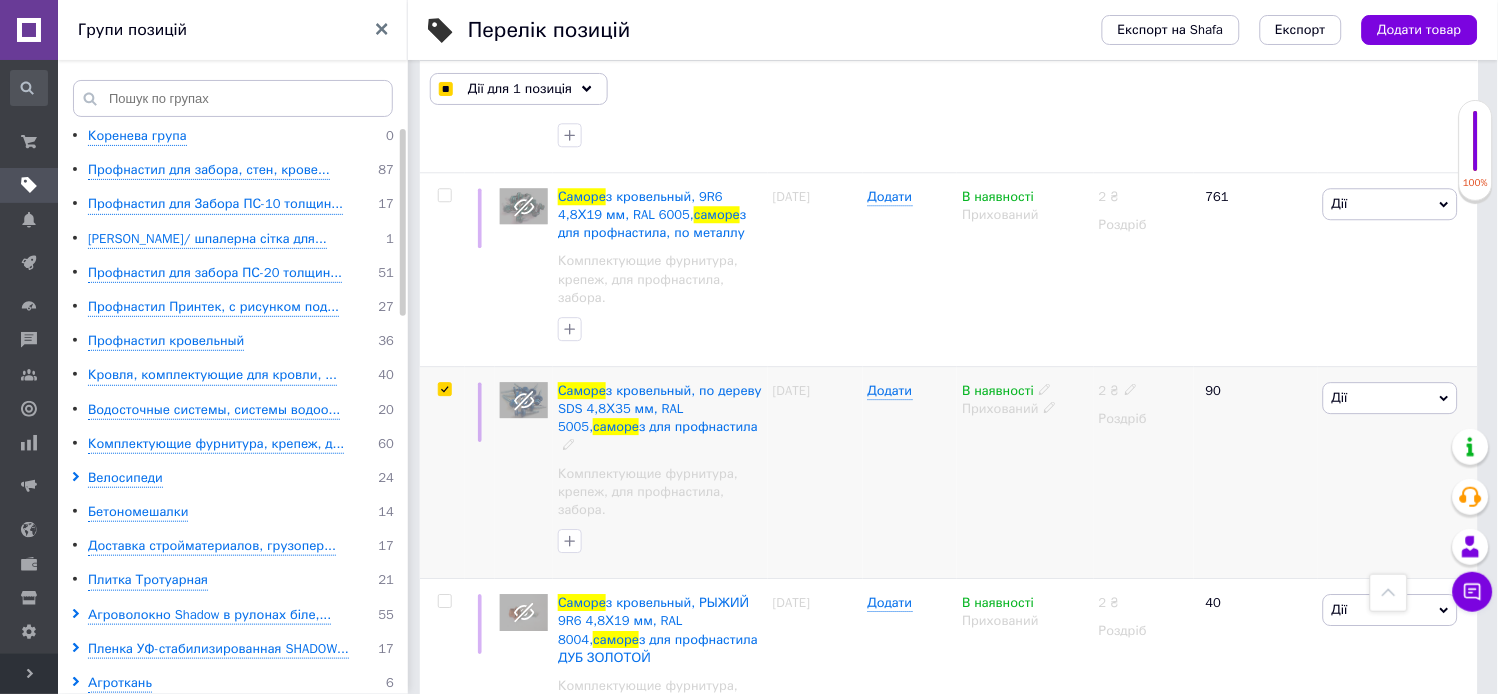 click at bounding box center [445, 389] 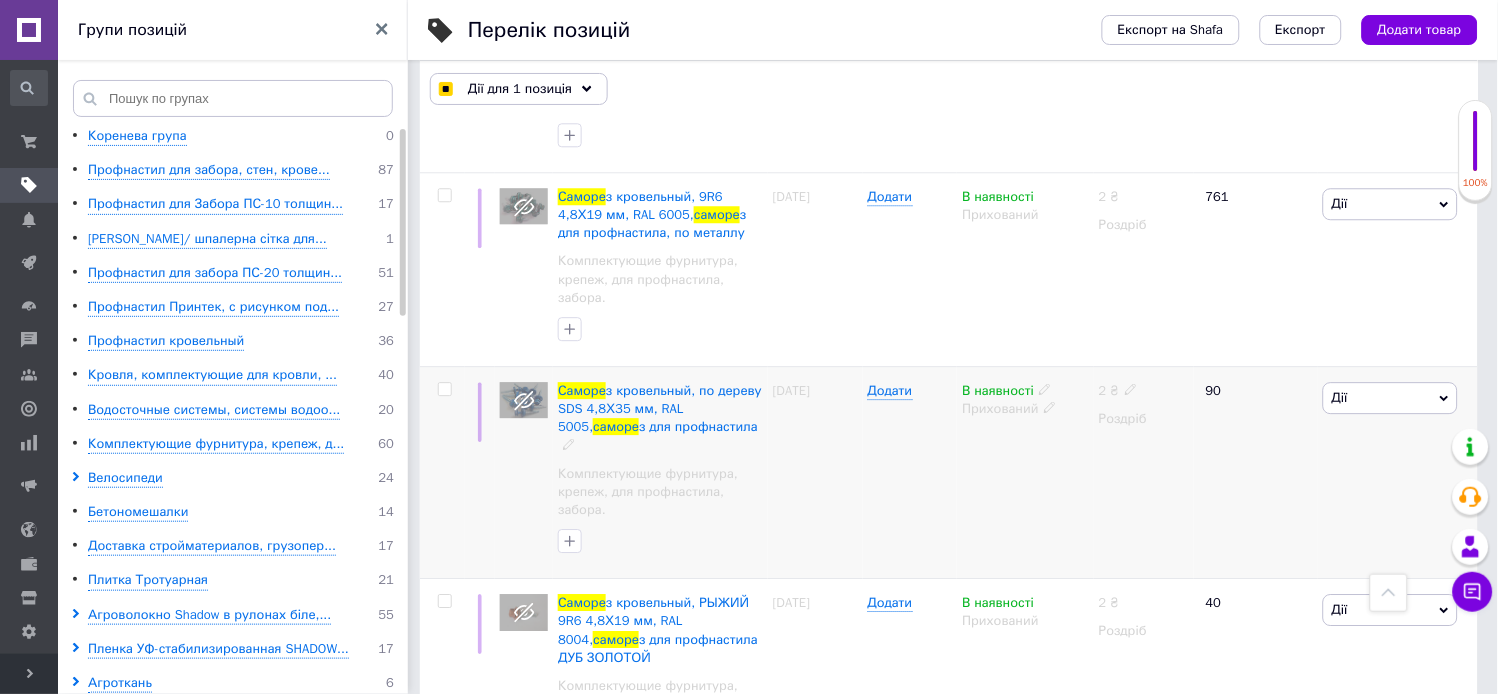 checkbox on "false" 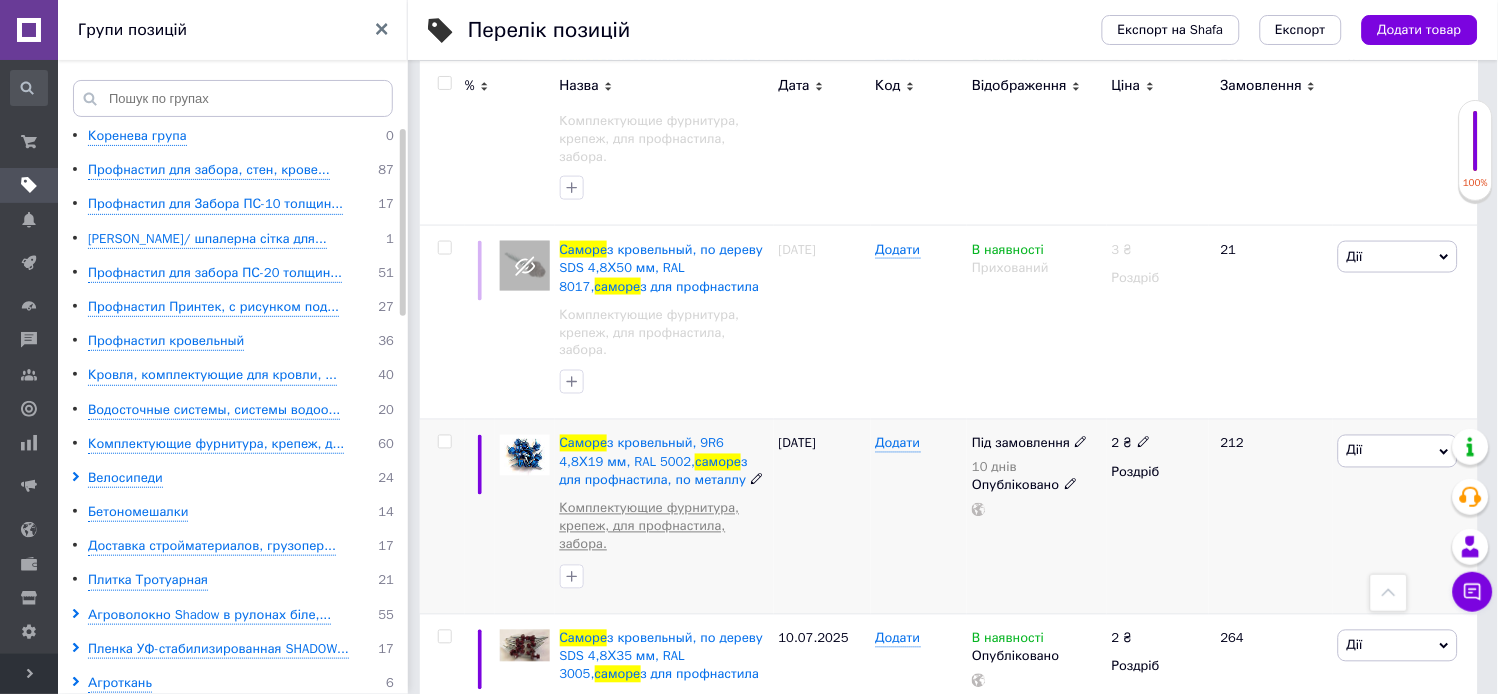 scroll, scrollTop: 2222, scrollLeft: 0, axis: vertical 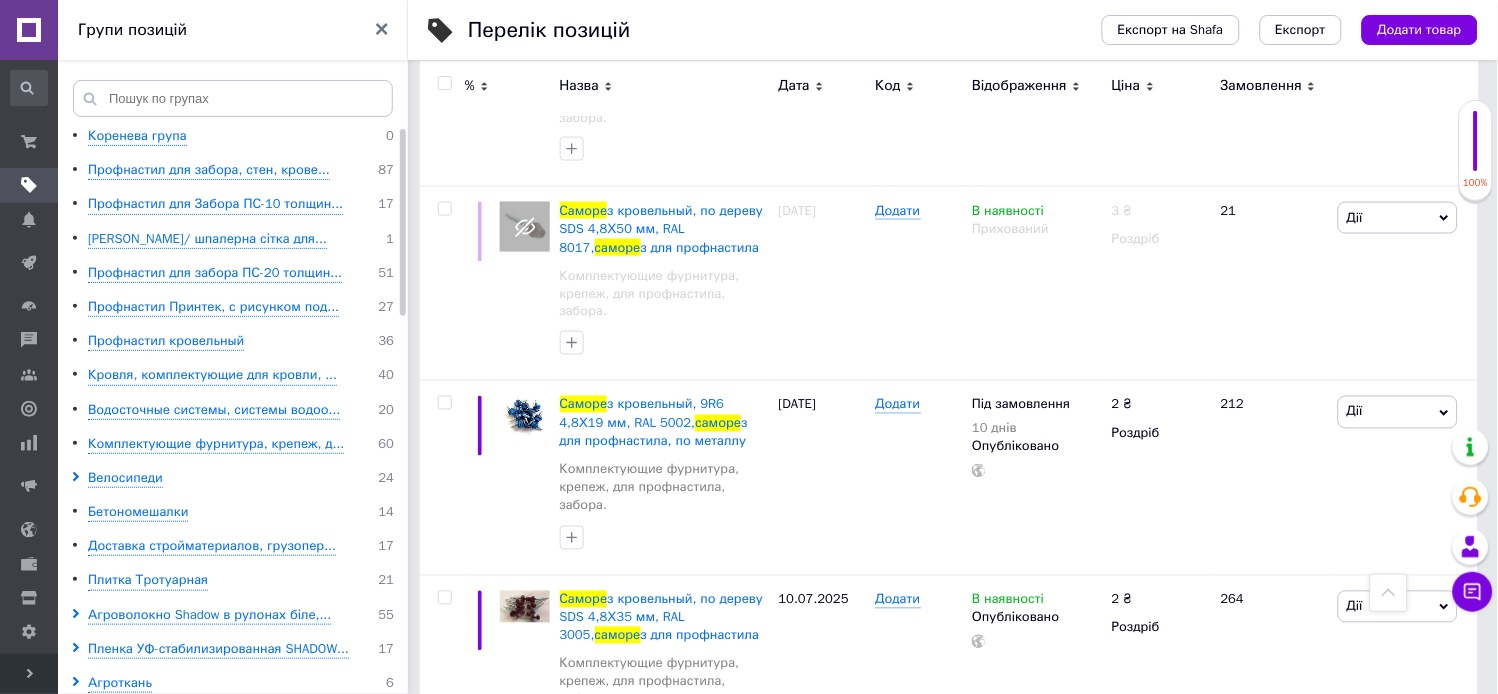 type 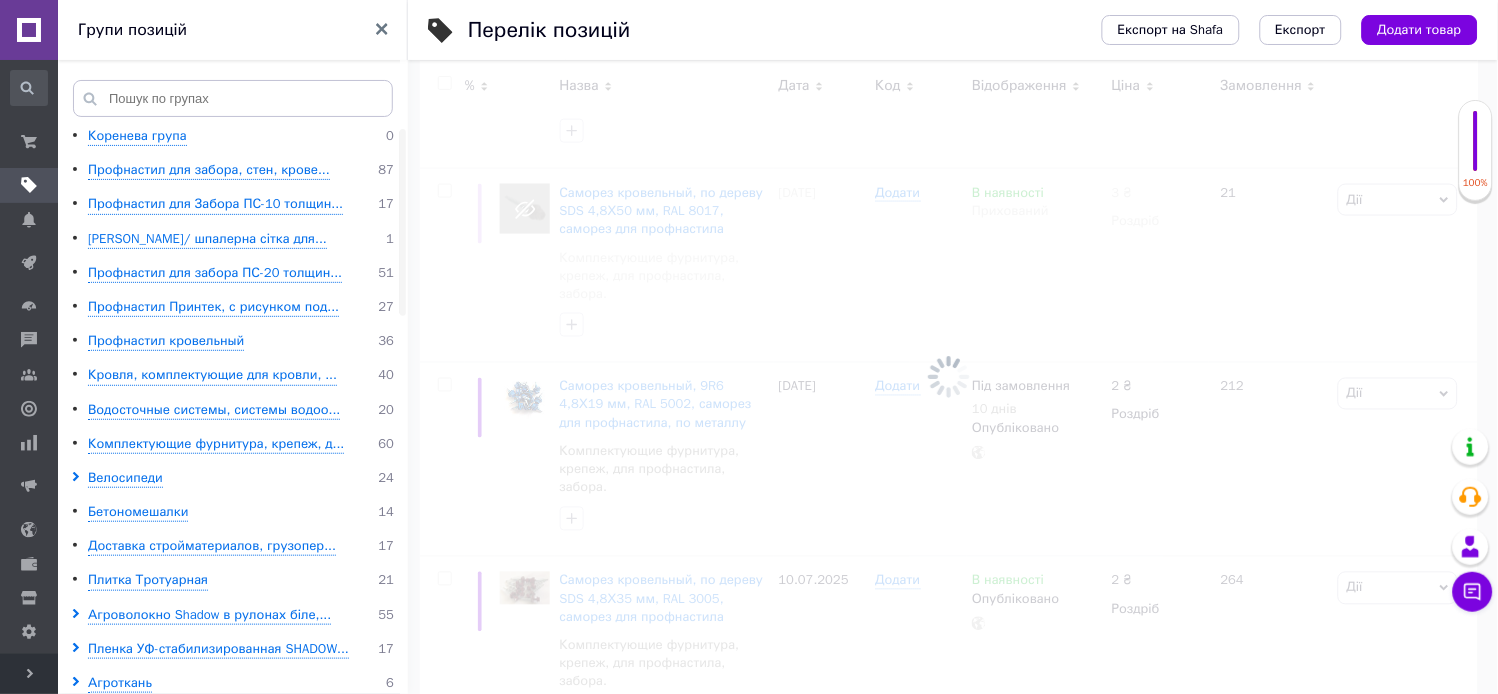 scroll, scrollTop: 0, scrollLeft: 0, axis: both 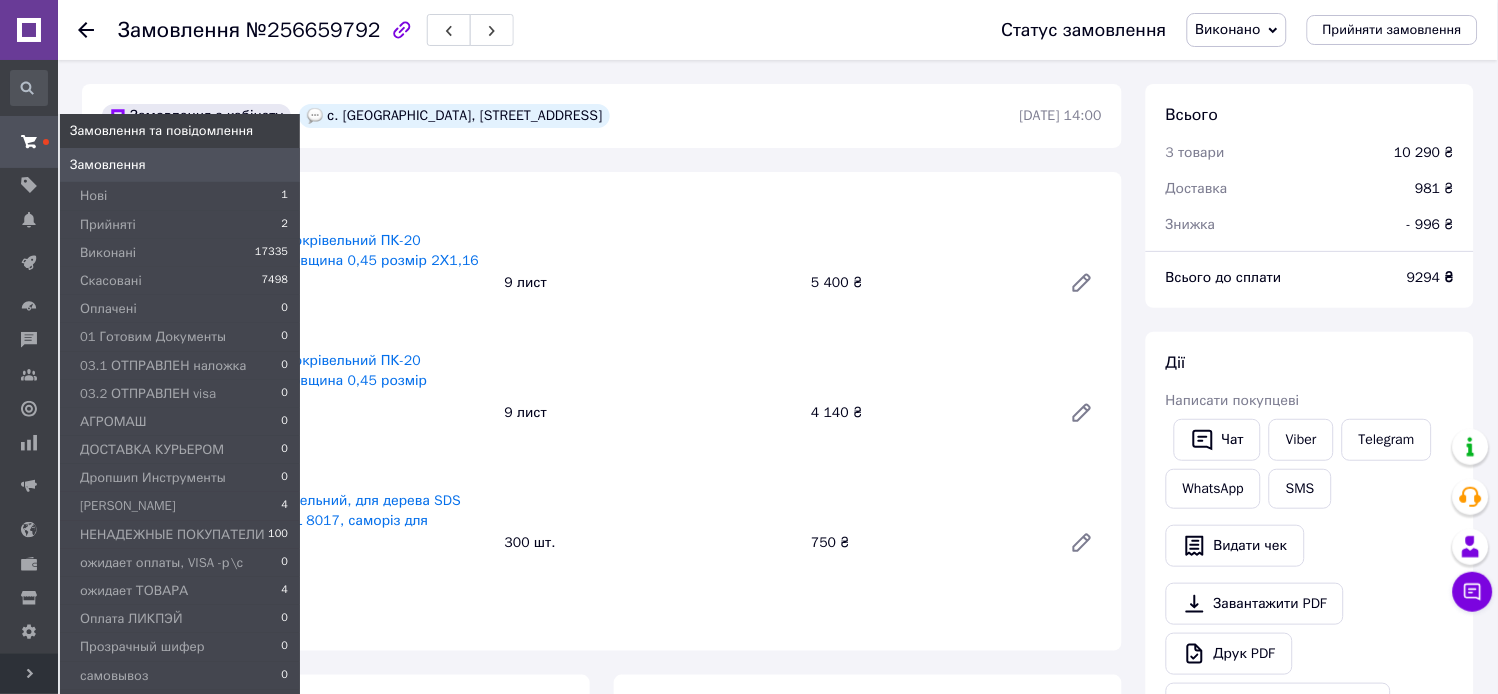 click 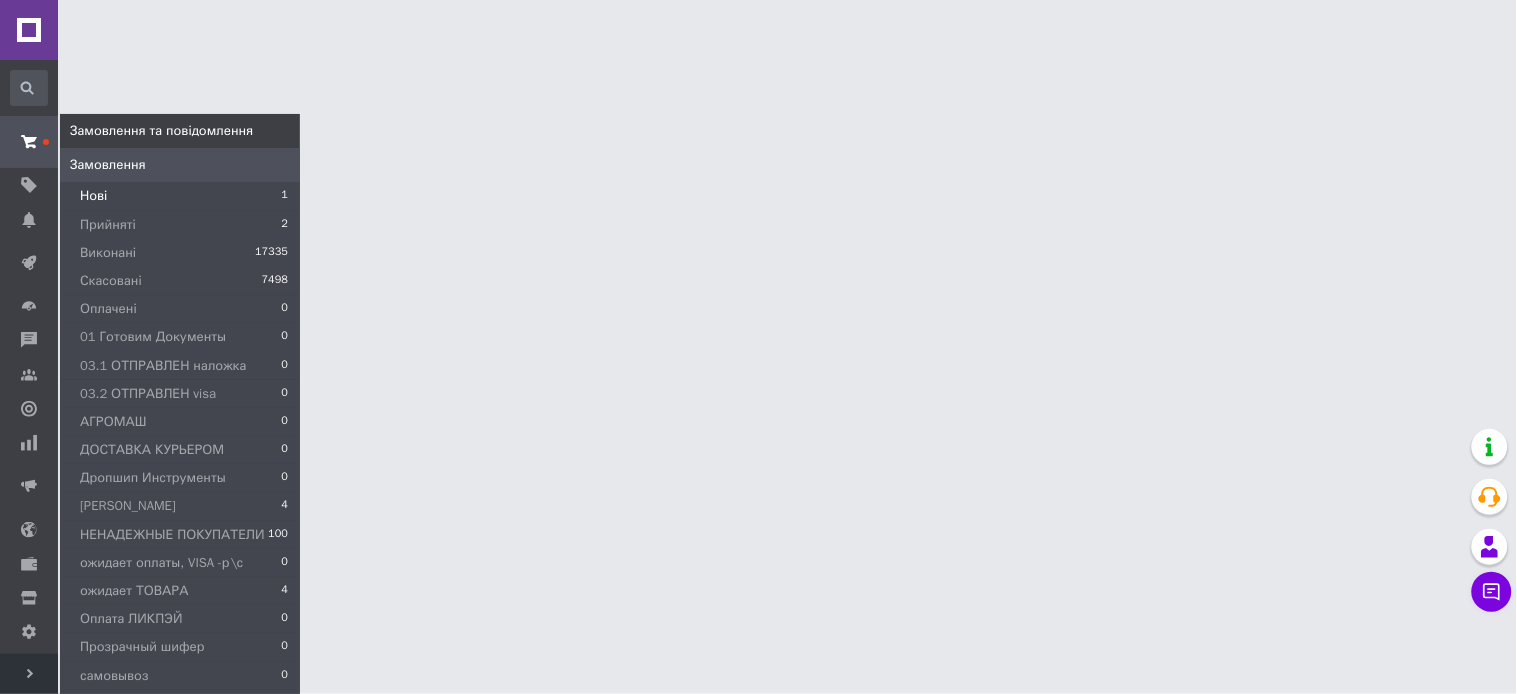 click on "Нові" at bounding box center (93, 196) 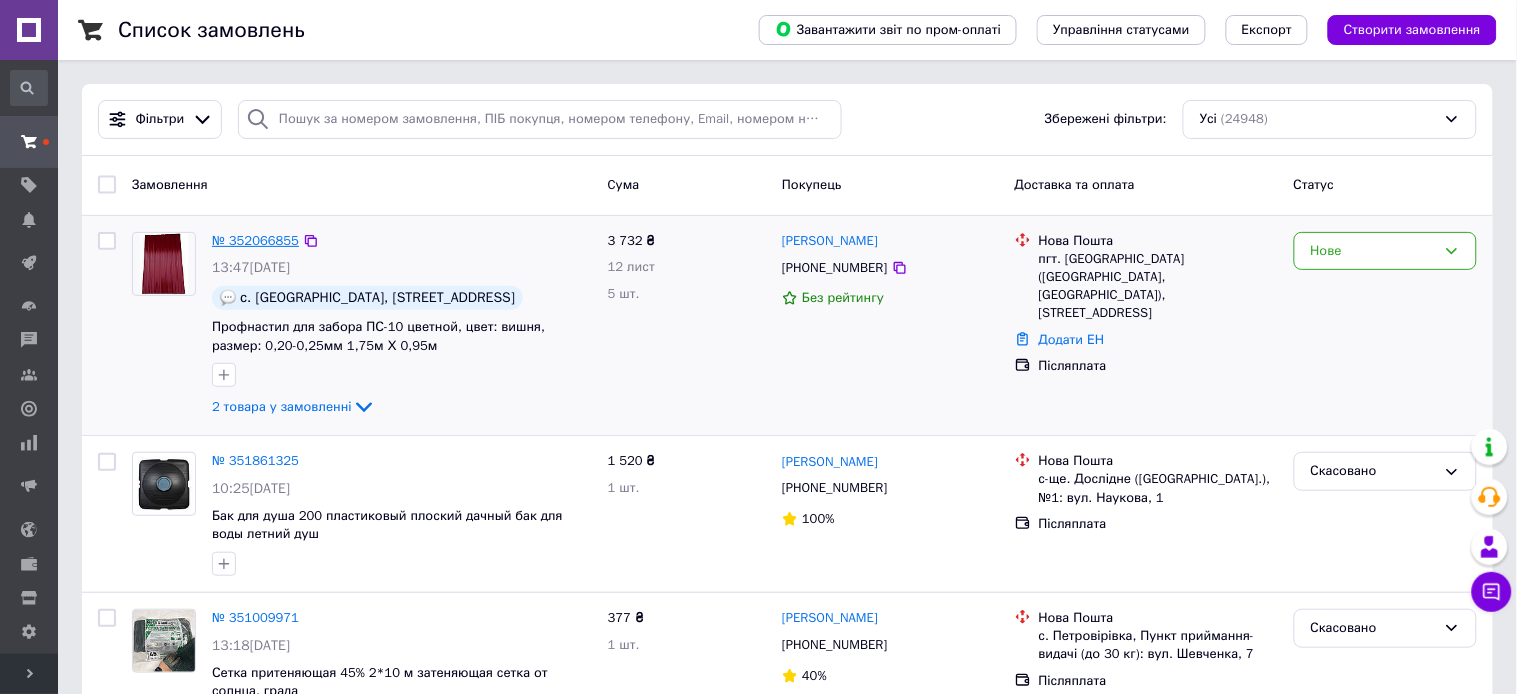 click on "№ 352066855" at bounding box center [255, 240] 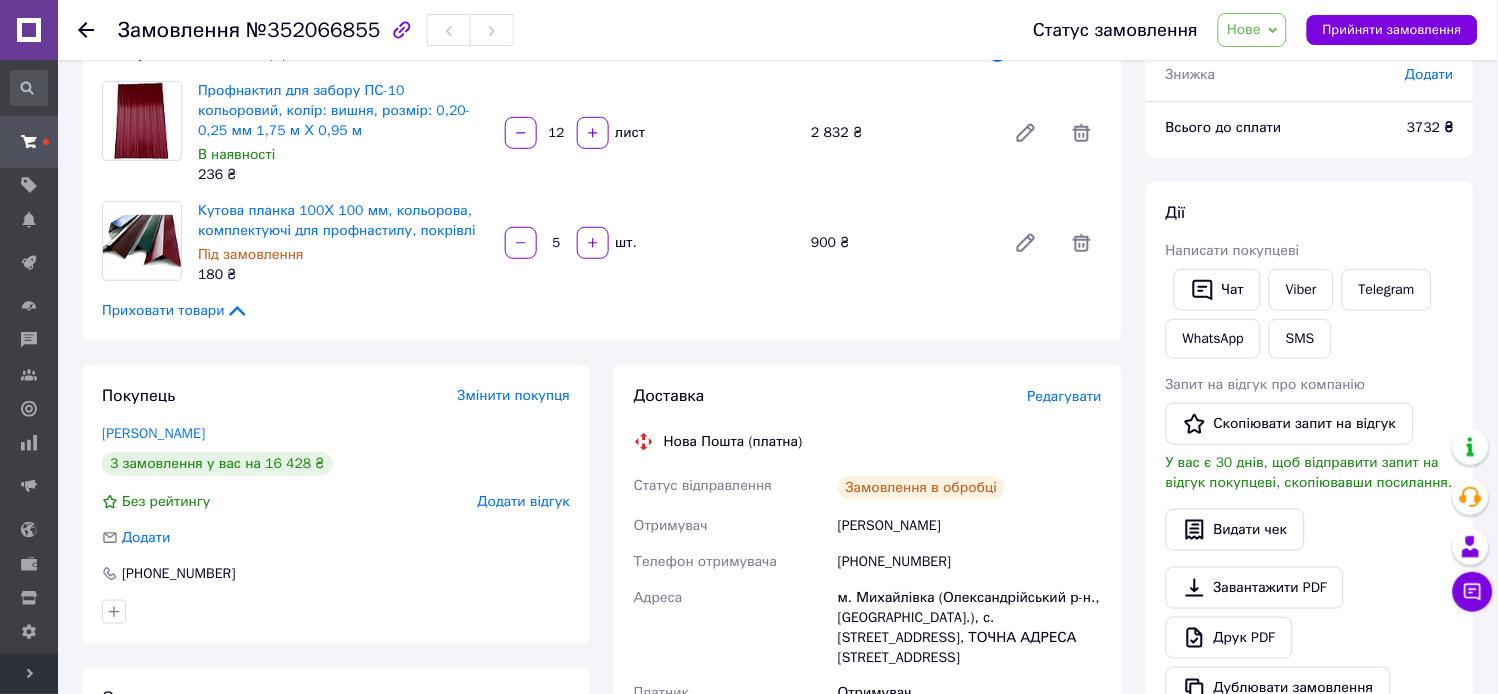 scroll, scrollTop: 111, scrollLeft: 0, axis: vertical 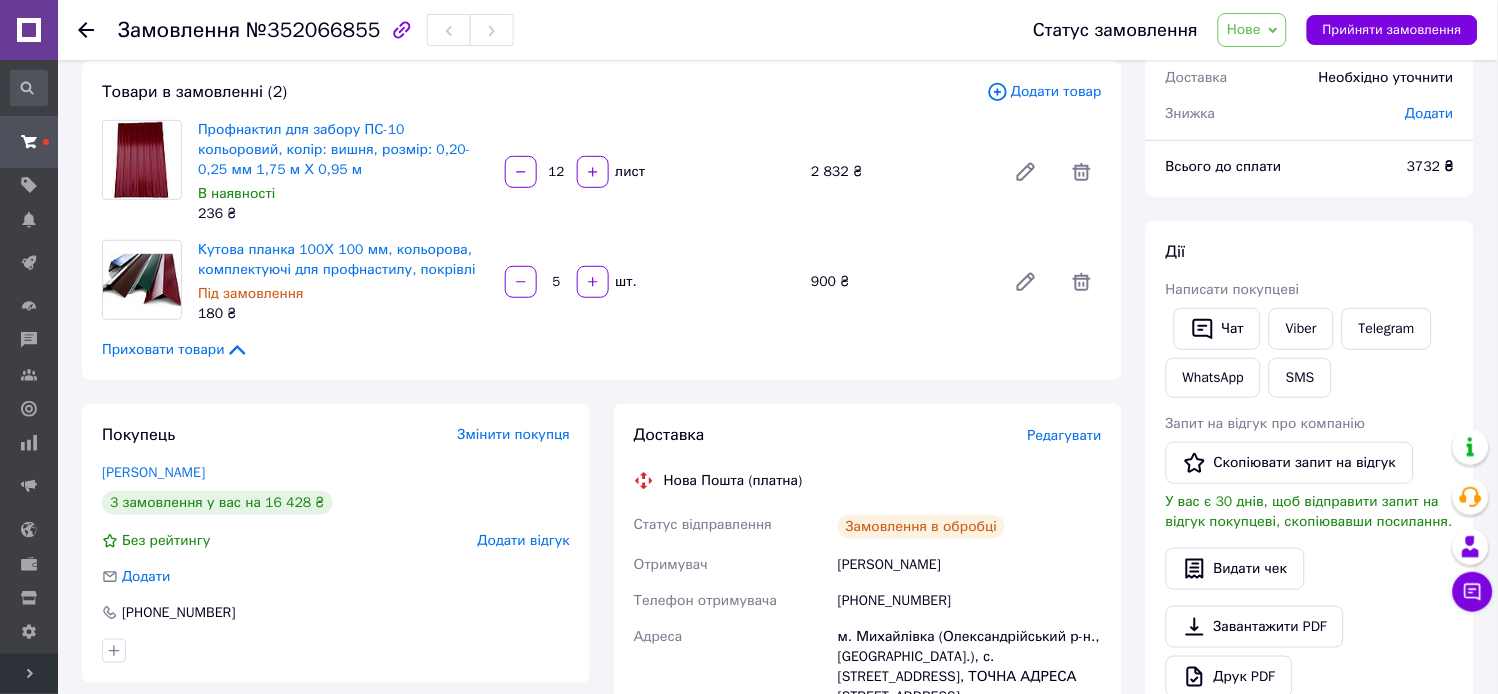 click on "Додати товар" at bounding box center [1044, 92] 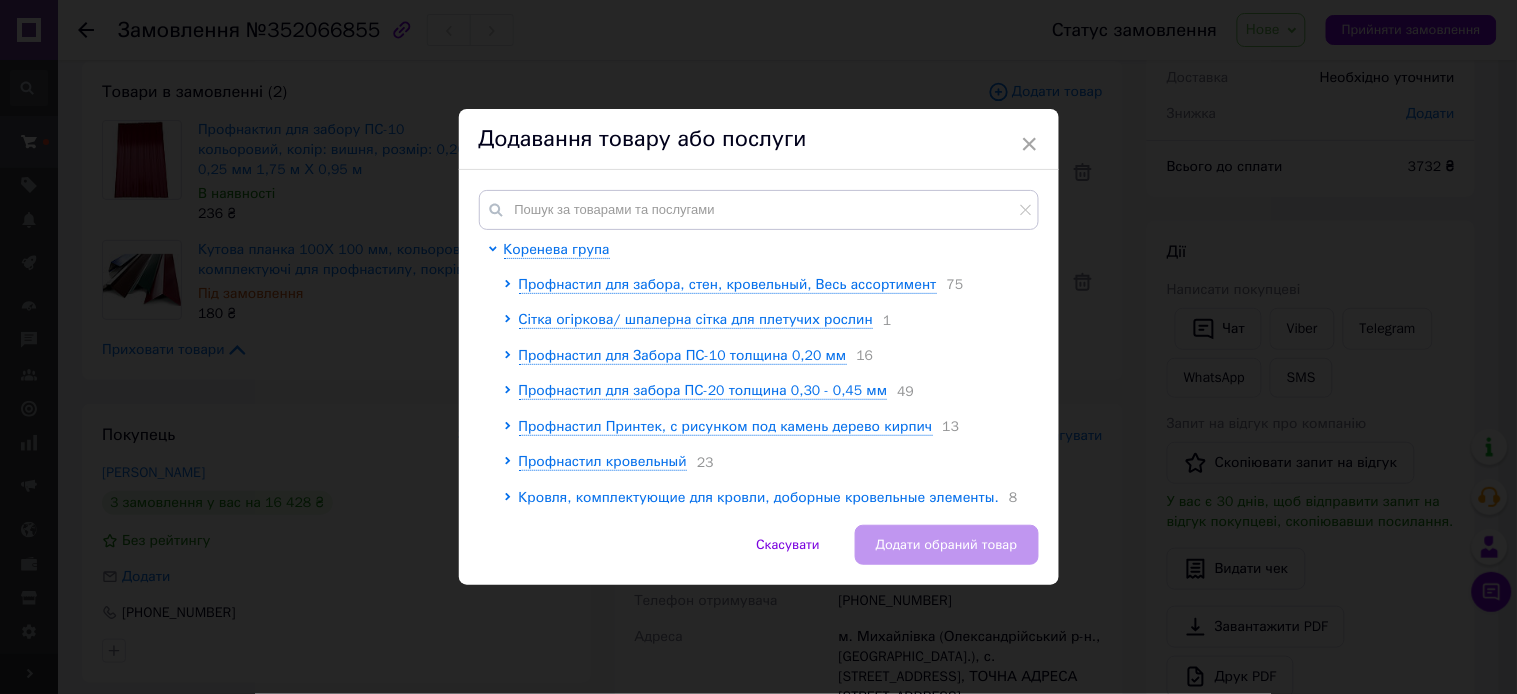 click on "[PERSON_NAME] група Профнастил для забора, стен, кровельный, Весь ассортимент 75 Сітка огіркова/ шпалерна сітка для плетучих рослин 1 Профнастил для Забора ПС-10 толщина 0,20 мм 16 Профнастил для забора ПС-20 толщина 0,30 - 0,45 мм 49 Профнастил Принтек, с рисунком под камень дерево кирпич 13 Профнастил кровельный 23 Кровля, комплектующие для кровли, доборные кровельные элементы. 8 Водосточные системы, системы водоотлива кровли 16 Комплектующие фурнитура, крепеж, для профнастила, забора. 7 Велосипеди 24 Бетономешалки 4 Доставка стройматериалов, грузоперевозки 14 18 Агротканина" at bounding box center [759, 347] 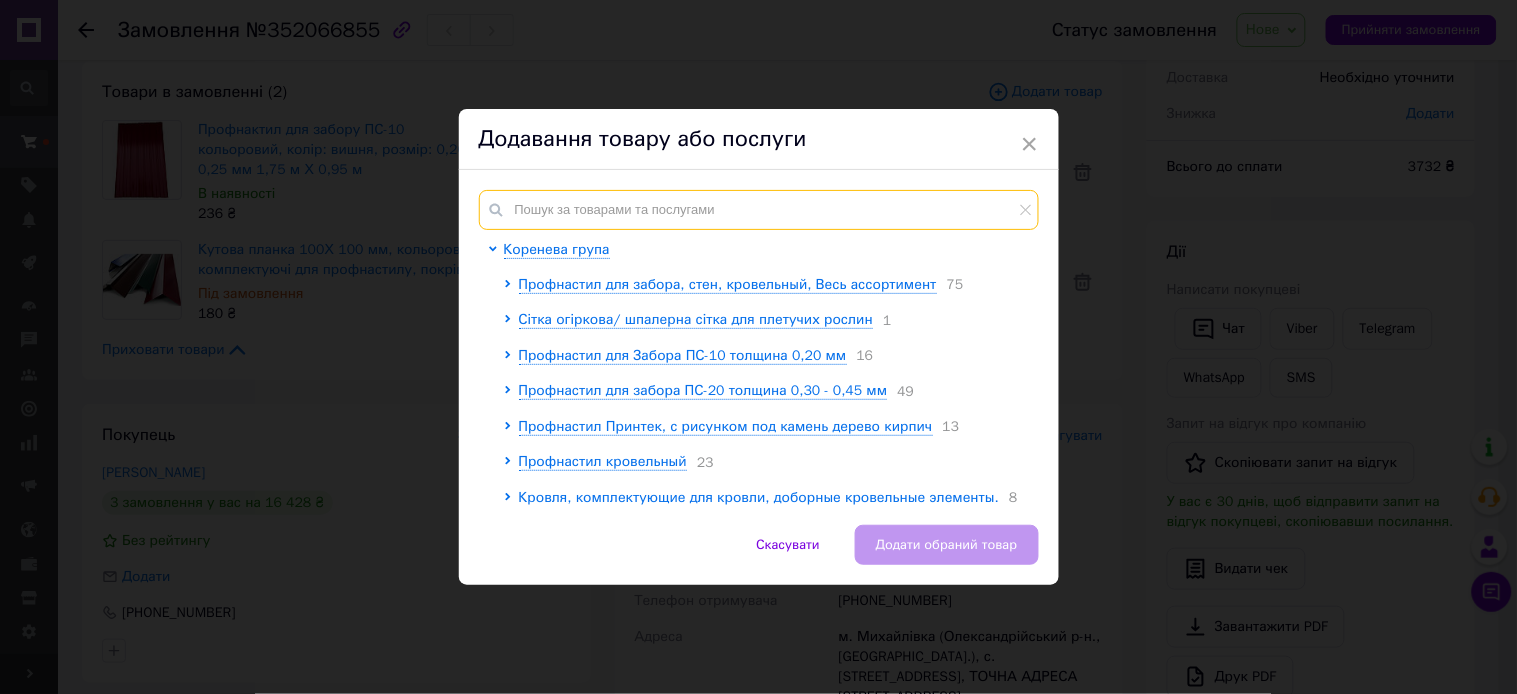 click at bounding box center [759, 210] 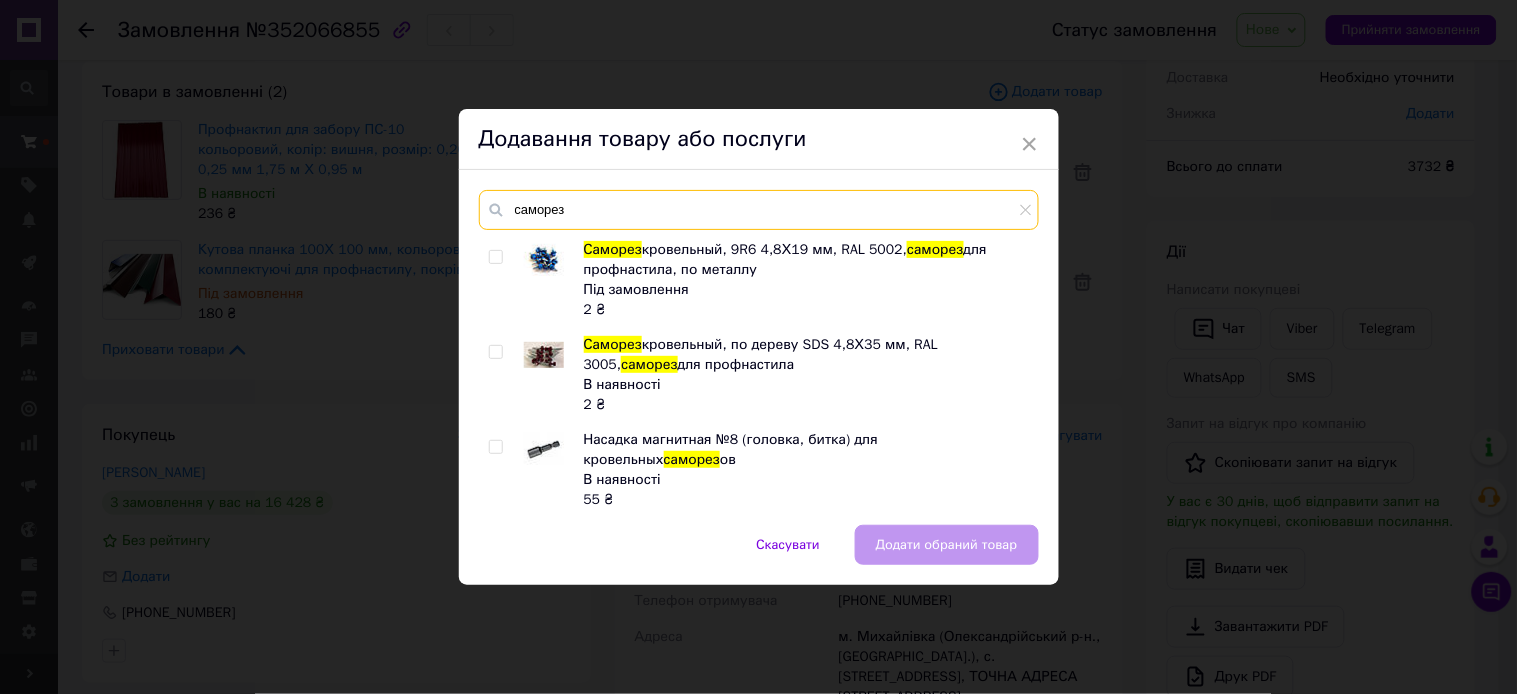 type on "саморез" 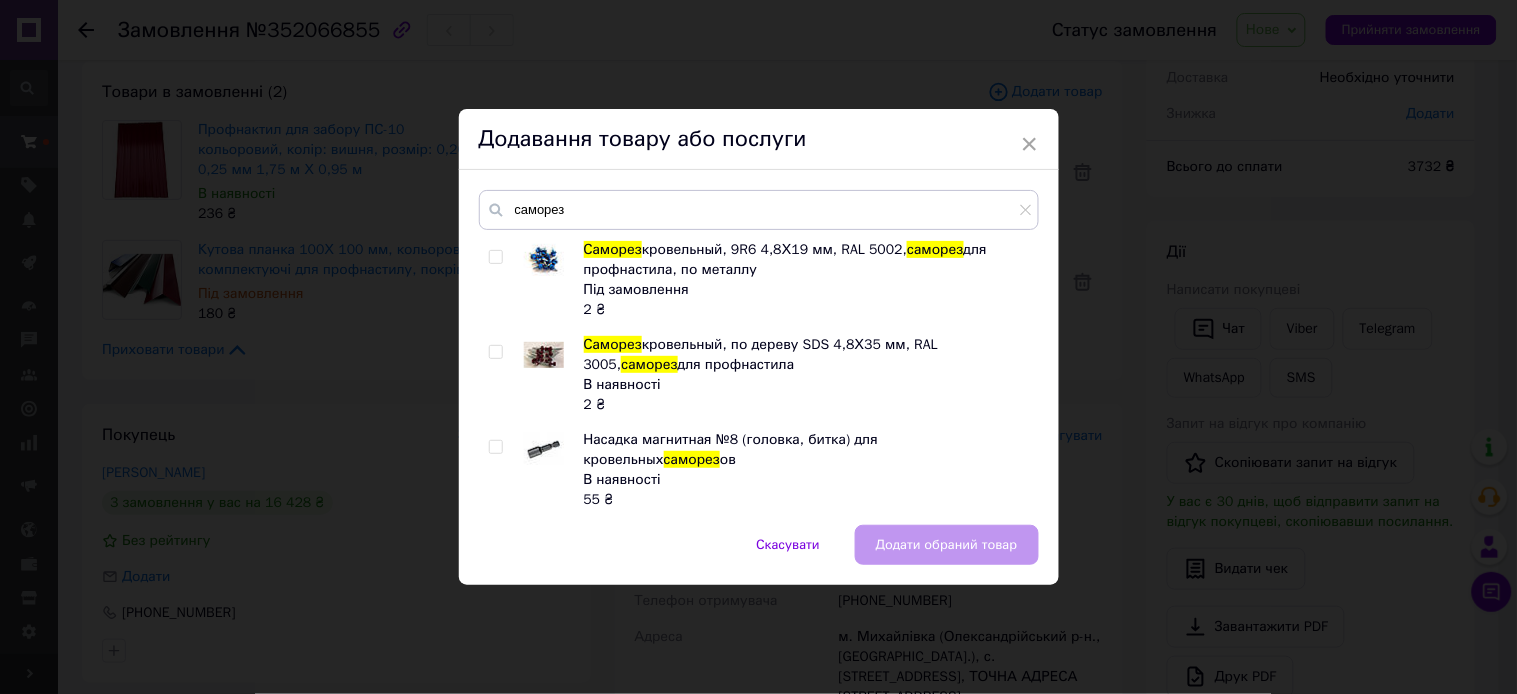 click at bounding box center (495, 352) 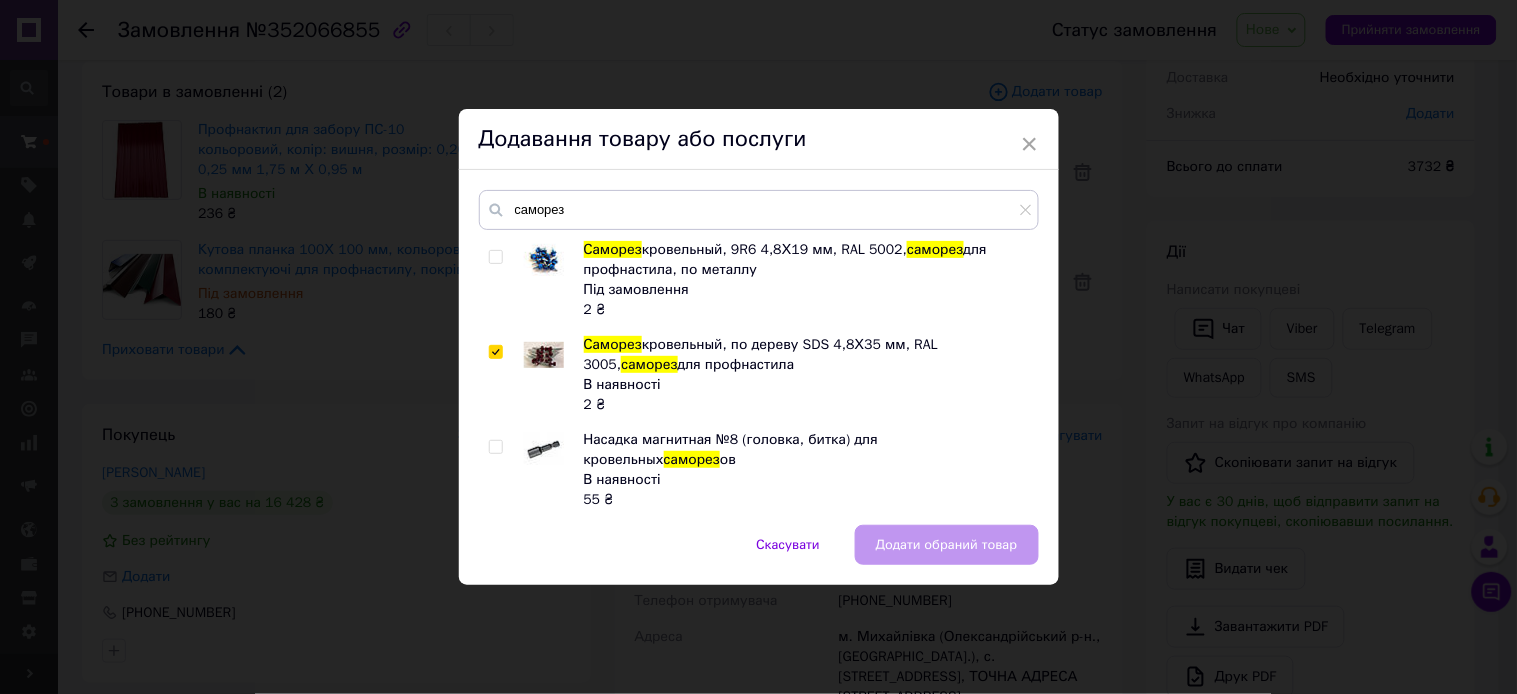 checkbox on "true" 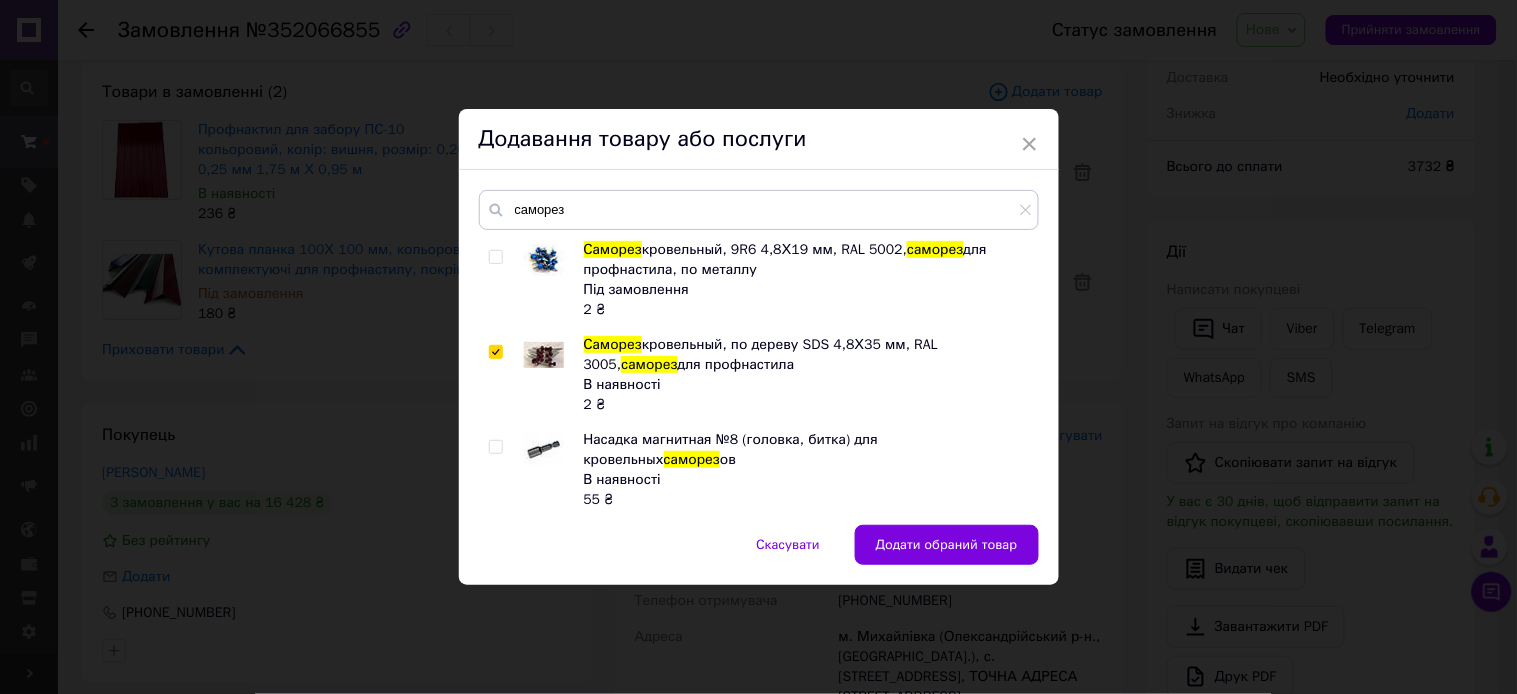 click on "Додати обраний товар" at bounding box center (947, 545) 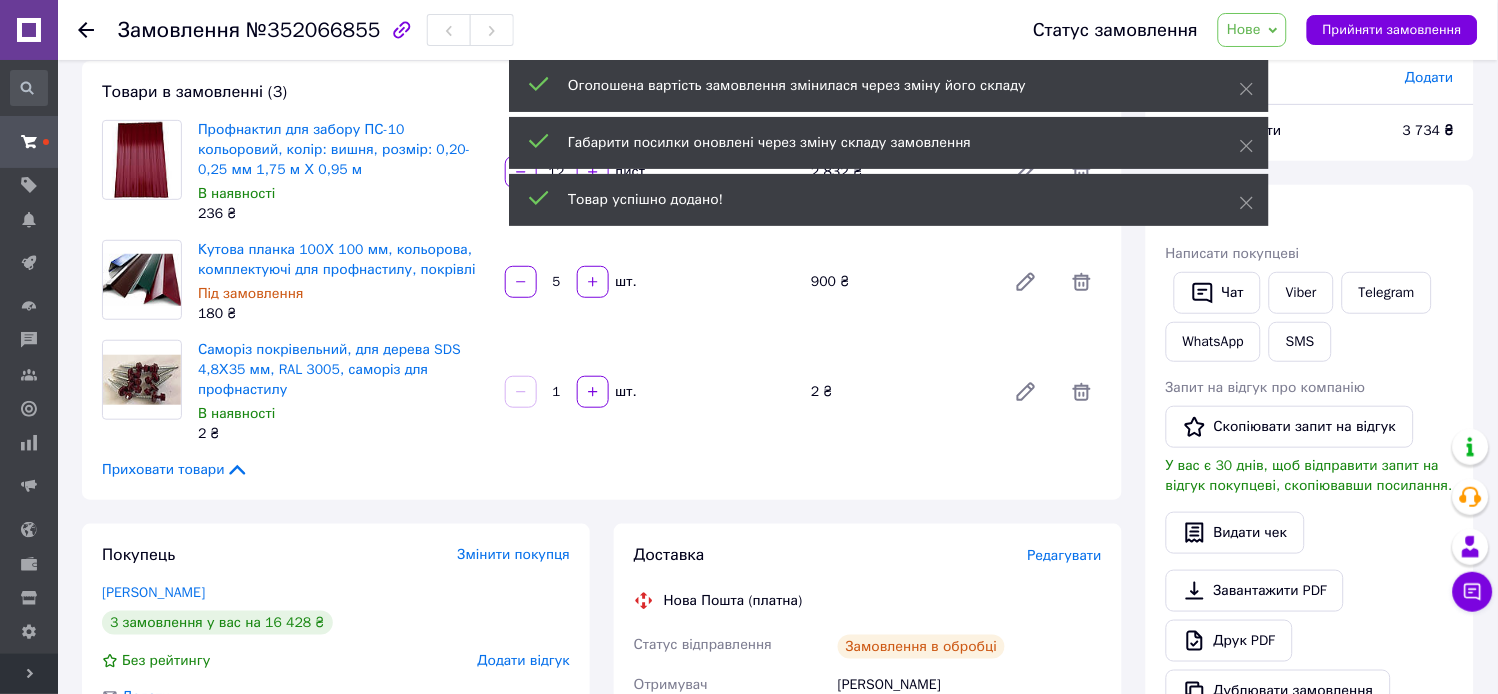 click on "1" at bounding box center [557, 392] 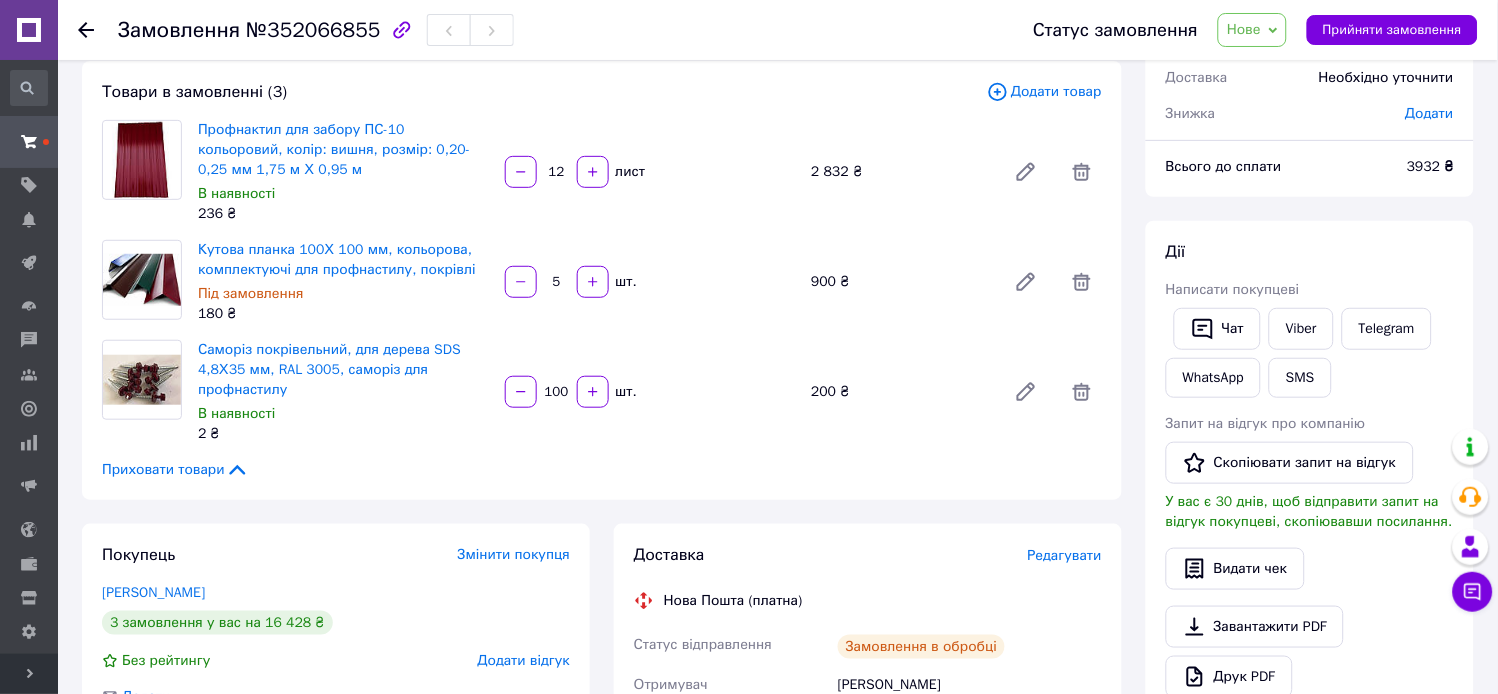 scroll, scrollTop: 0, scrollLeft: 0, axis: both 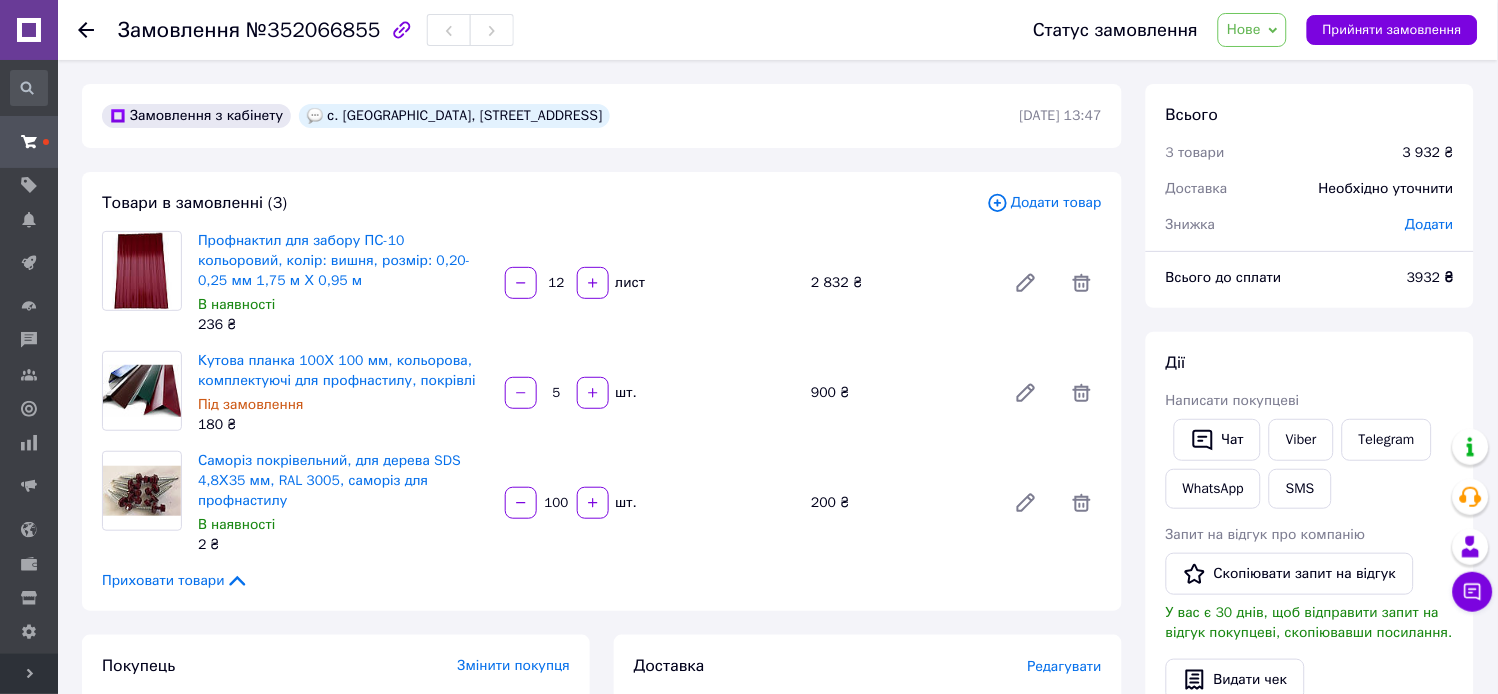 type on "100" 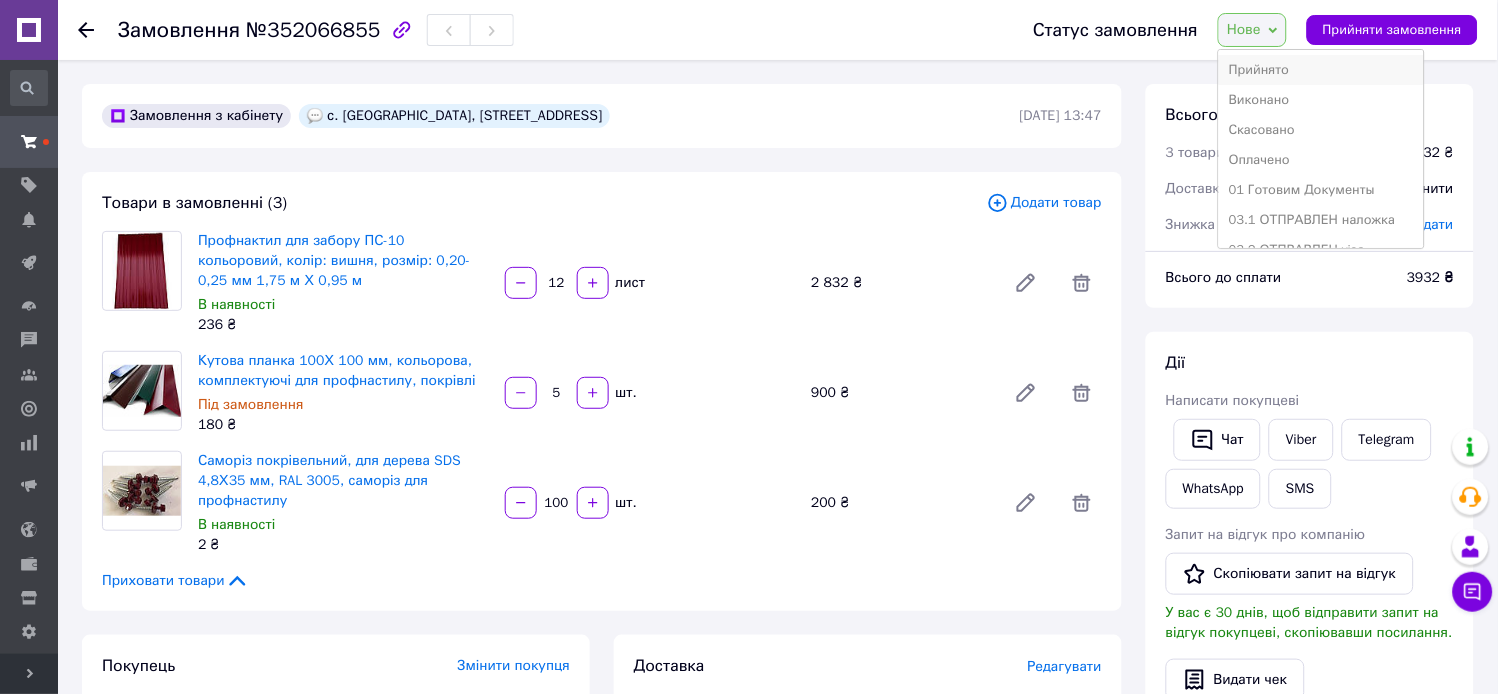 click on "Прийнято" at bounding box center (1321, 70) 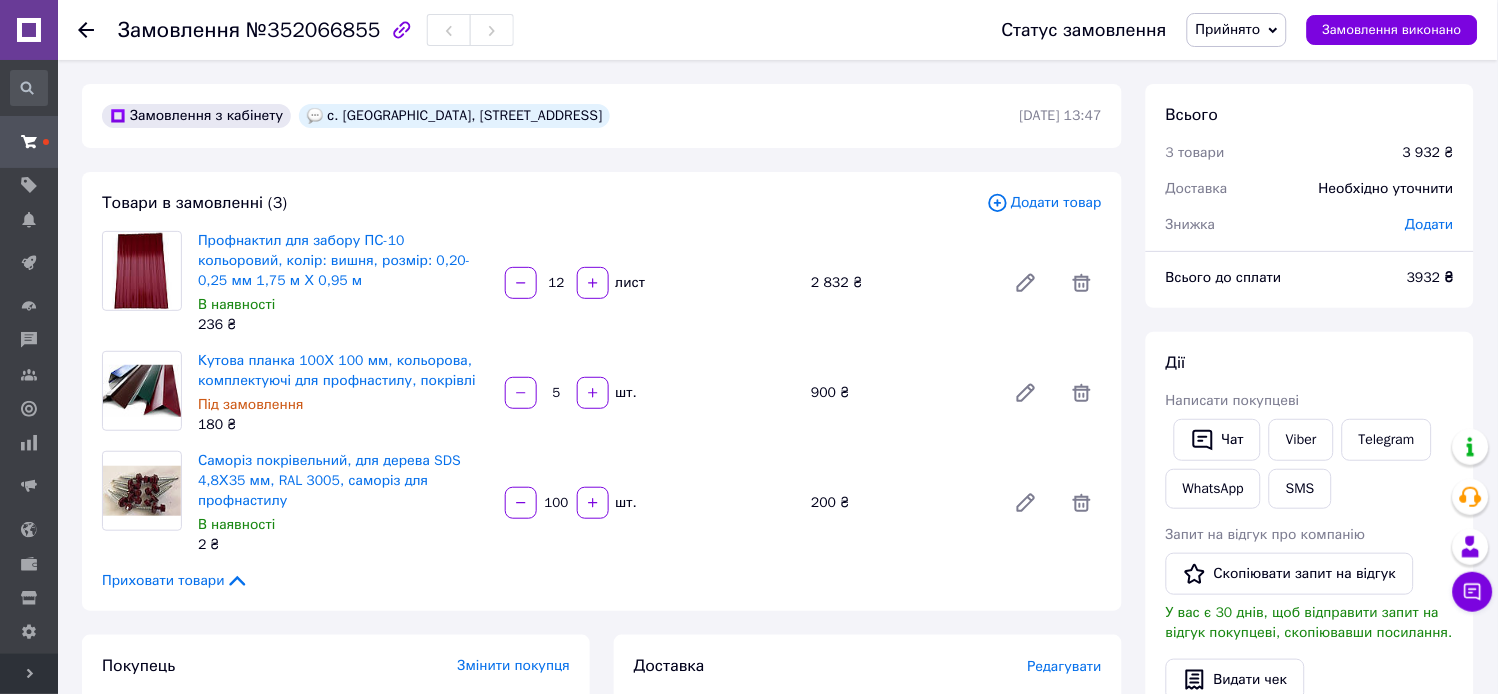 click on "Додати" at bounding box center (1430, 224) 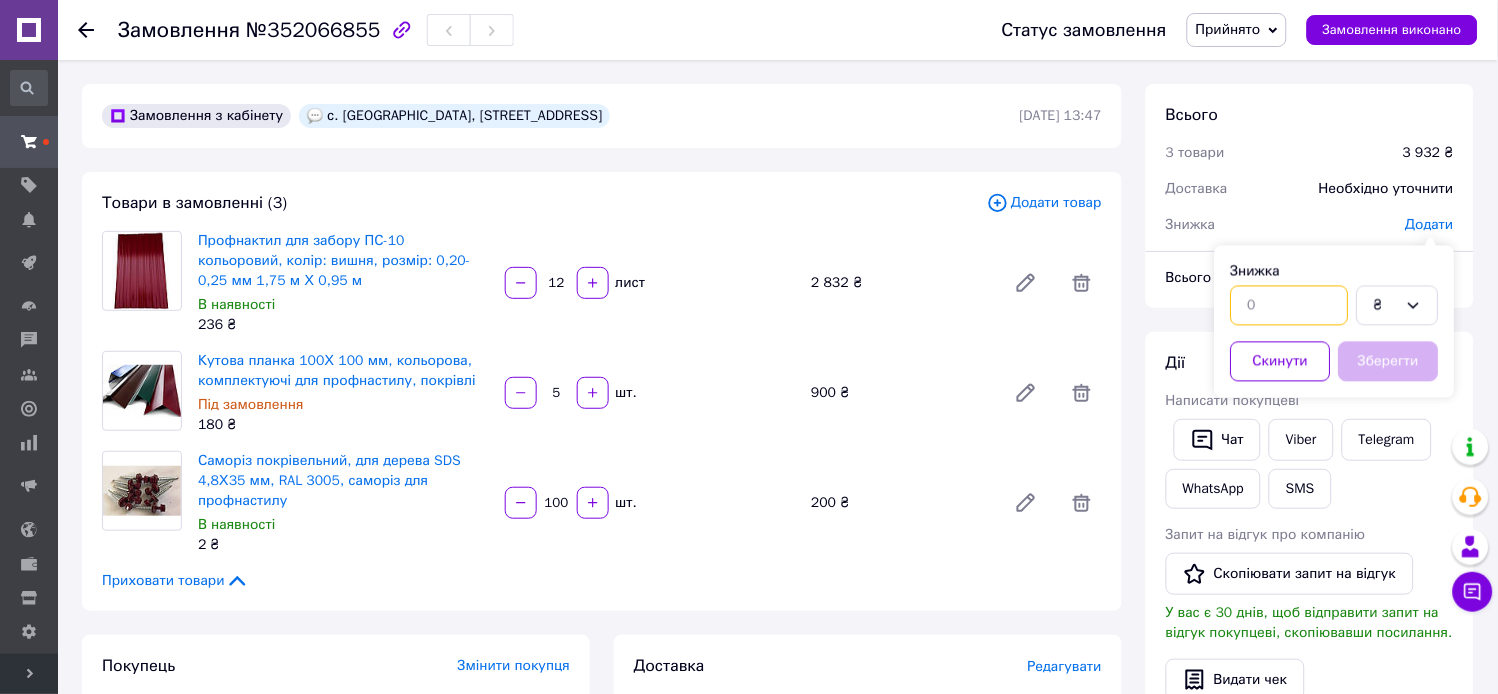 click at bounding box center (1290, 306) 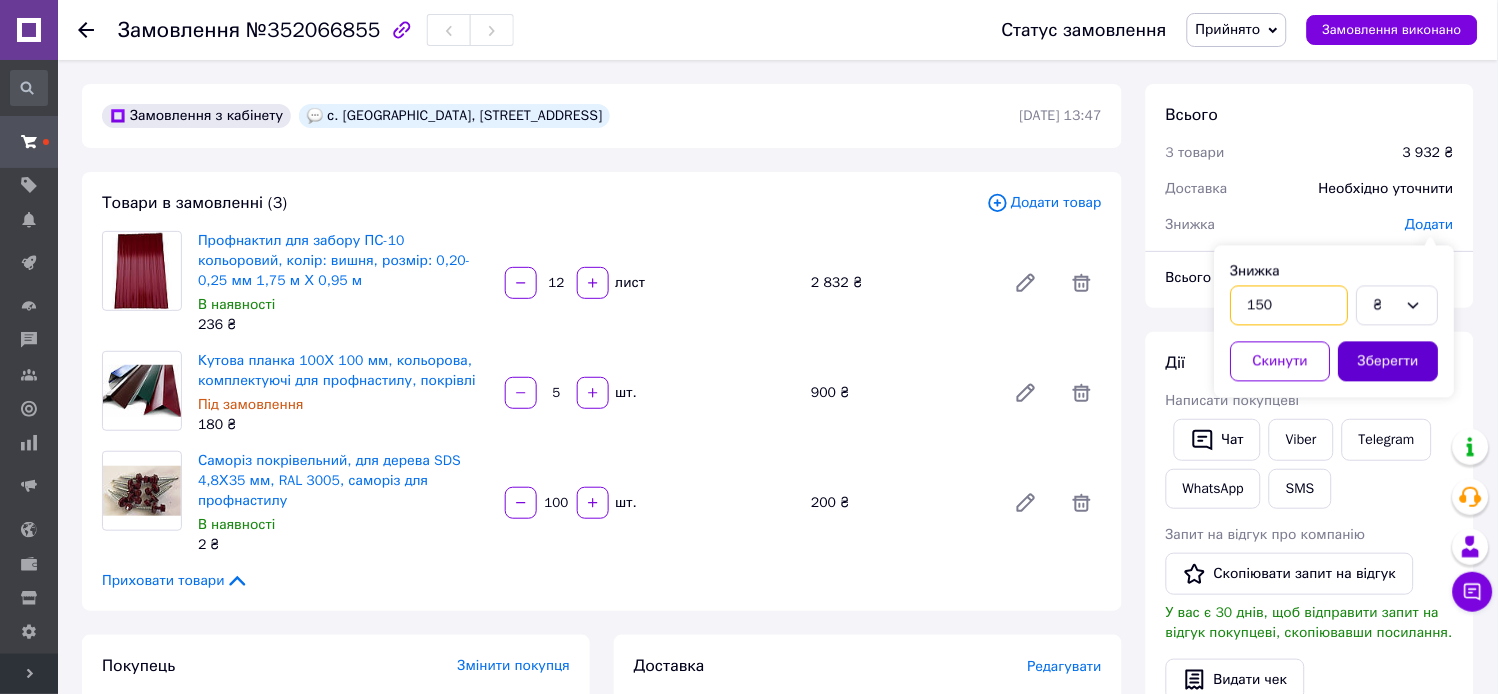 type on "150" 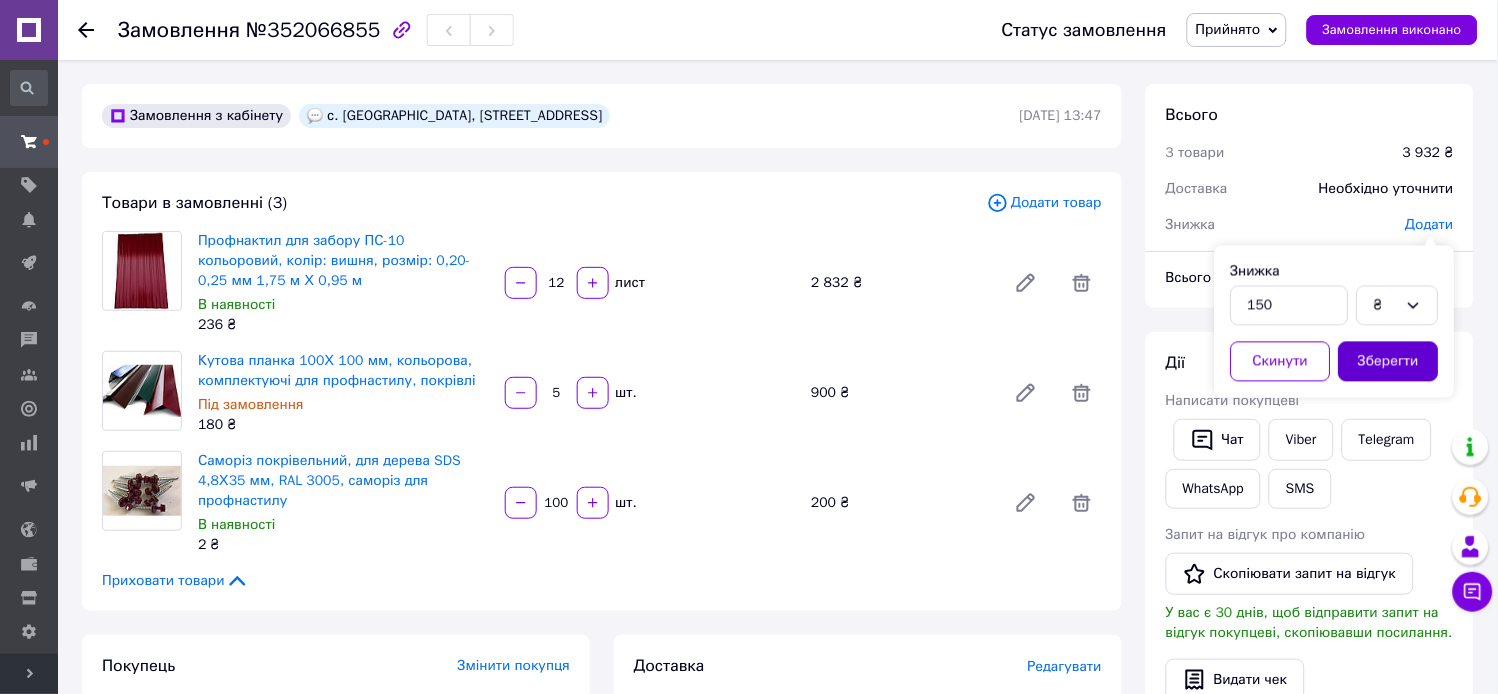 click on "Зберегти" at bounding box center [1389, 362] 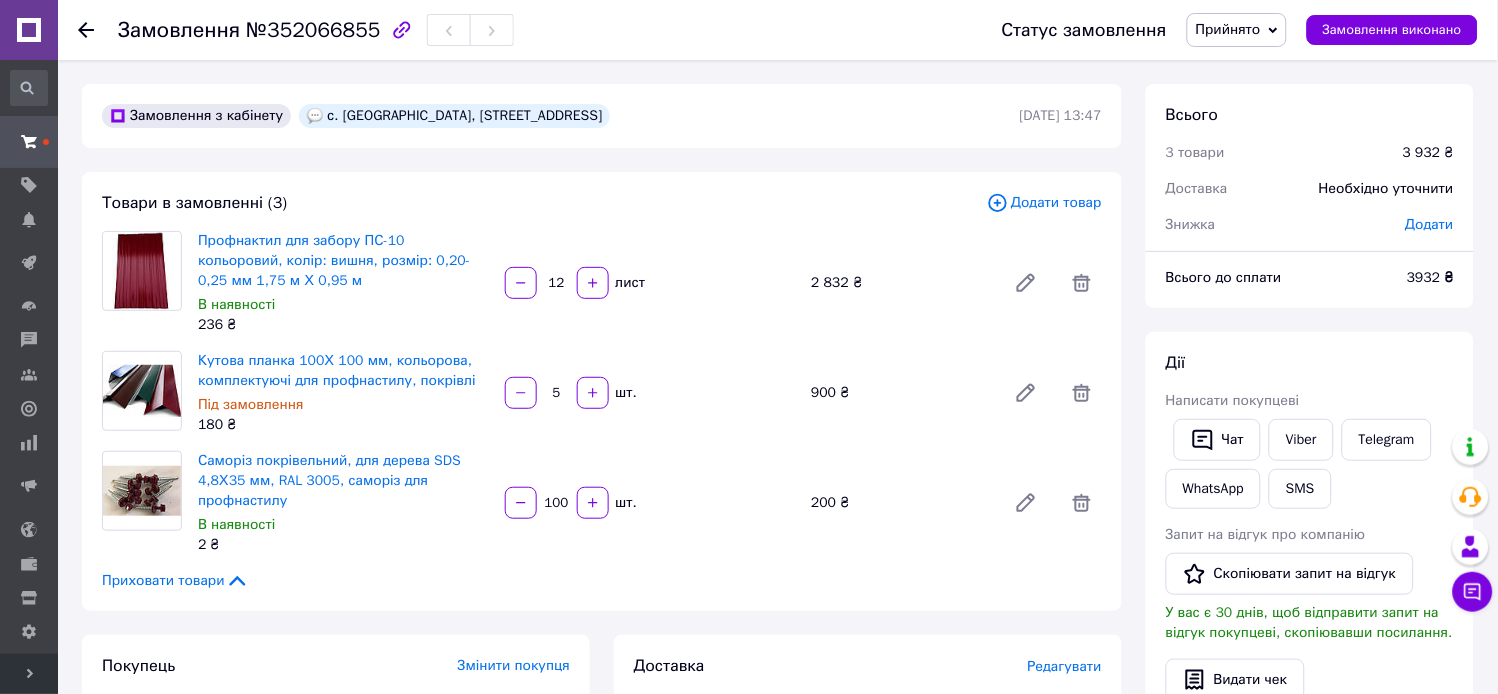 click on "Додати" at bounding box center [1430, 224] 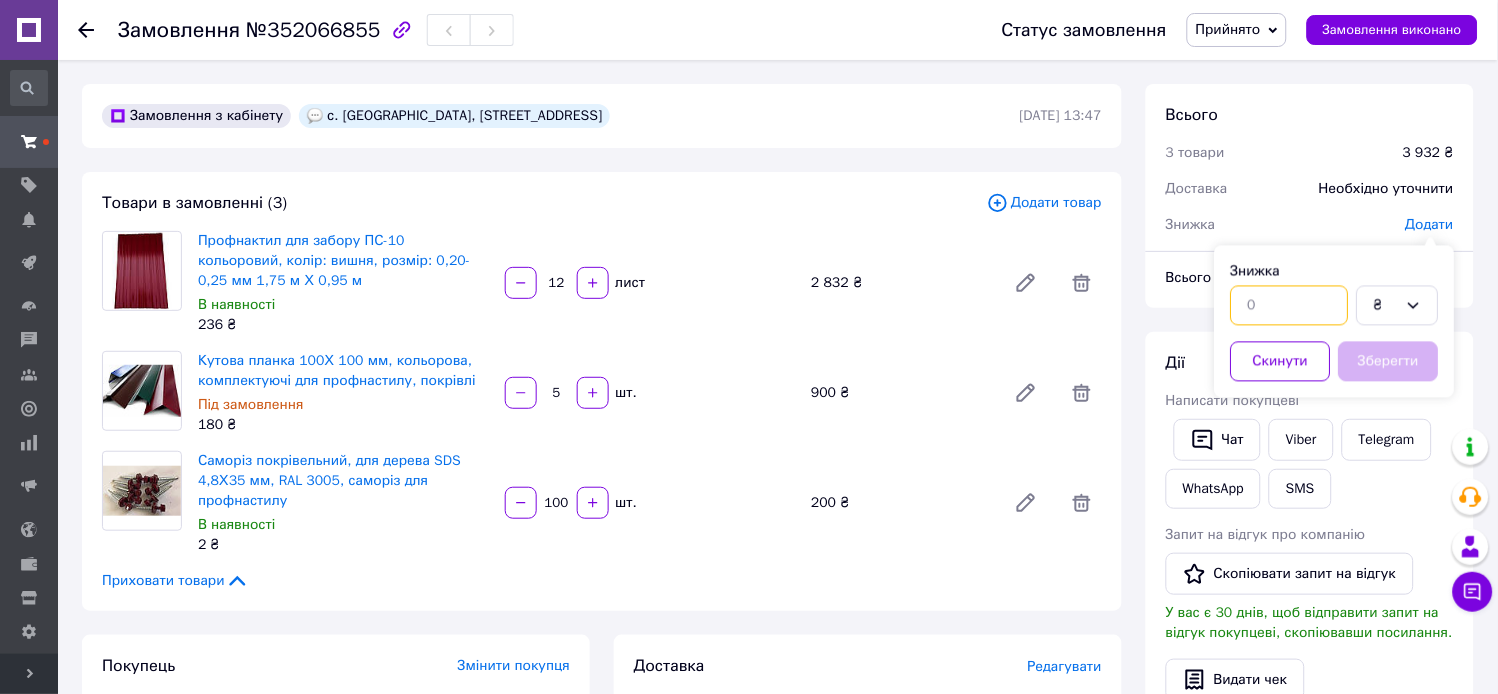 click at bounding box center [1290, 306] 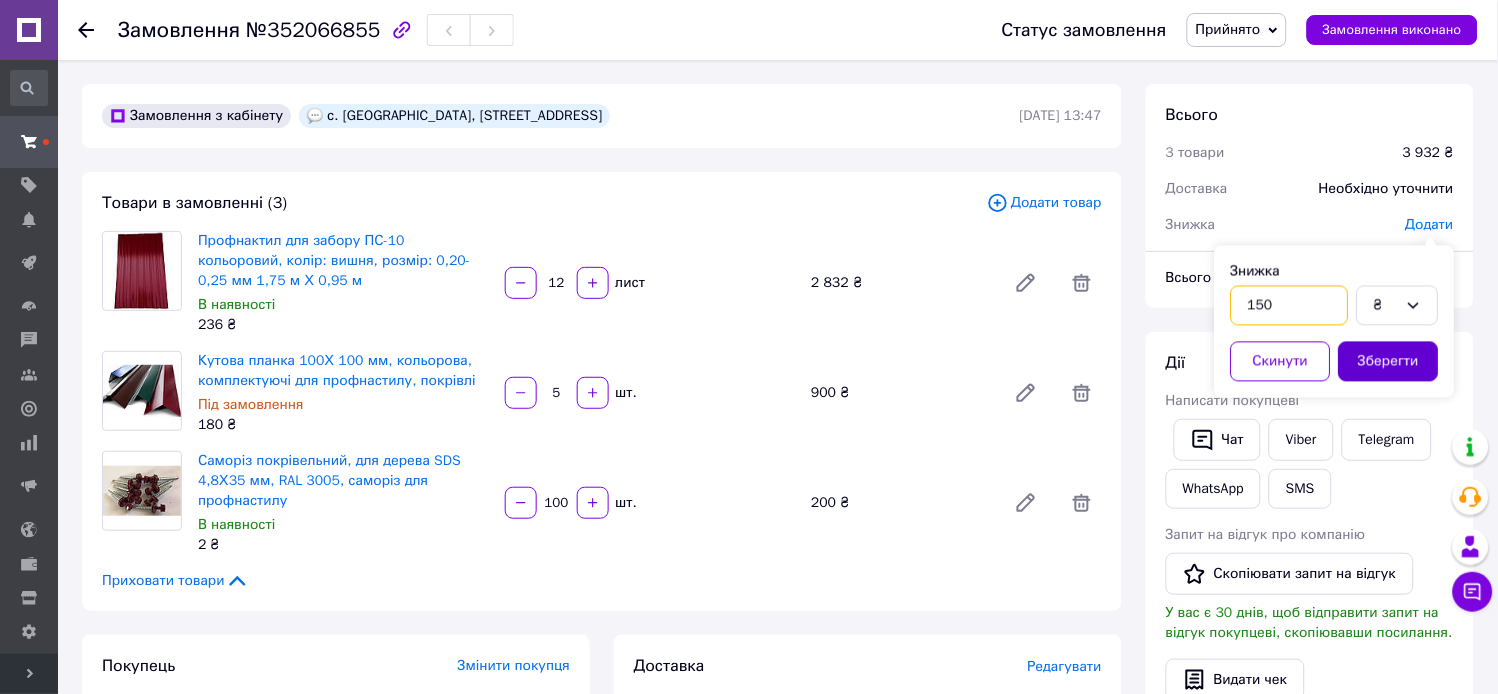 type on "150" 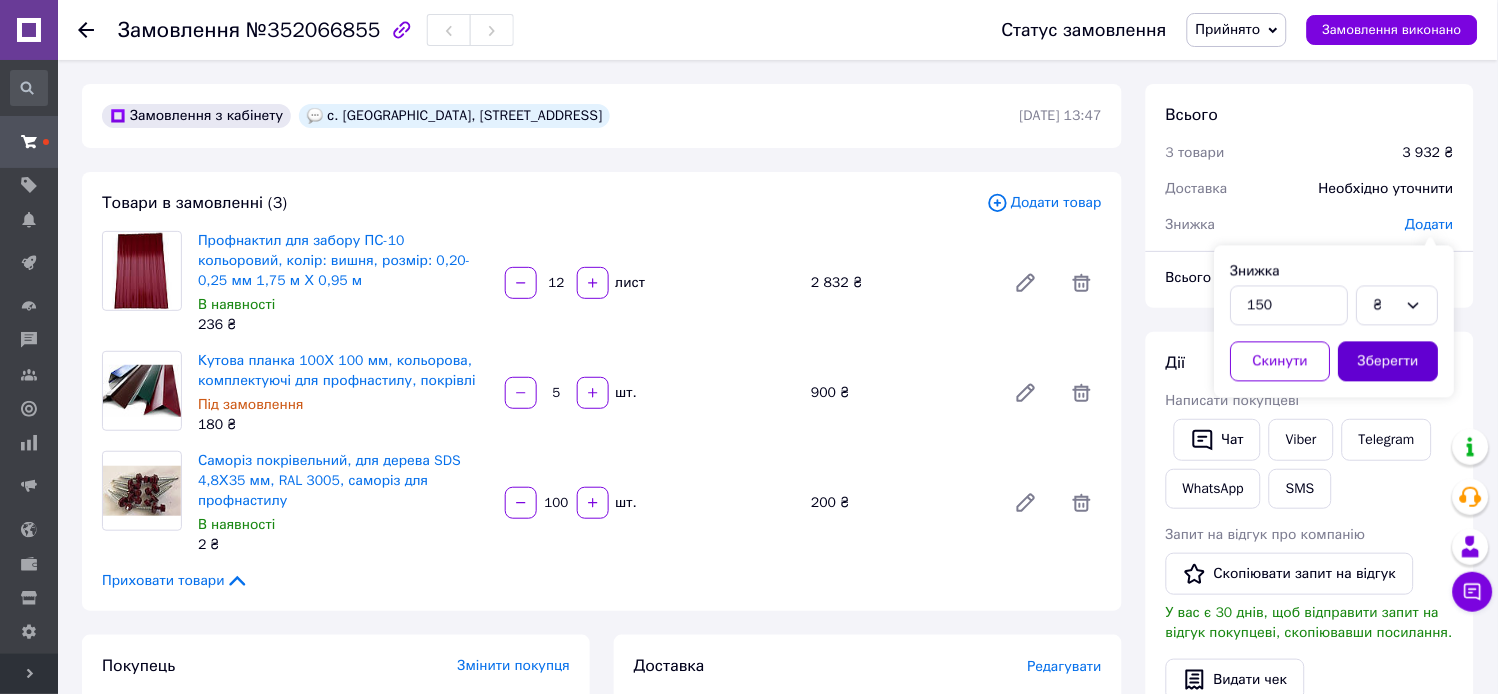 click on "Зберегти" at bounding box center [1389, 362] 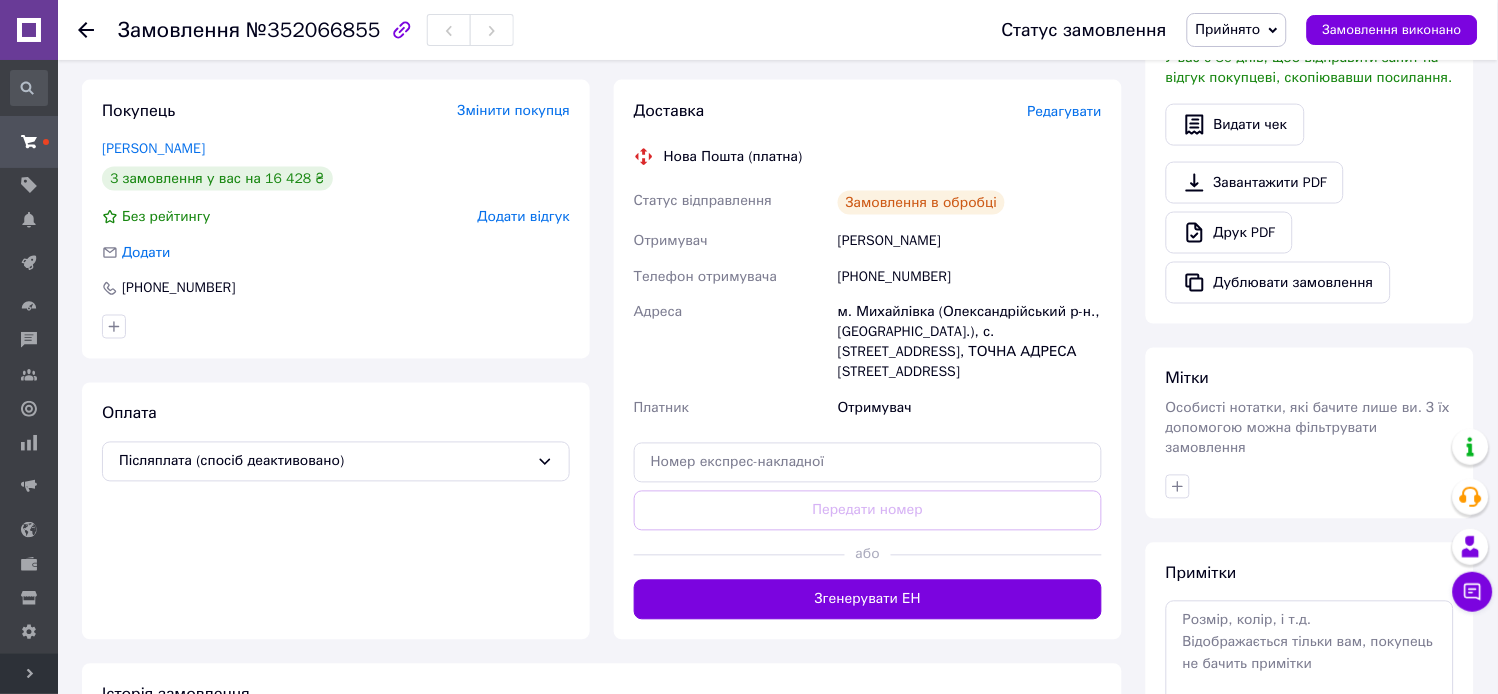 scroll, scrollTop: 888, scrollLeft: 0, axis: vertical 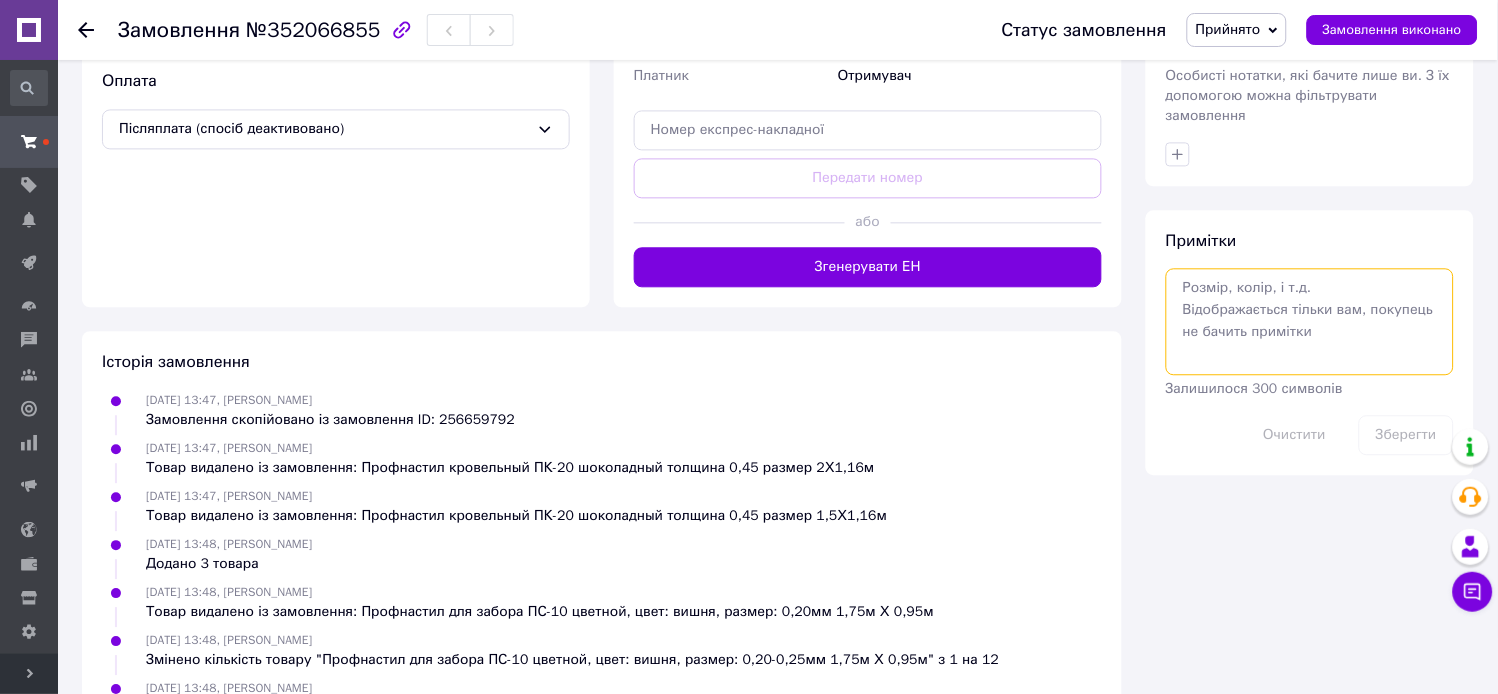 click at bounding box center (1310, 321) 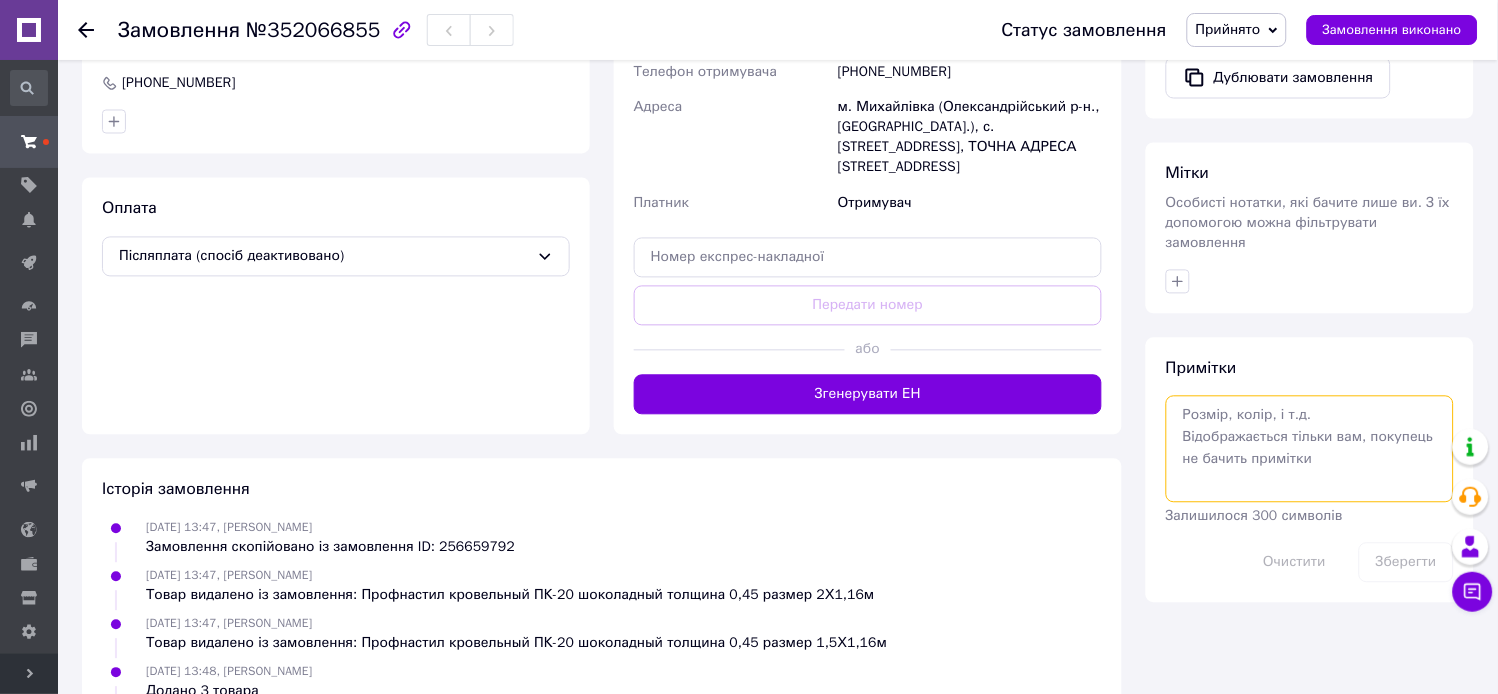 scroll, scrollTop: 1000, scrollLeft: 0, axis: vertical 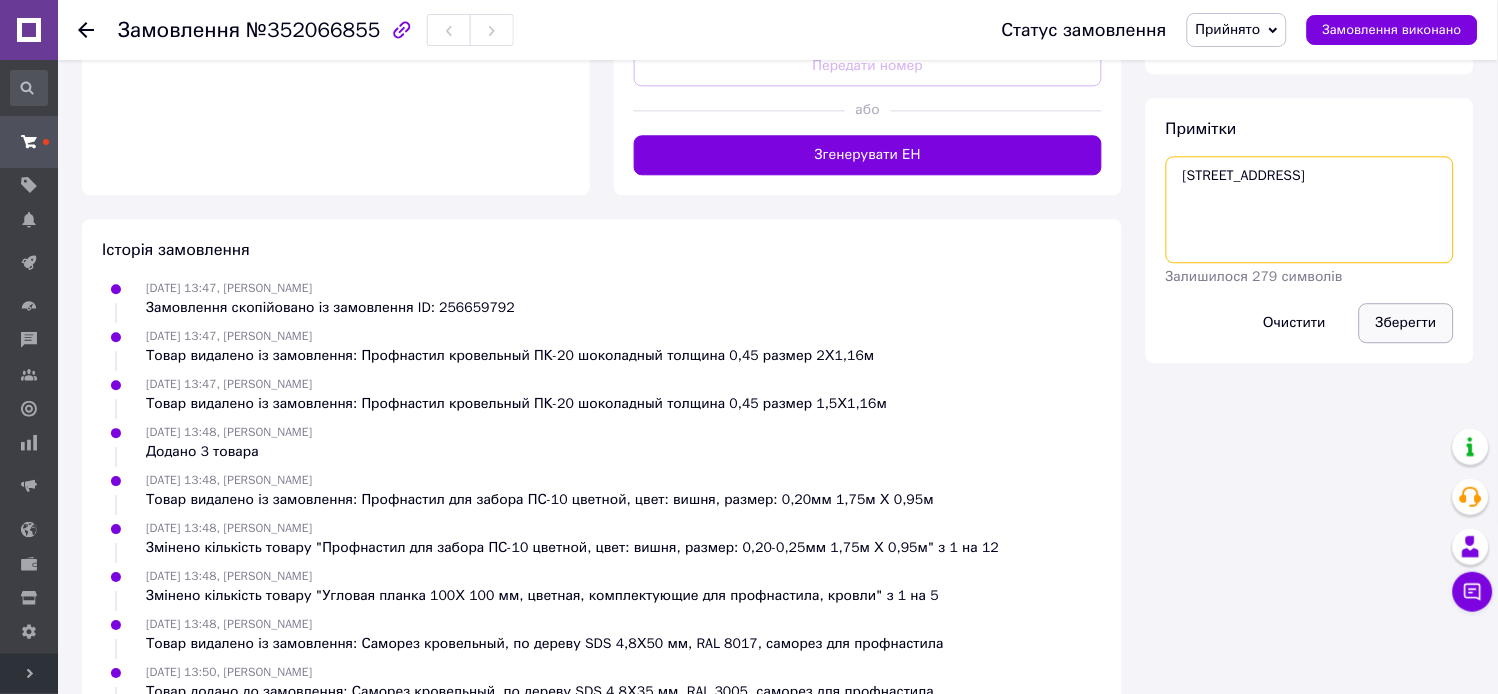 type on "[STREET_ADDRESS]" 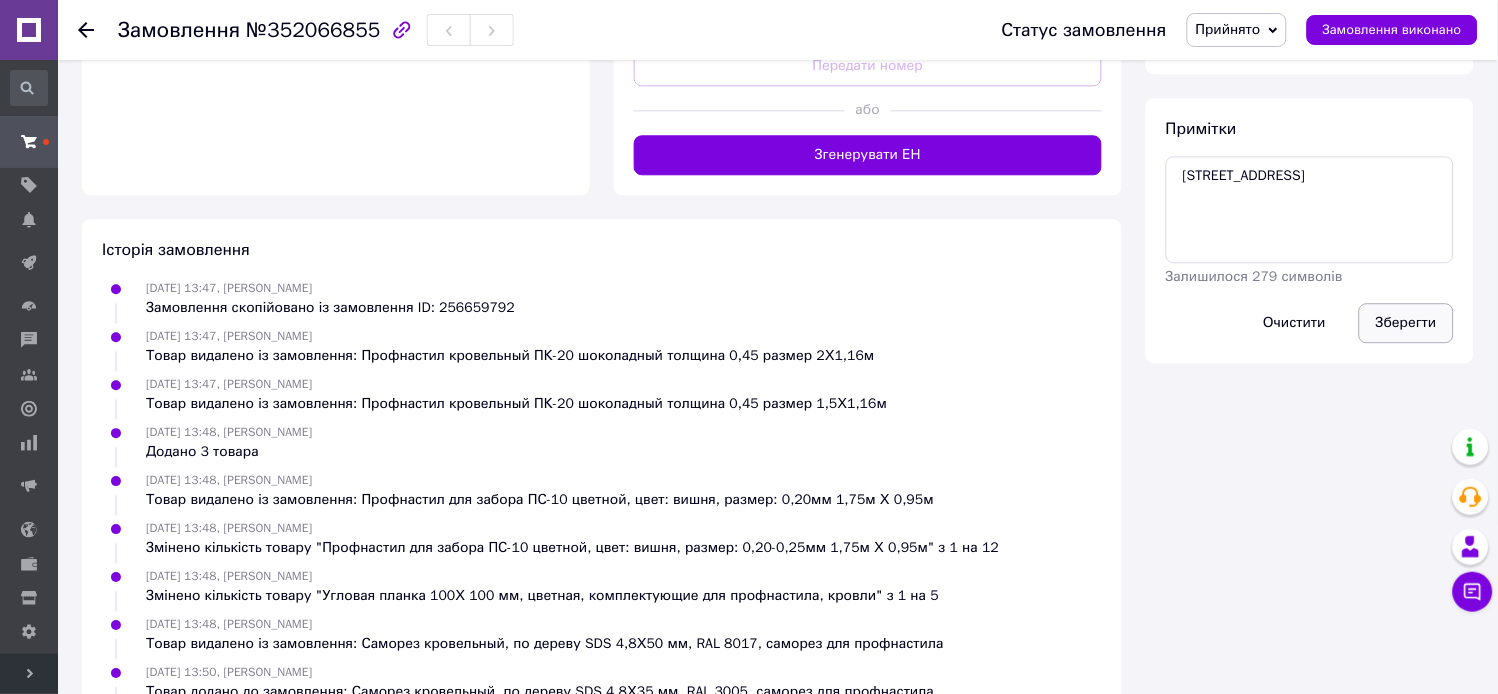 click on "Зберегти" at bounding box center (1406, 323) 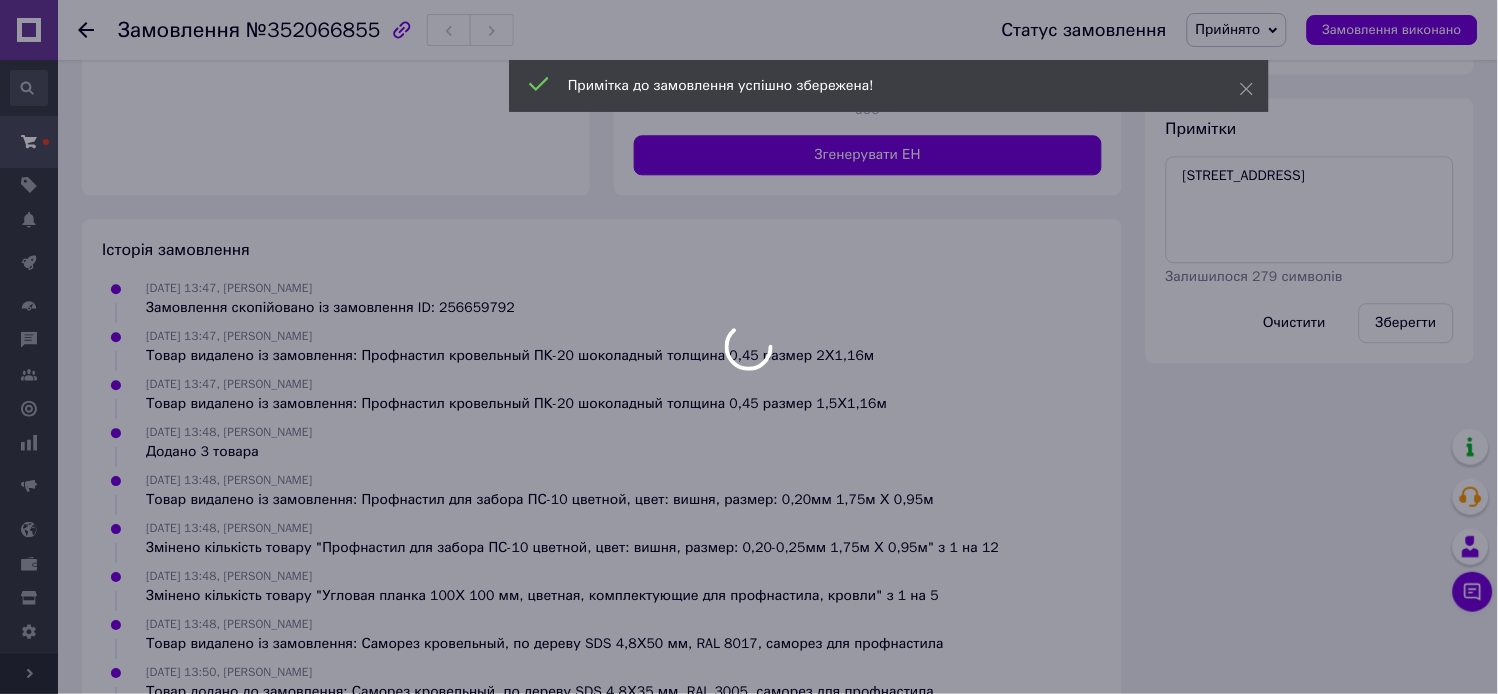 scroll, scrollTop: 15, scrollLeft: 0, axis: vertical 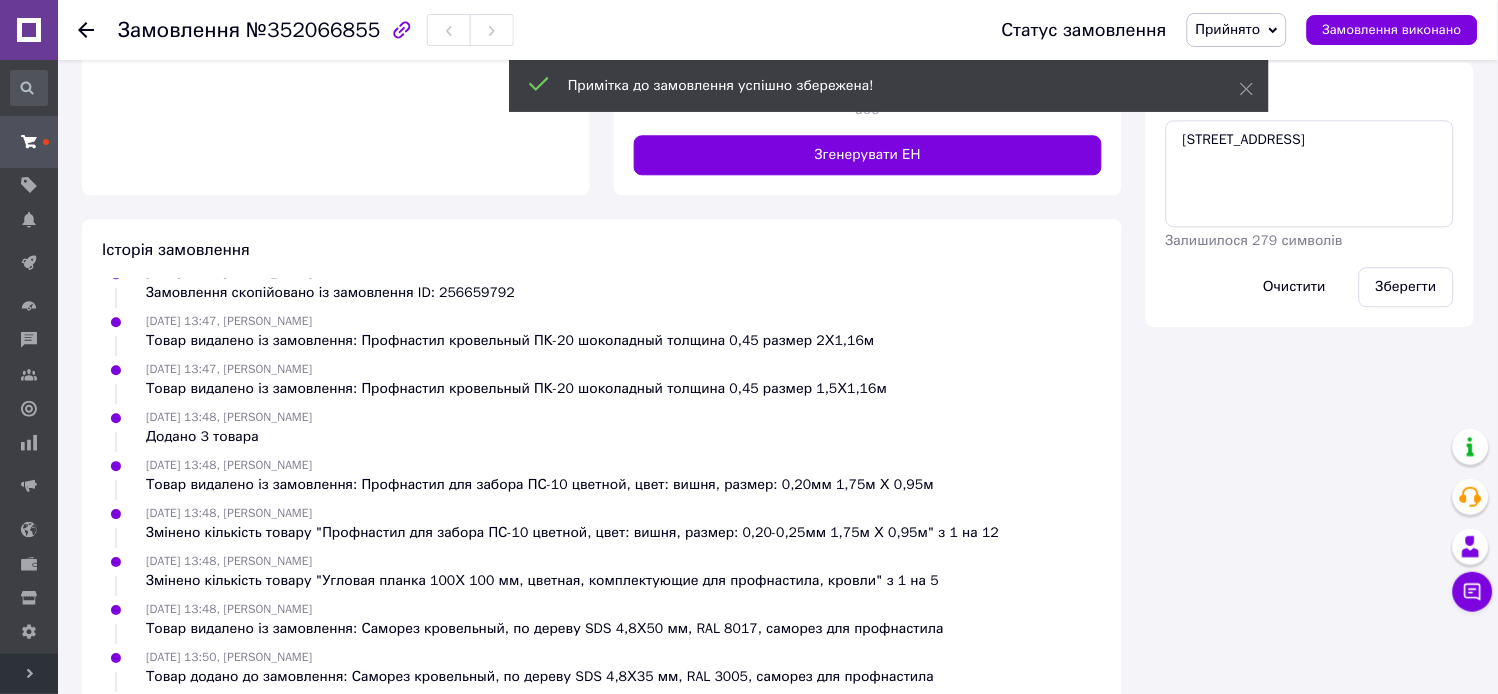 click on "Всього 3 товари 3 932 ₴ Знижка - 150 ₴ Всього до сплати 3 782 ₴ Дії Написати покупцеві   Чат Viber Telegram WhatsApp SMS Запит на відгук про компанію   Скопіювати запит на відгук У вас є 30 днів, щоб відправити запит на відгук покупцеві, скопіювавши посилання.   Видати чек   Завантажити PDF   Друк PDF   Дублювати замовлення Мітки Особисті нотатки, які бачите лише ви. З їх допомогою можна фільтрувати замовлення Примітки [STREET_ADDRESS] Залишилося 279 символів Очистити Зберегти" at bounding box center (1310, -9) 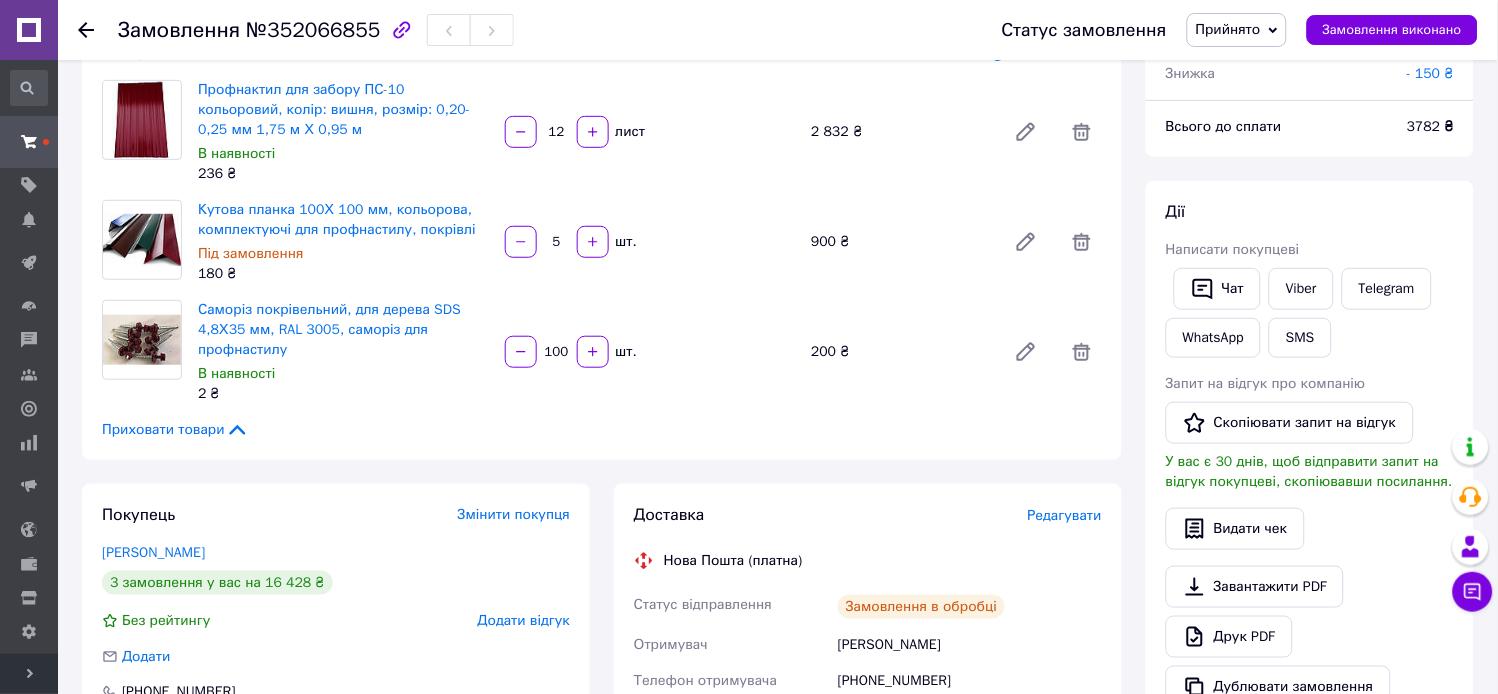 scroll, scrollTop: 111, scrollLeft: 0, axis: vertical 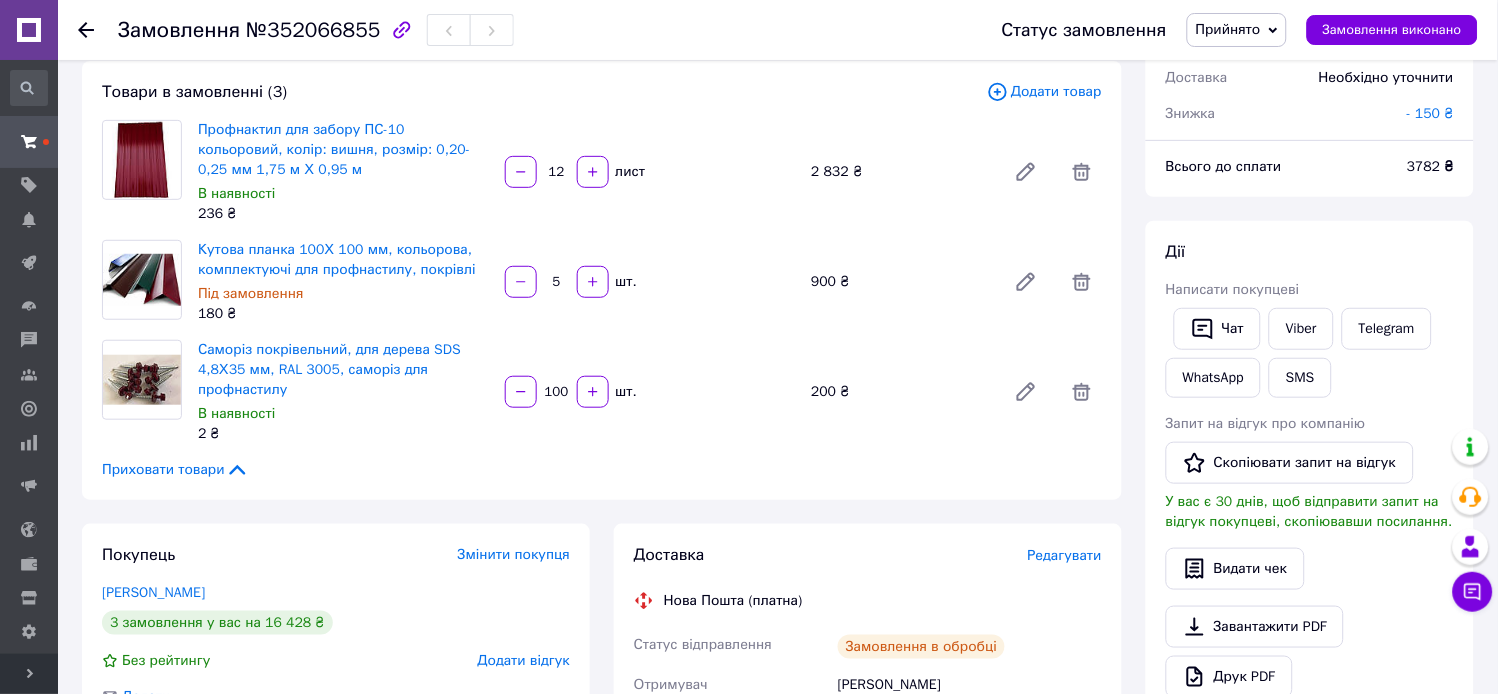 drag, startPoint x: 35, startPoint y: 671, endPoint x: 55, endPoint y: 672, distance: 20.024984 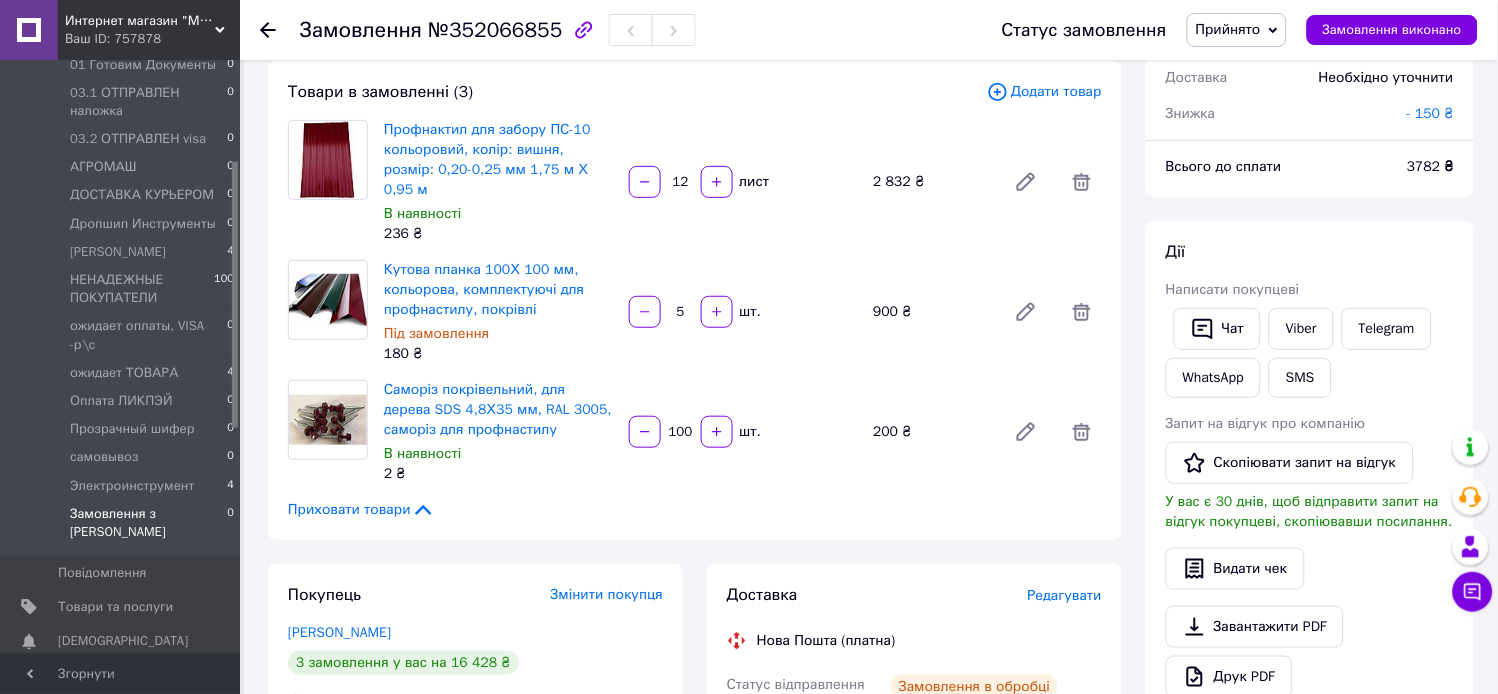scroll, scrollTop: 333, scrollLeft: 0, axis: vertical 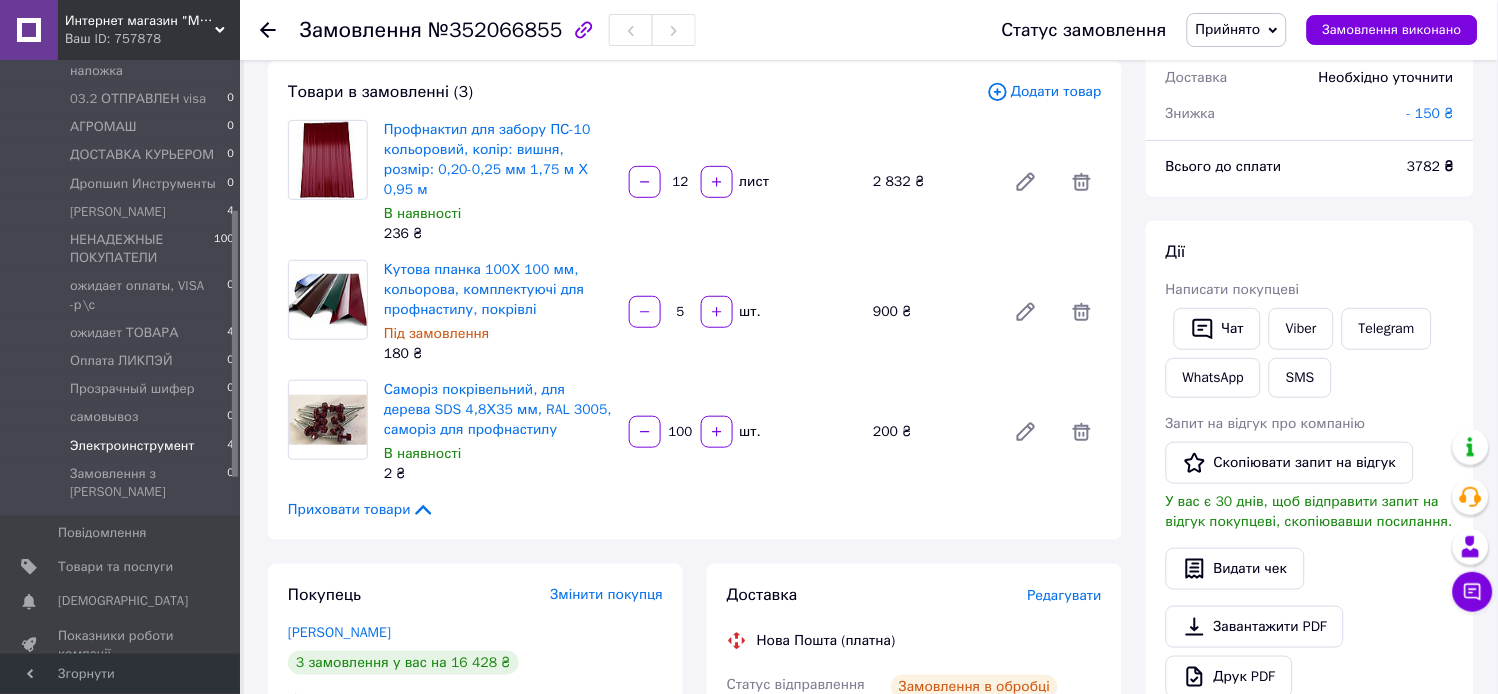click on "Электроинструмент" at bounding box center [132, 446] 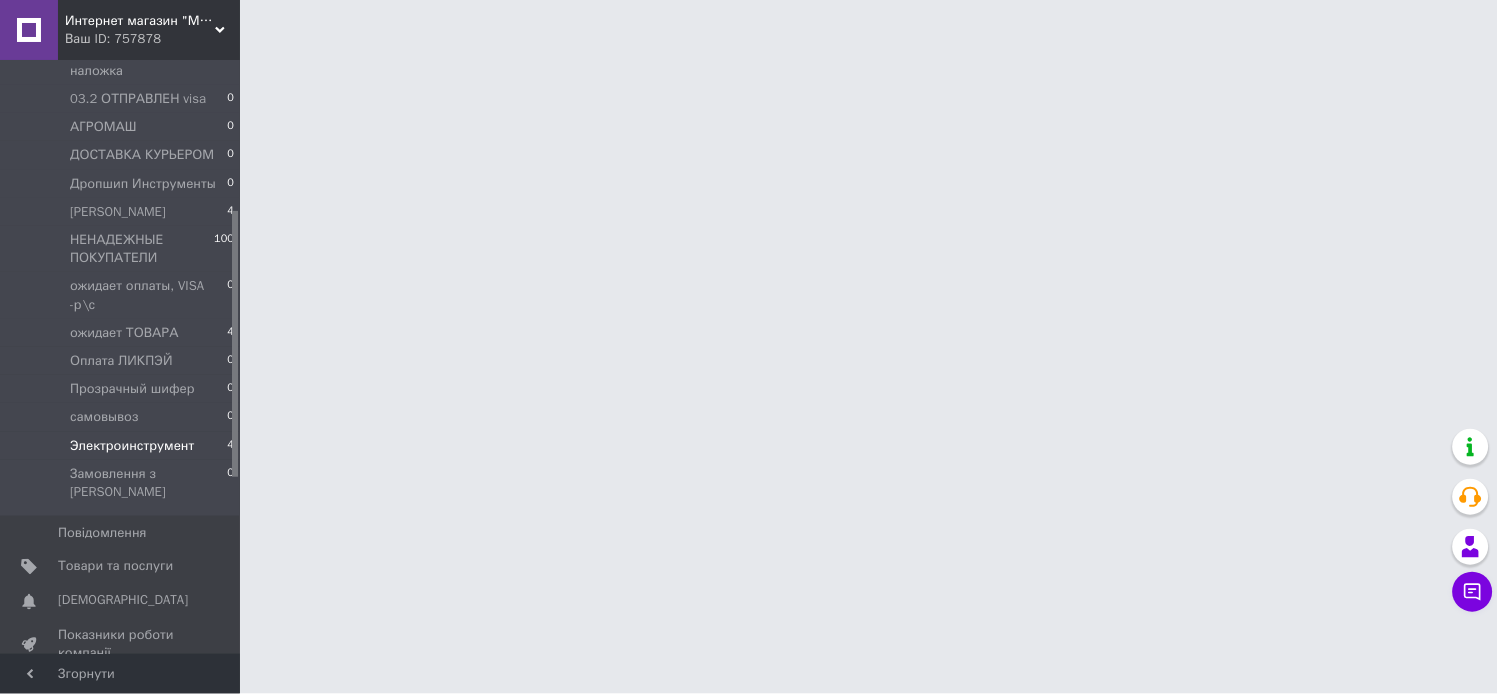 scroll, scrollTop: 0, scrollLeft: 0, axis: both 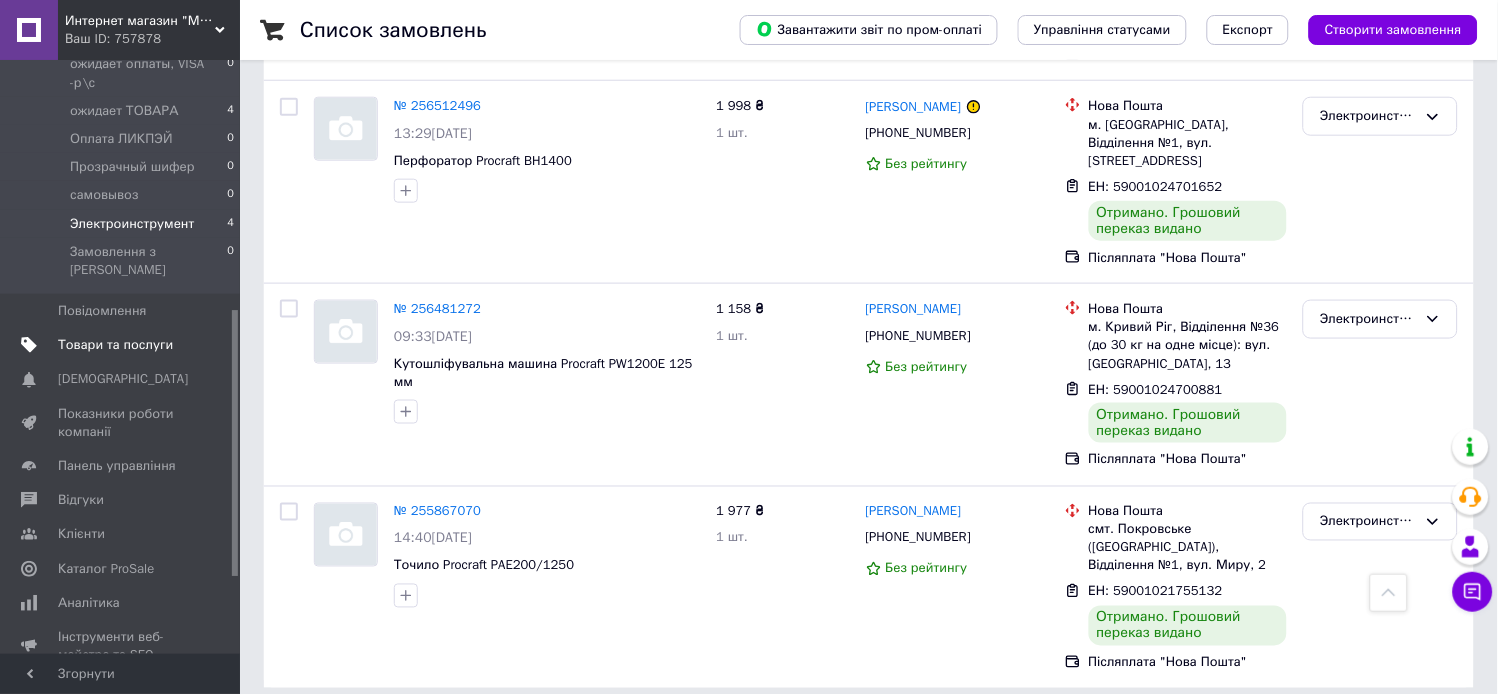 click on "Товари та послуги" at bounding box center [115, 345] 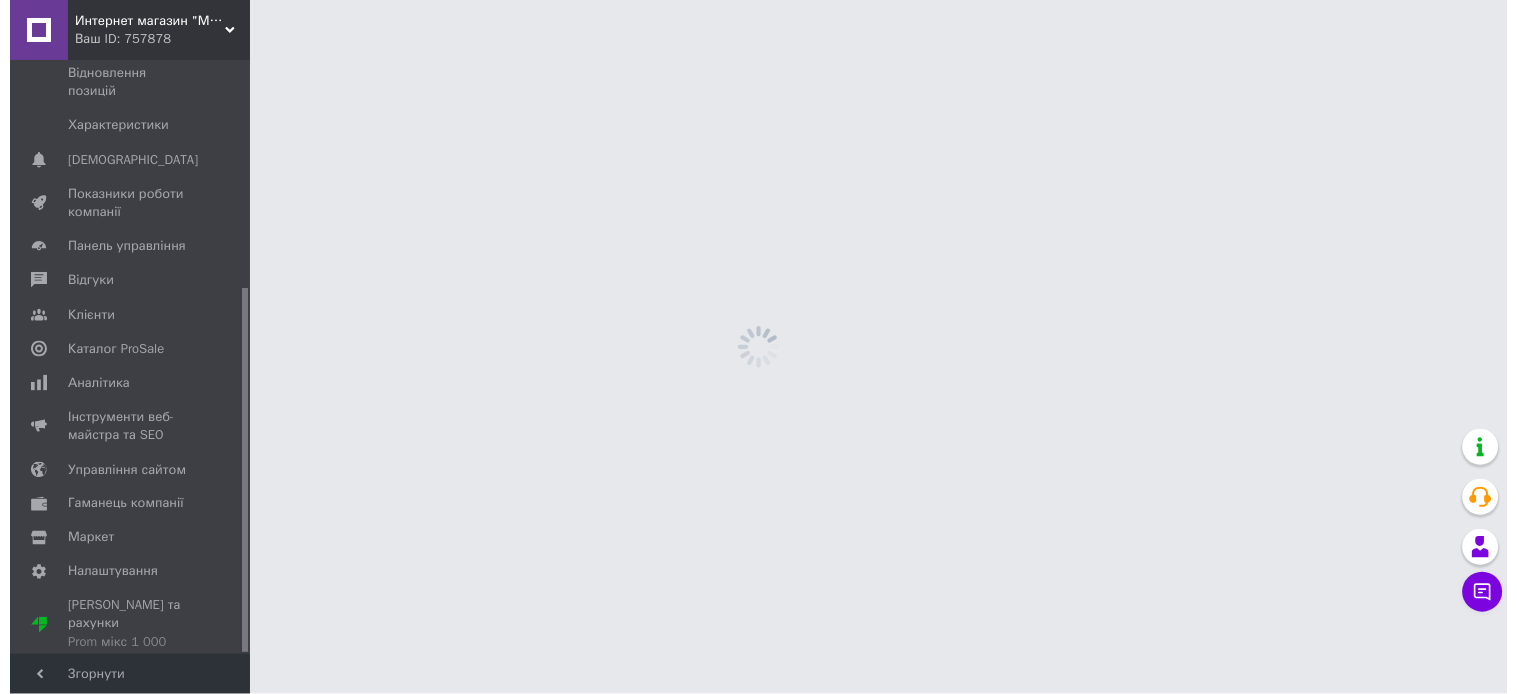 scroll, scrollTop: 0, scrollLeft: 0, axis: both 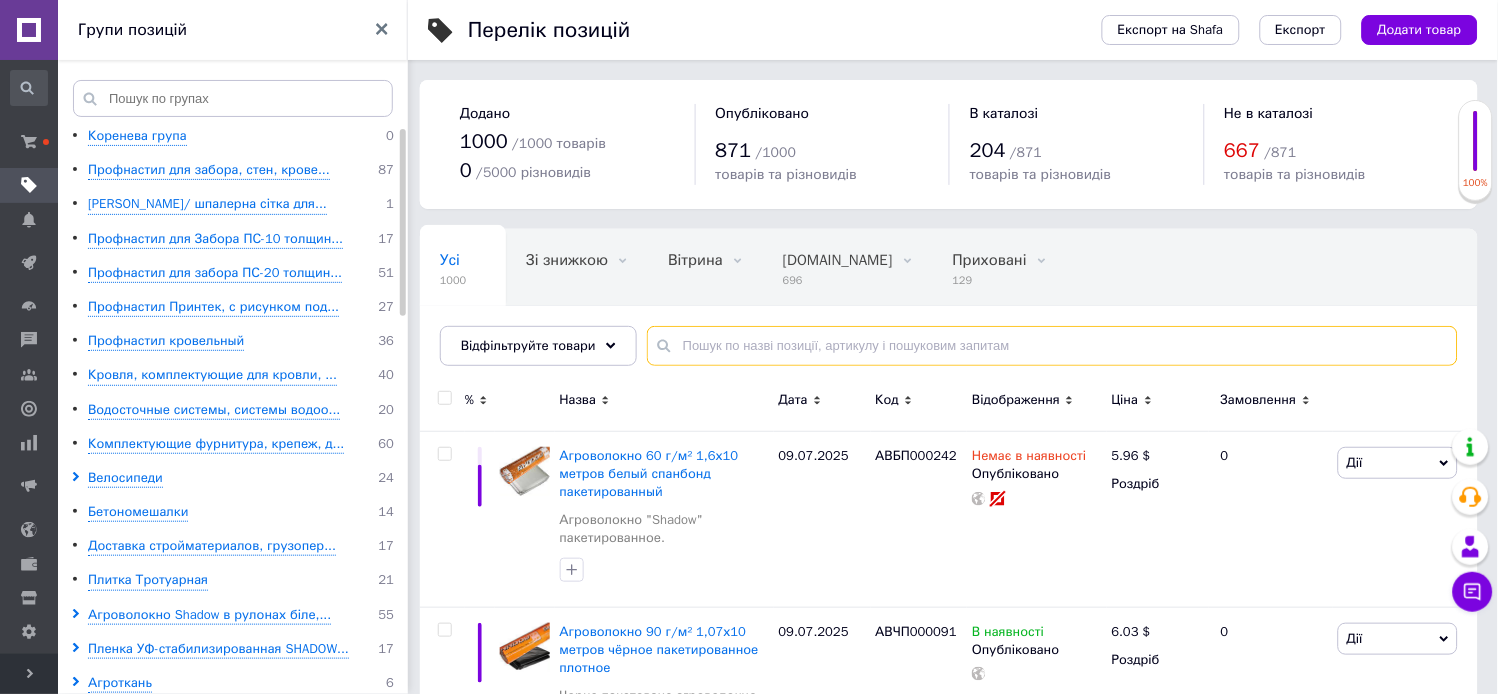 click at bounding box center [1052, 346] 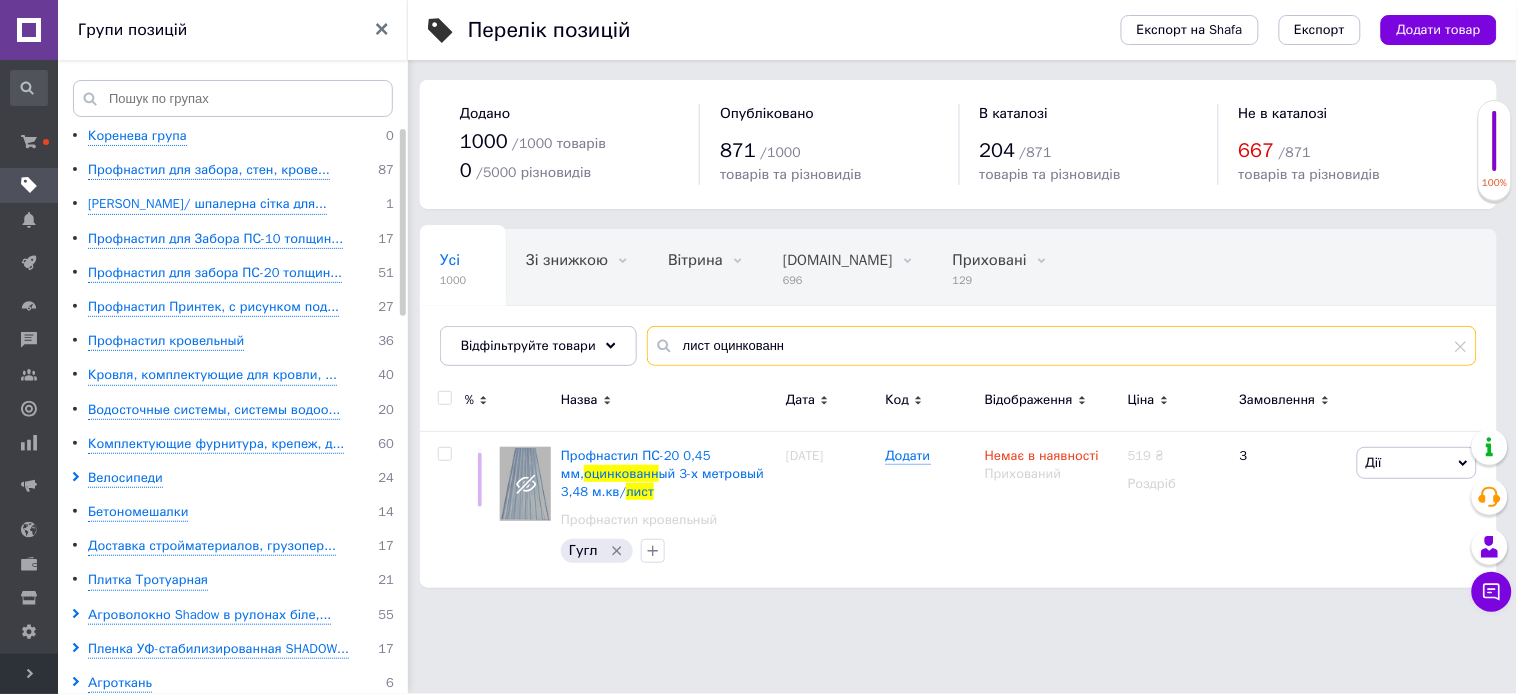 drag, startPoint x: 795, startPoint y: 341, endPoint x: 666, endPoint y: 343, distance: 129.0155 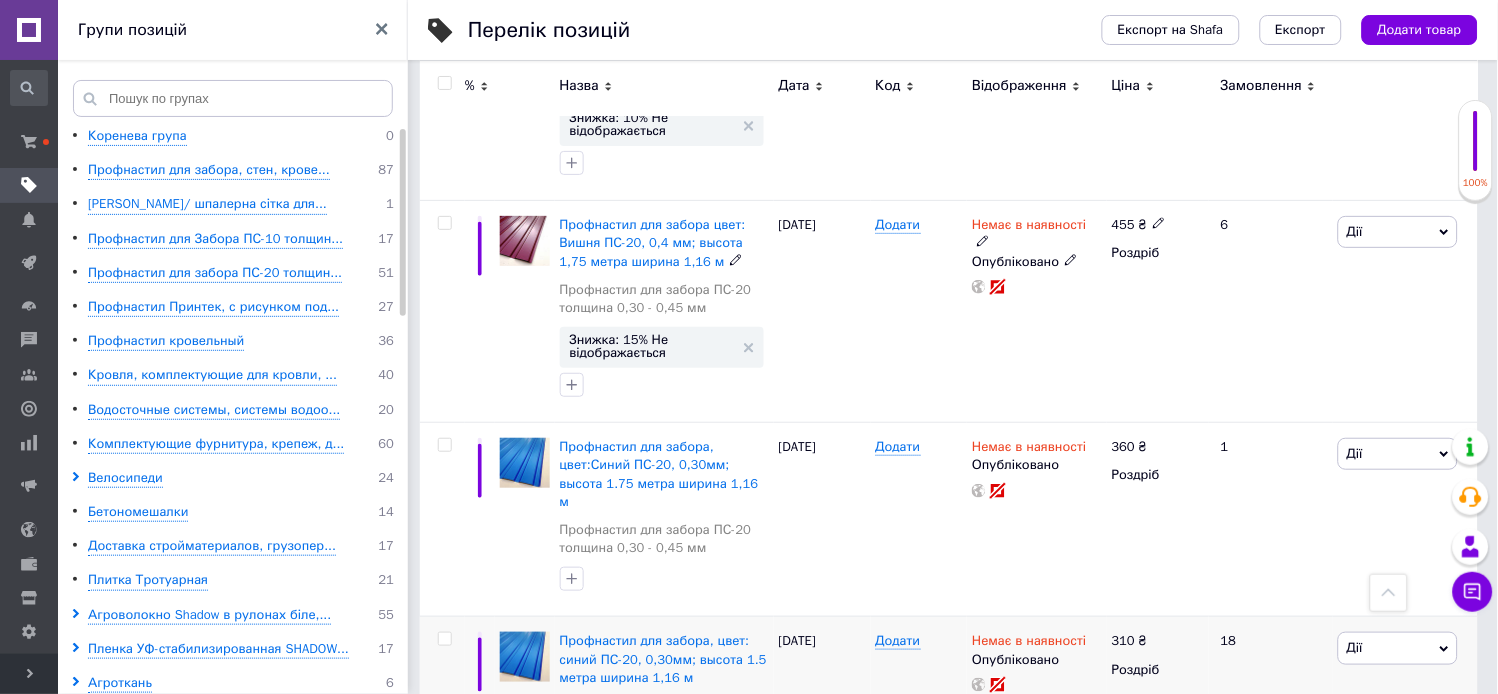 scroll, scrollTop: 8537, scrollLeft: 0, axis: vertical 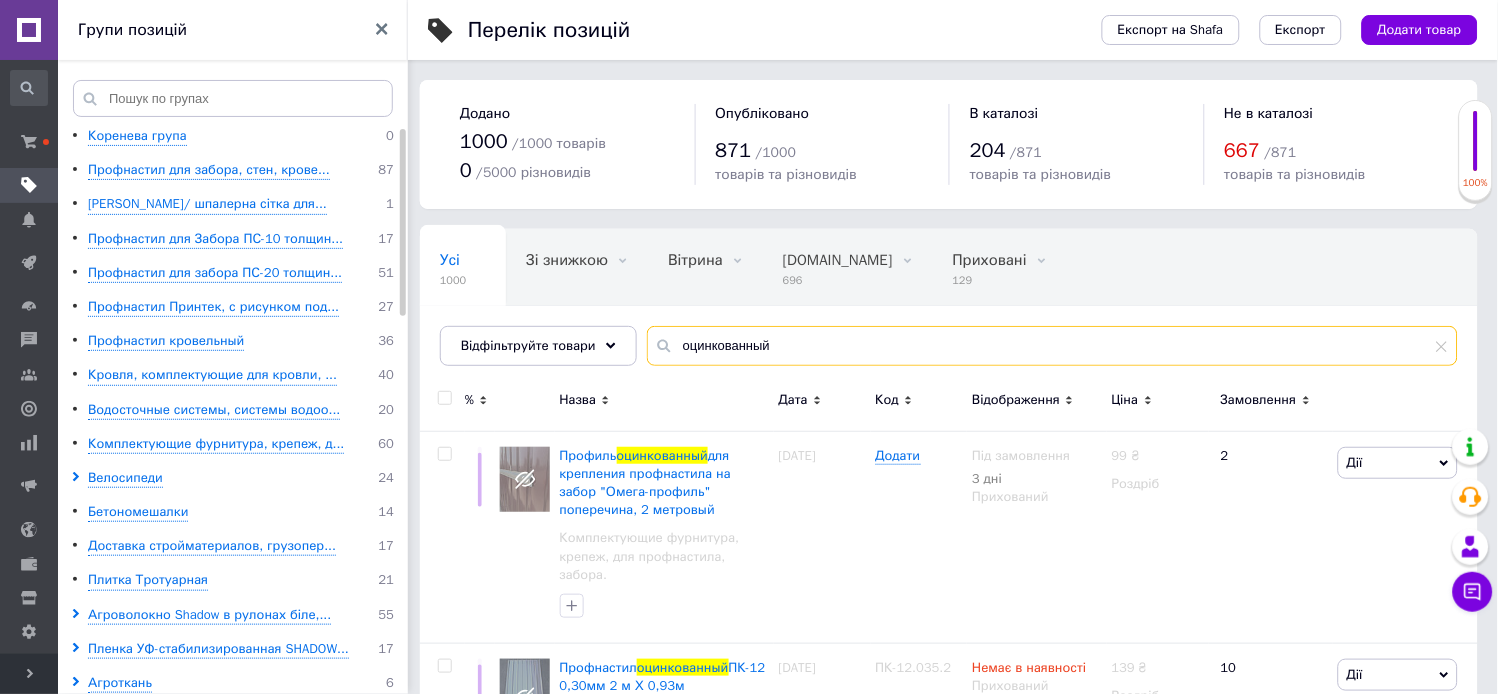 type on "оцинкованный" 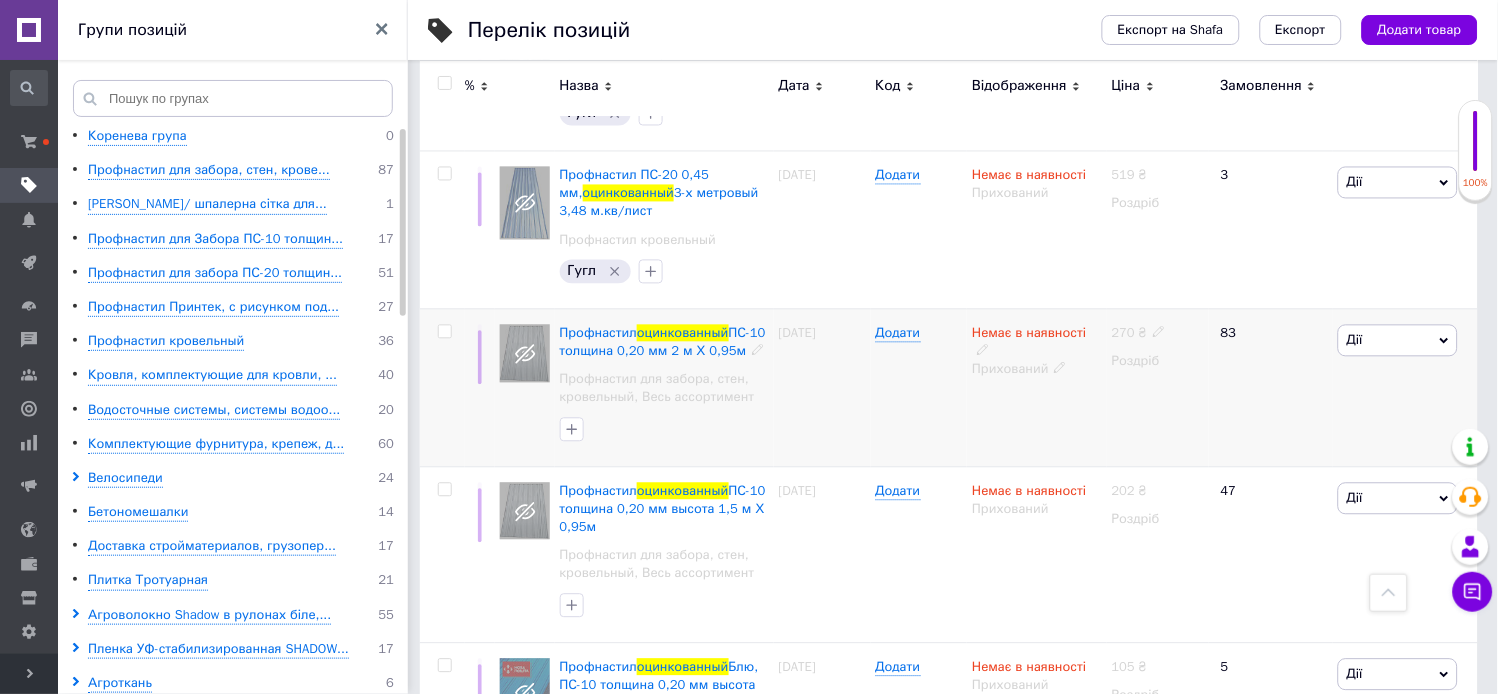 scroll, scrollTop: 666, scrollLeft: 0, axis: vertical 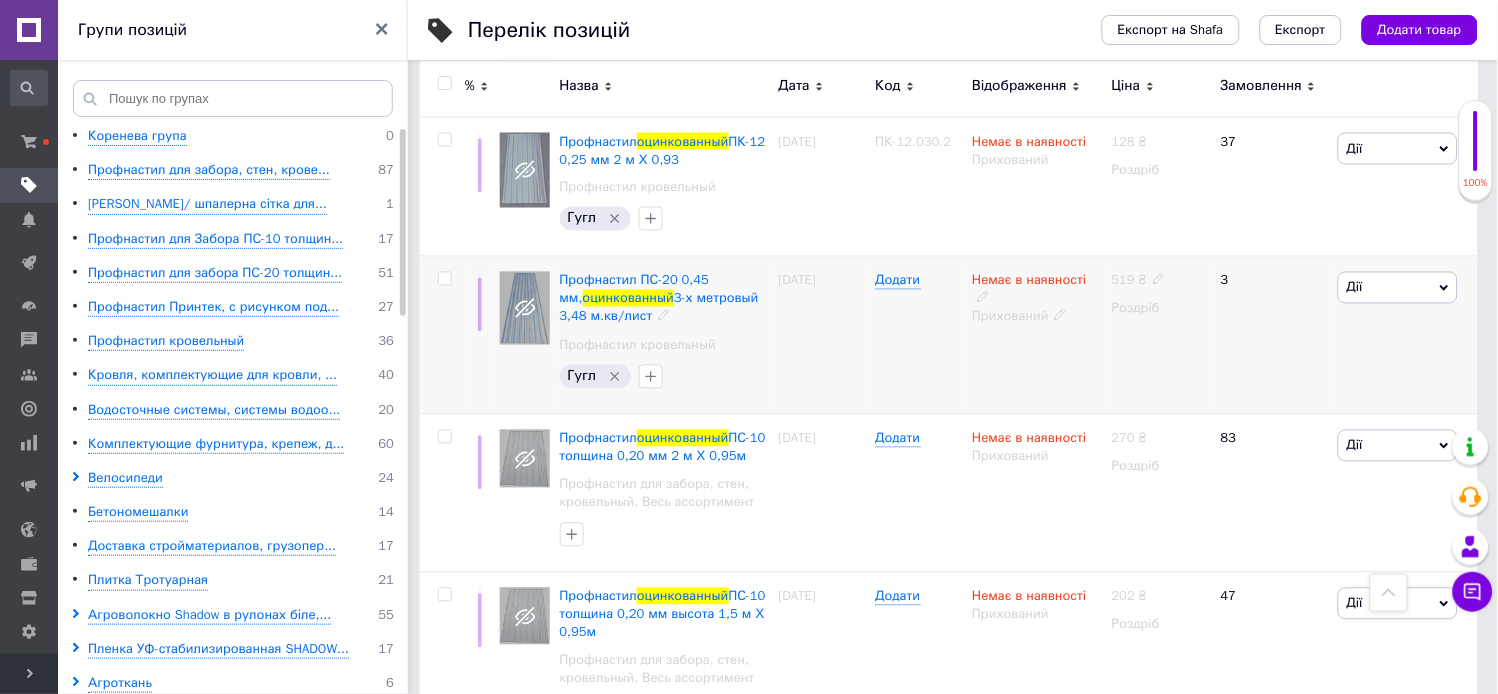 click on "Дії" at bounding box center [1398, 288] 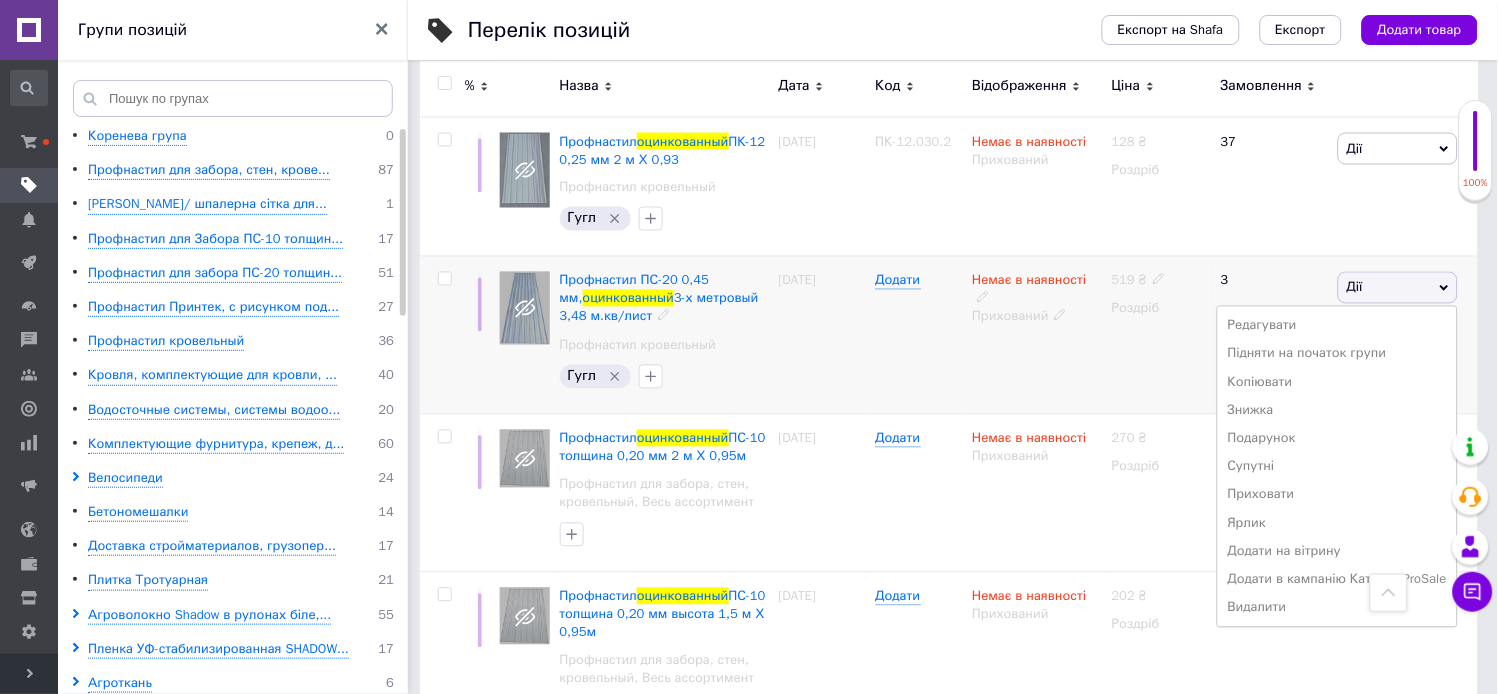 click at bounding box center [444, 279] 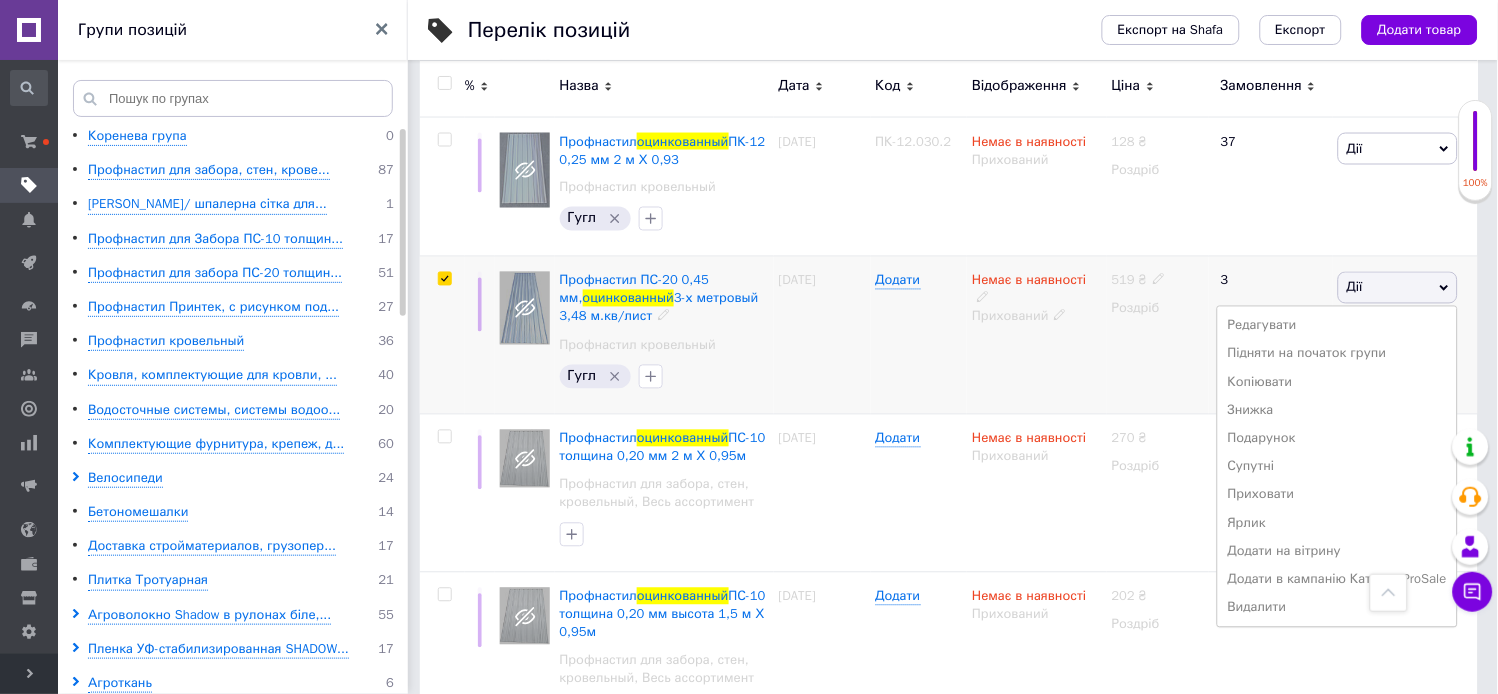 checkbox on "true" 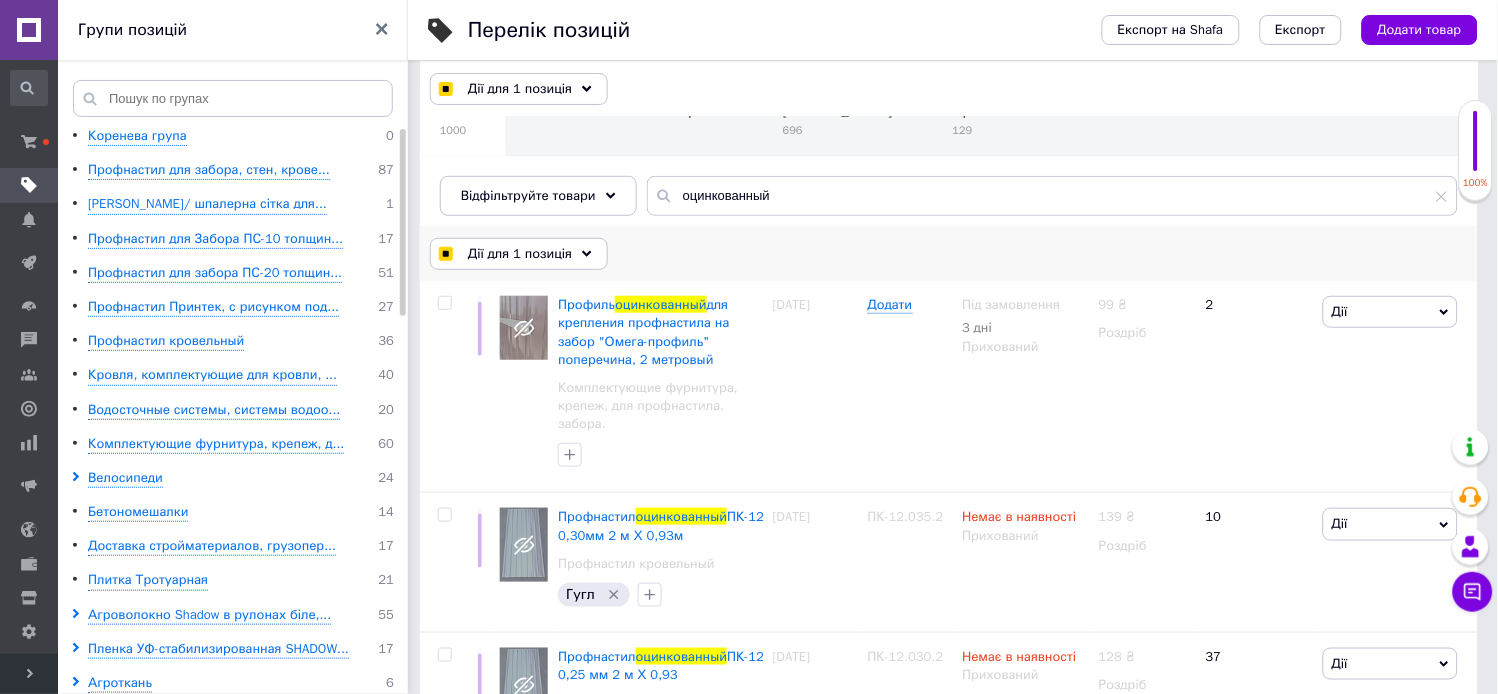 scroll, scrollTop: 111, scrollLeft: 0, axis: vertical 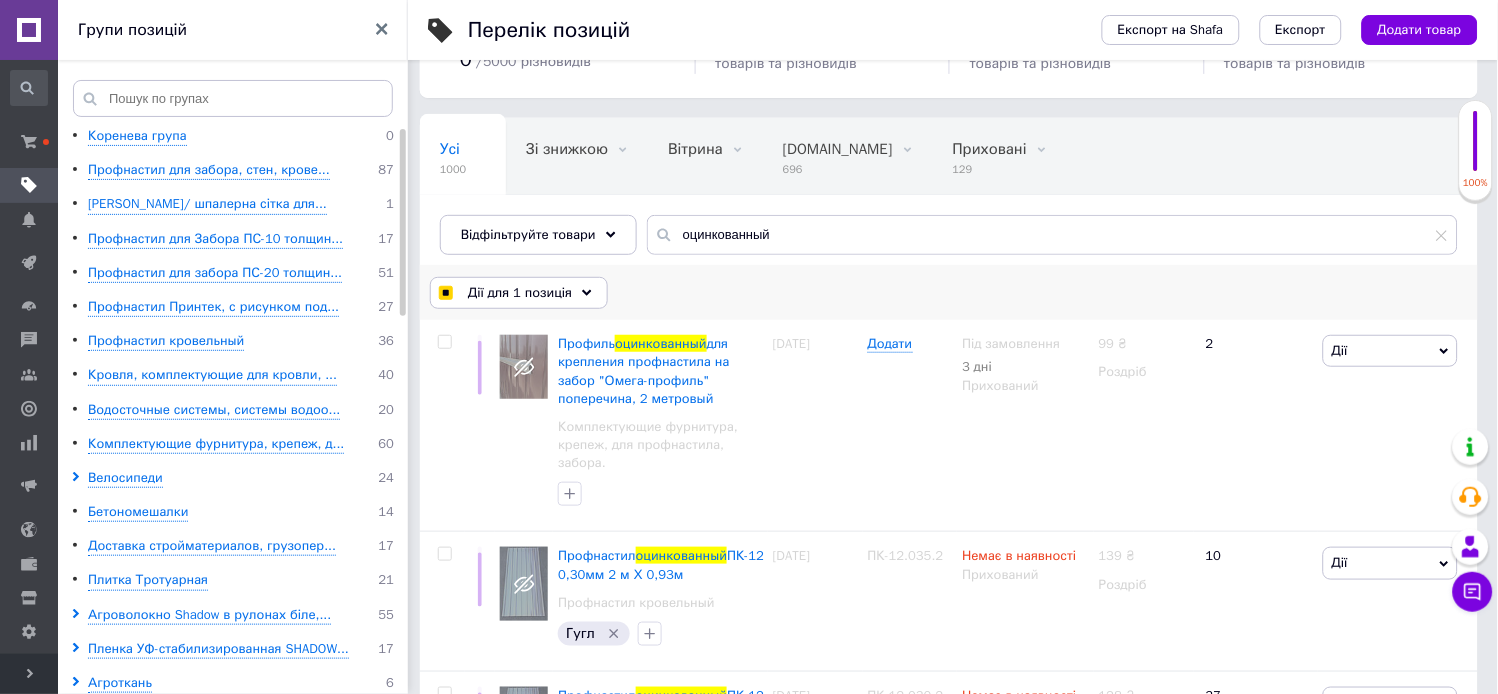 click on "Дії для 1 позиція" at bounding box center (520, 293) 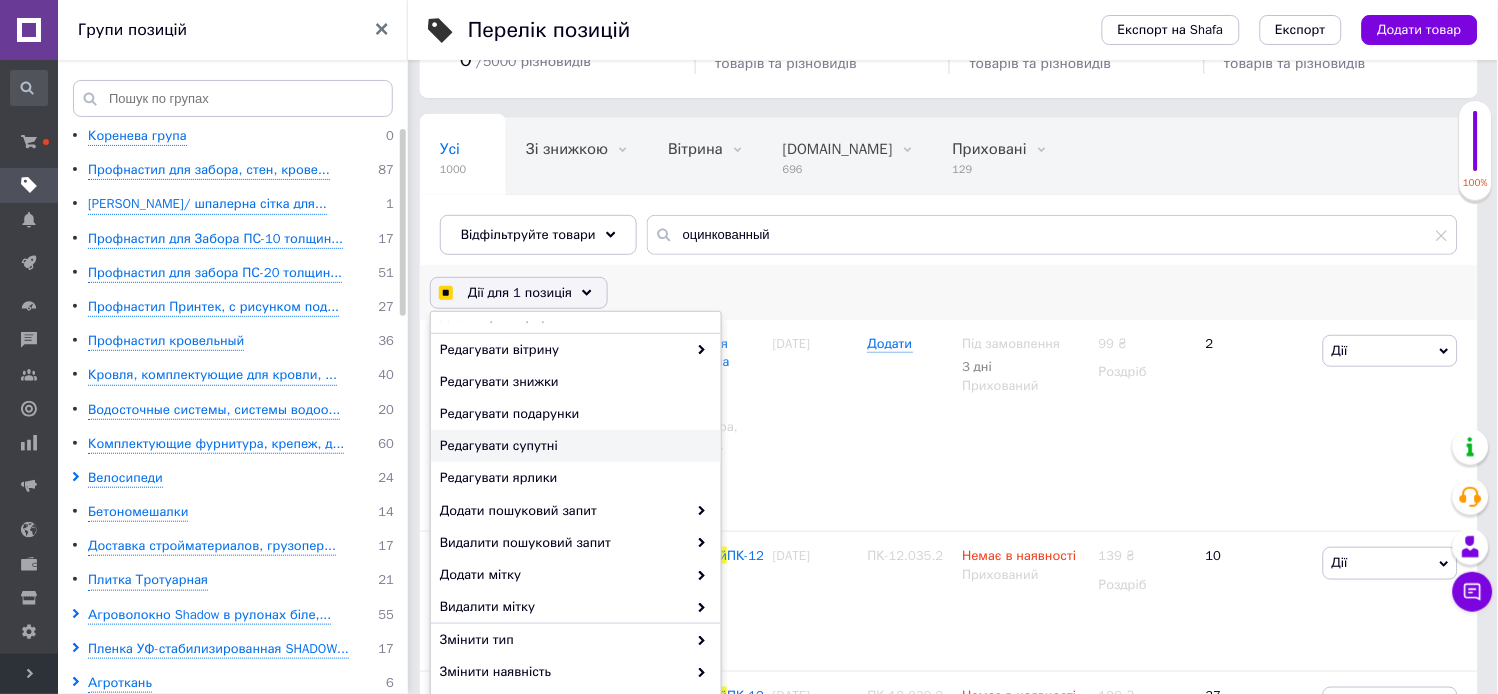scroll, scrollTop: 158, scrollLeft: 0, axis: vertical 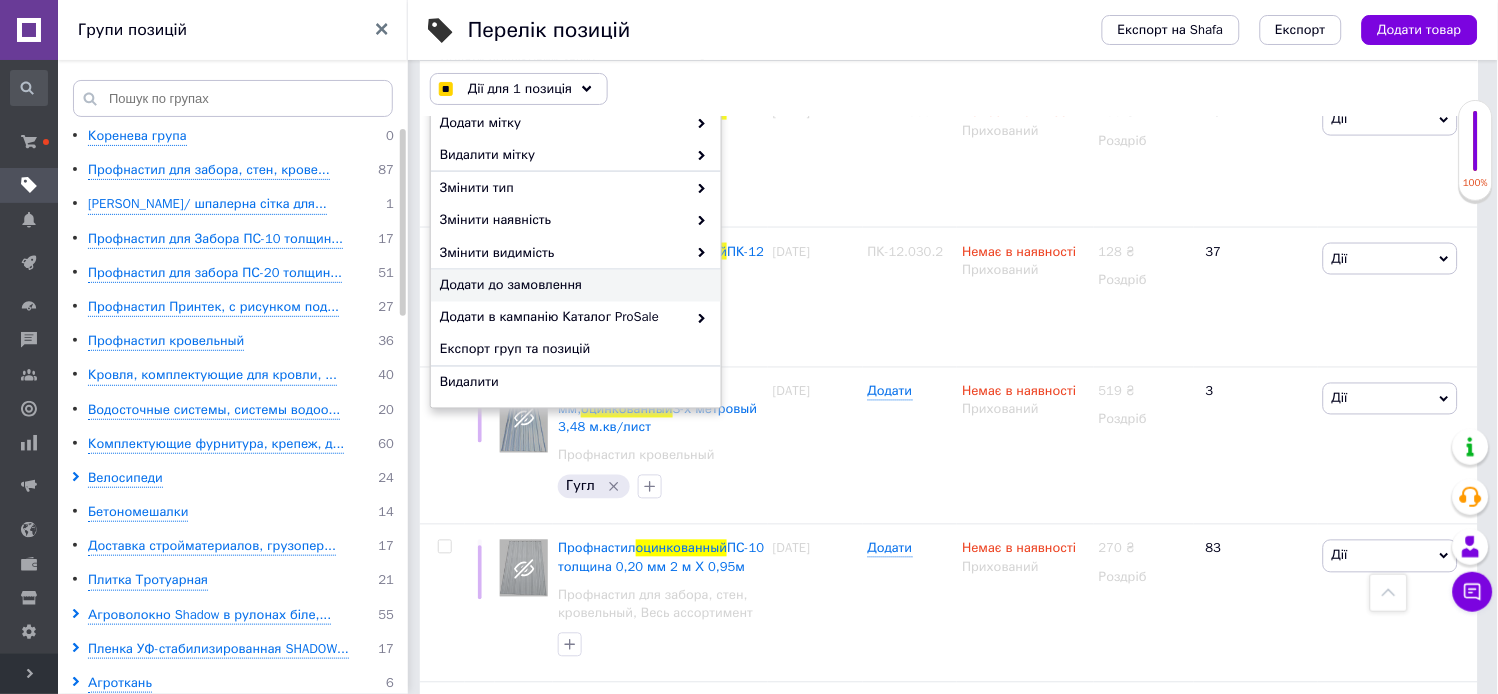 checkbox on "true" 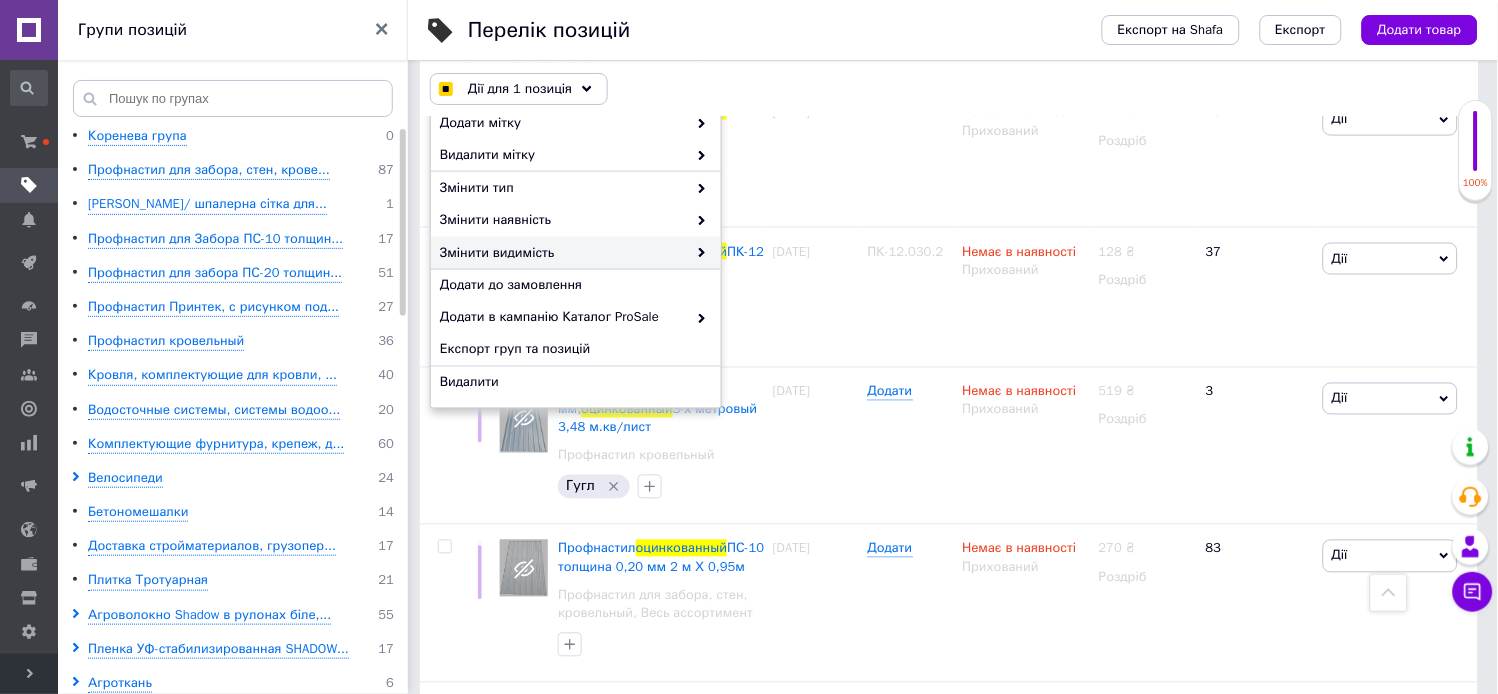 checkbox on "true" 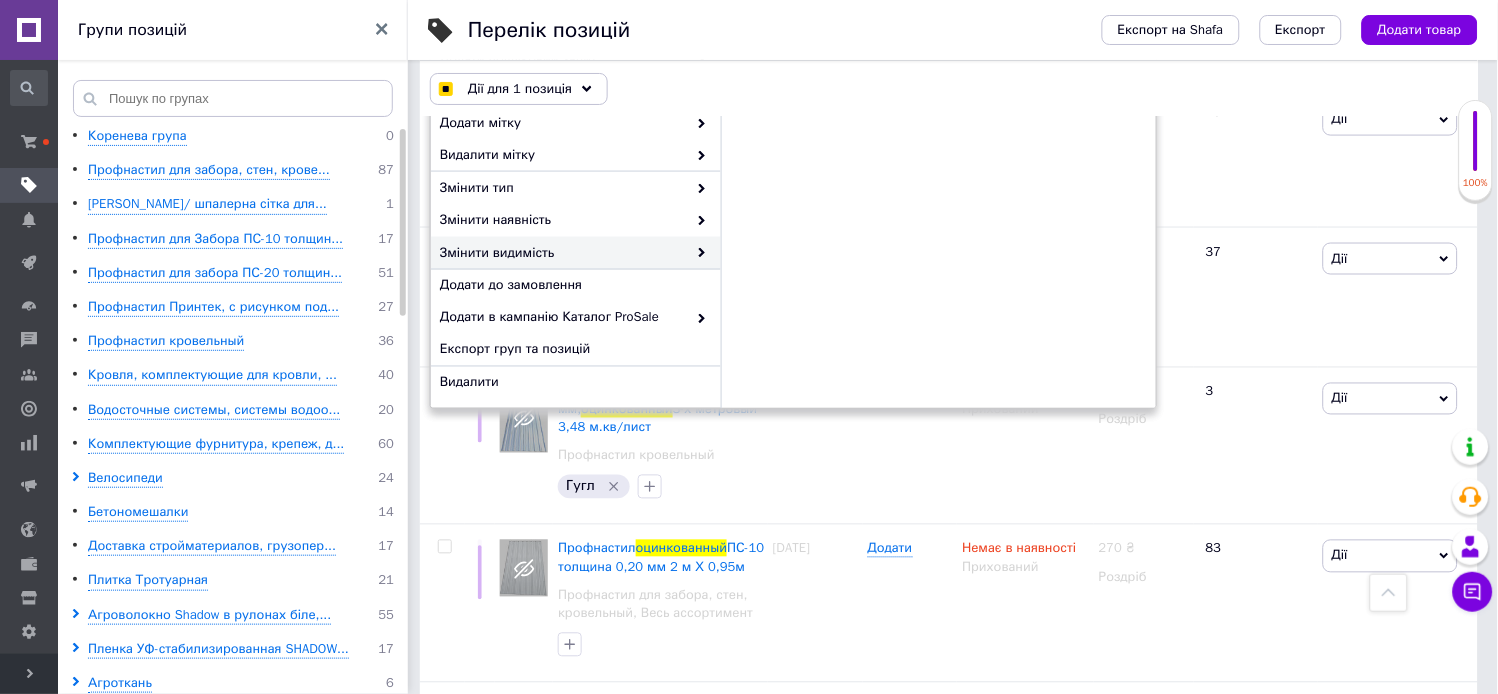 click on "Змінити видимість" at bounding box center [563, 253] 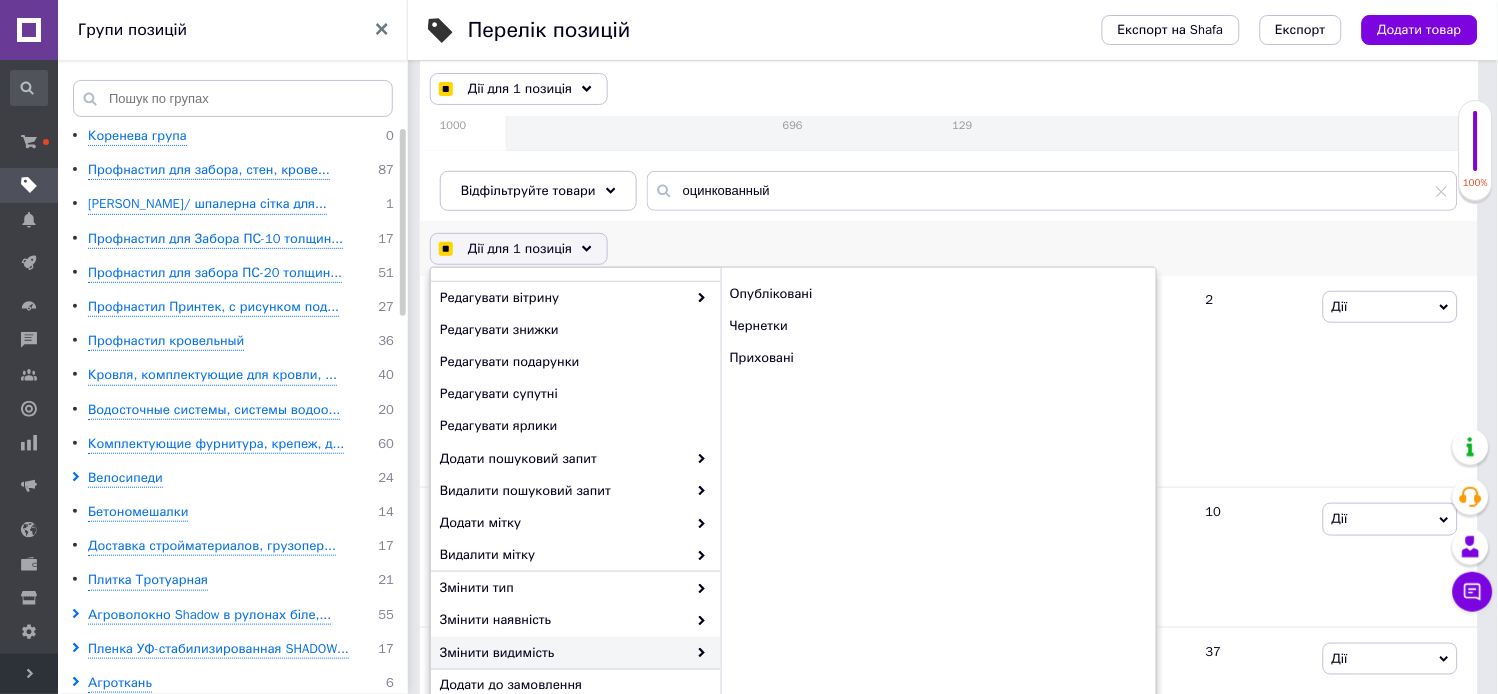 checkbox on "true" 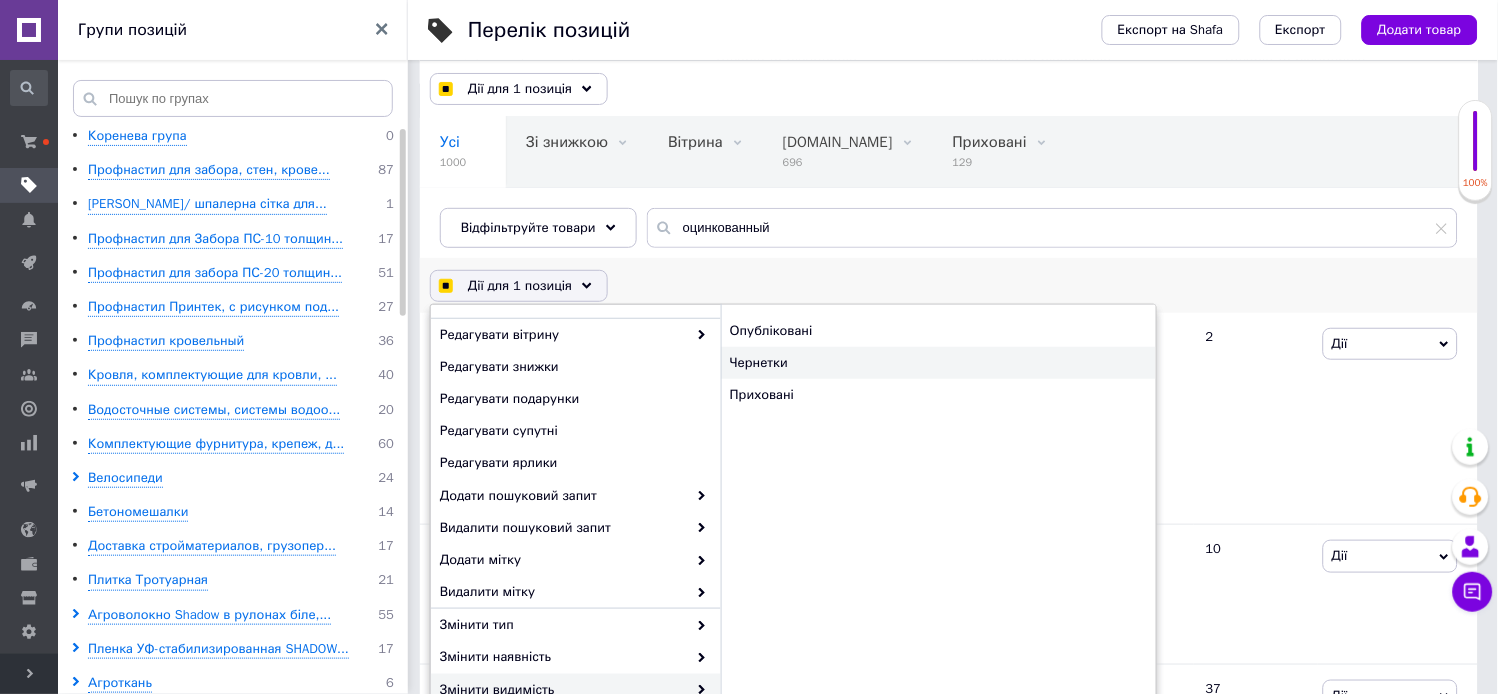 scroll, scrollTop: 111, scrollLeft: 0, axis: vertical 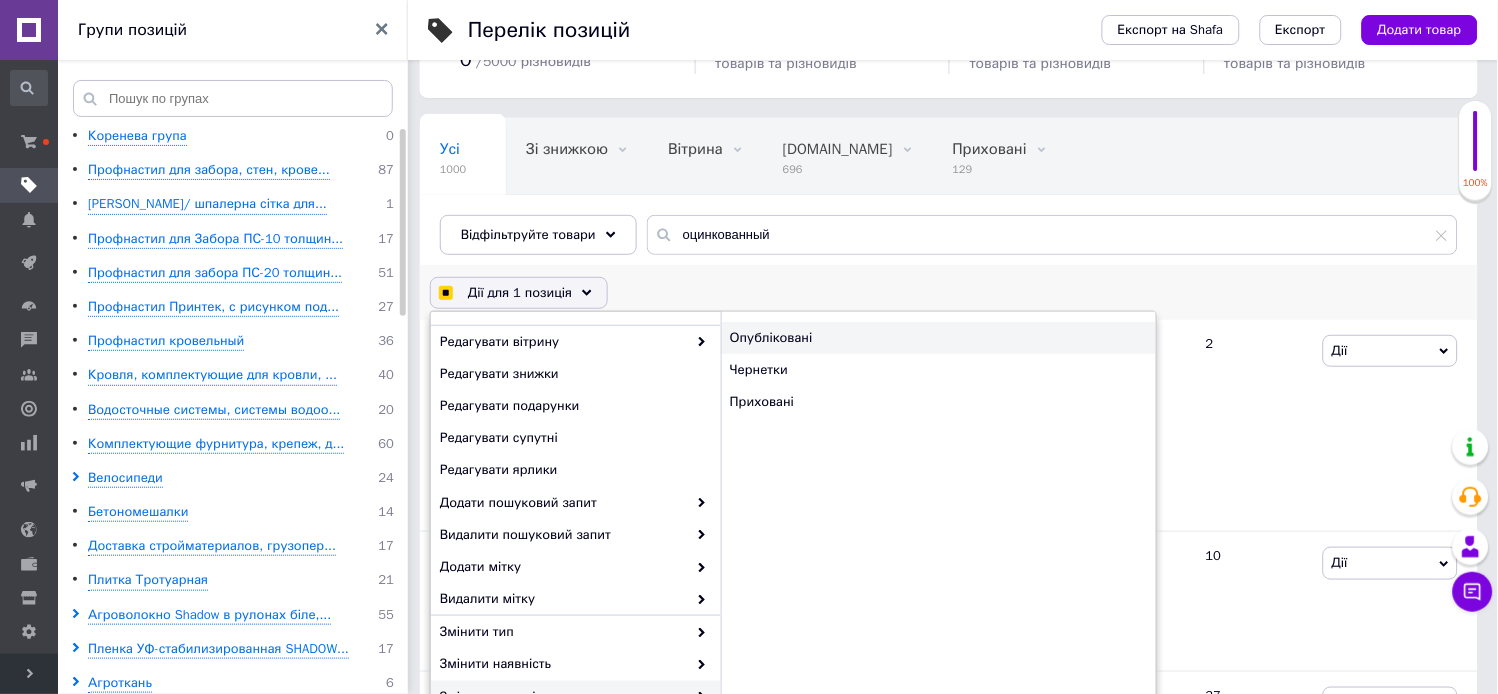click on "Опубліковані" at bounding box center [938, 338] 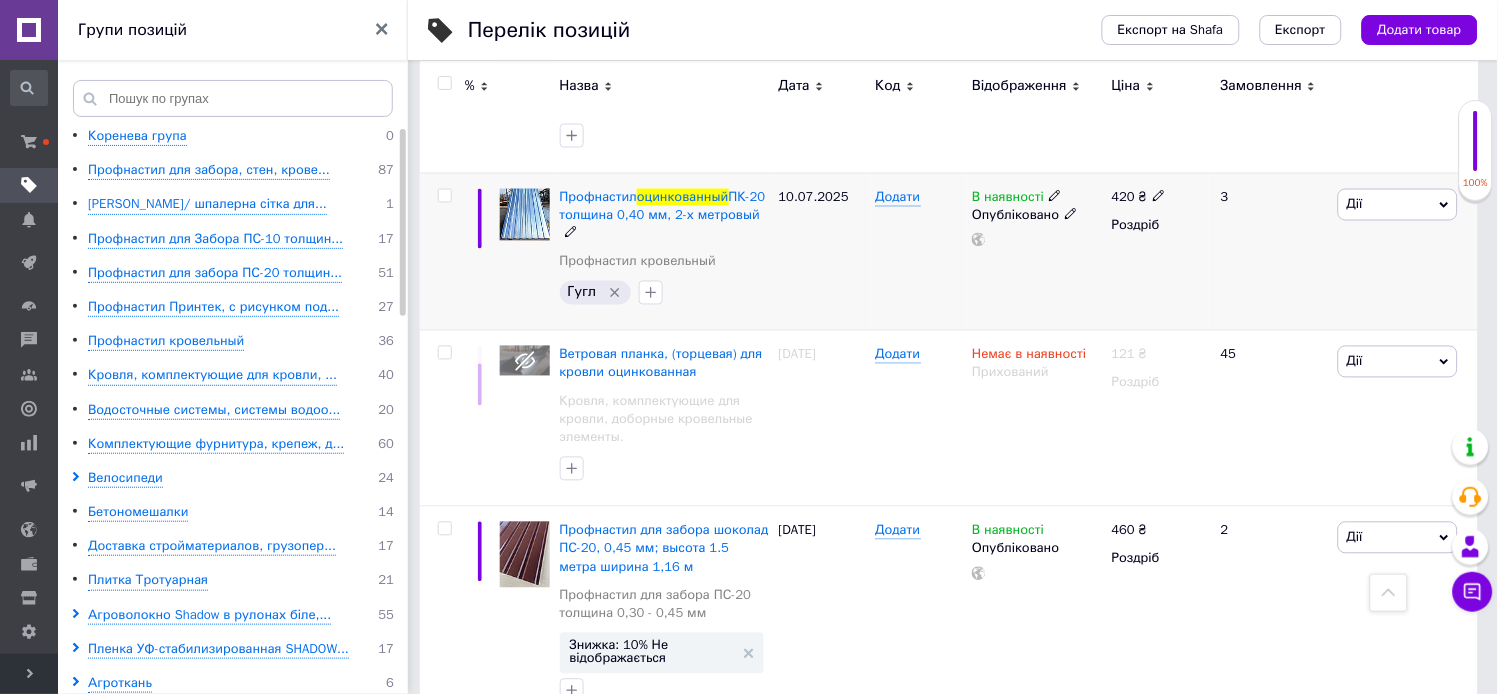 scroll, scrollTop: 2222, scrollLeft: 0, axis: vertical 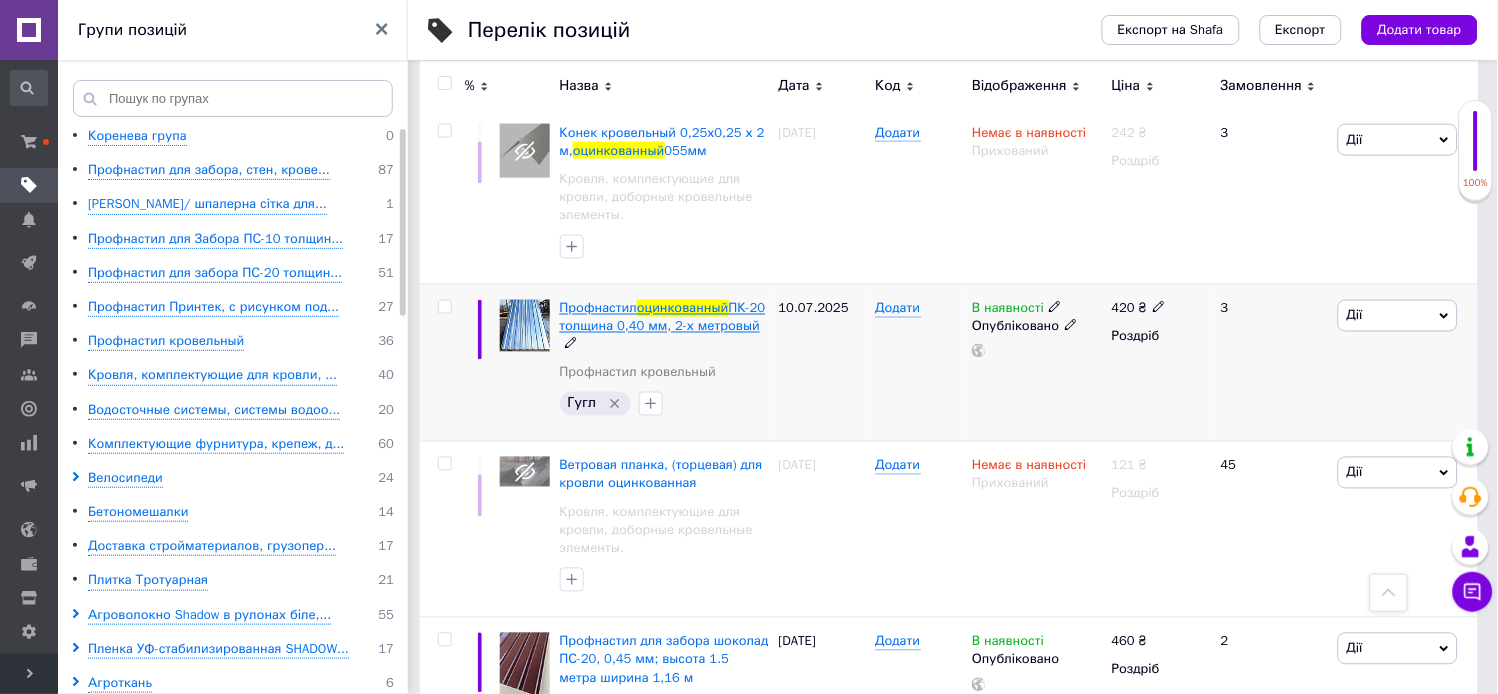 click on "ПК-20 толщина 0,40 мм, 2-х метровый" at bounding box center [663, 317] 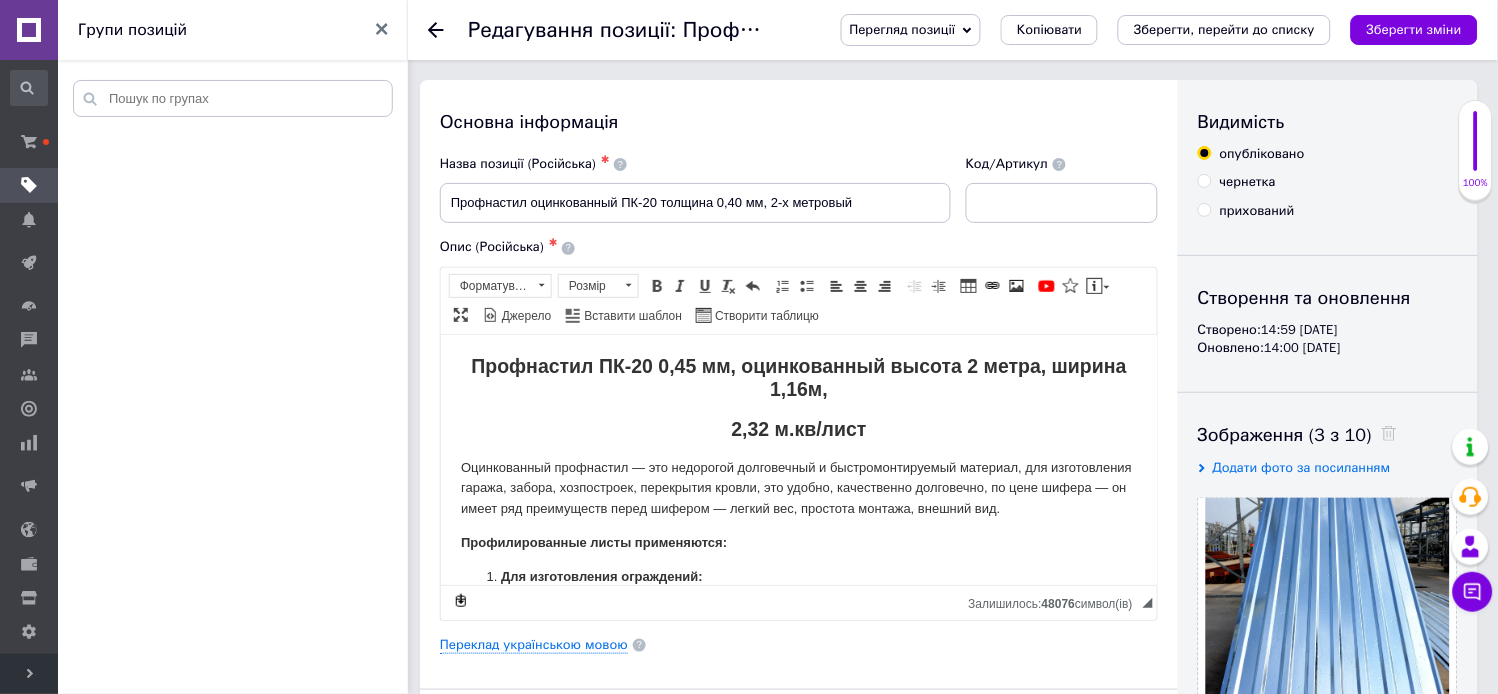 scroll, scrollTop: 0, scrollLeft: 0, axis: both 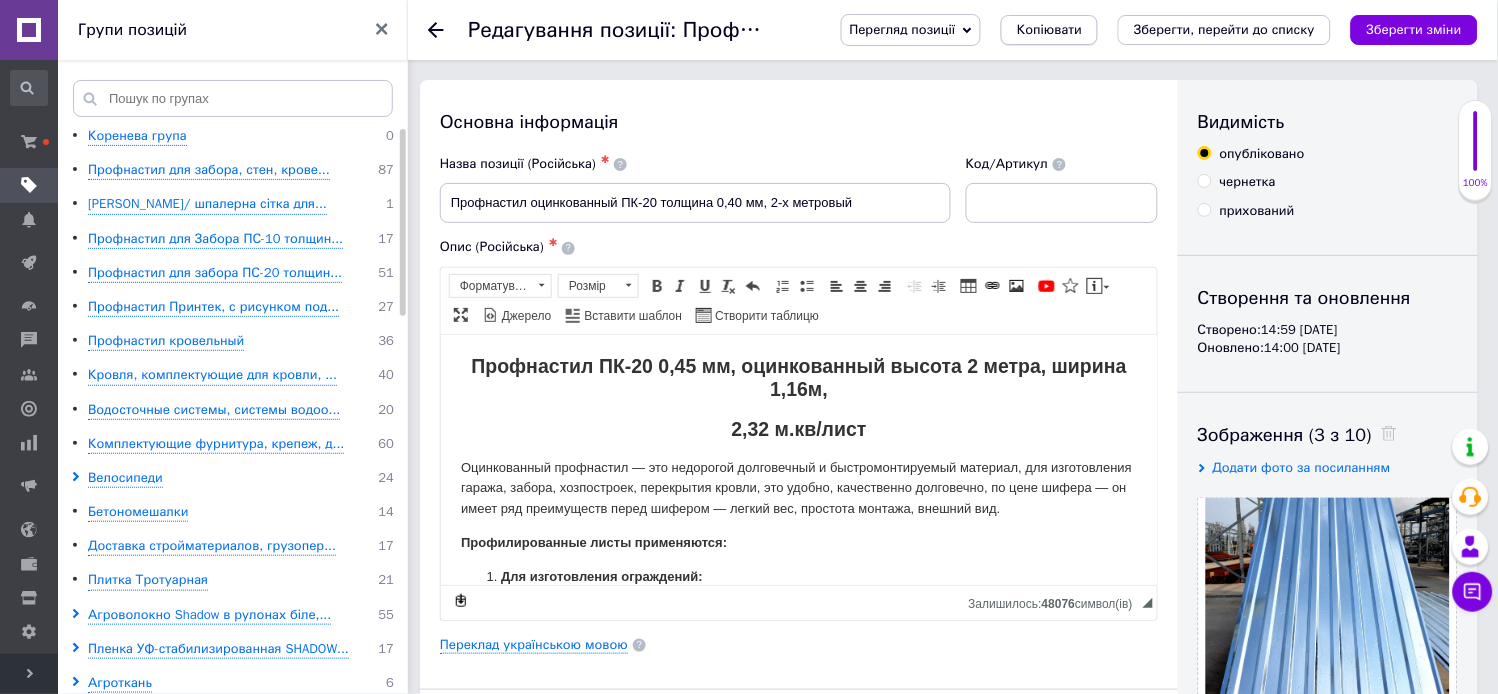 click on "Копіювати" at bounding box center (1049, 30) 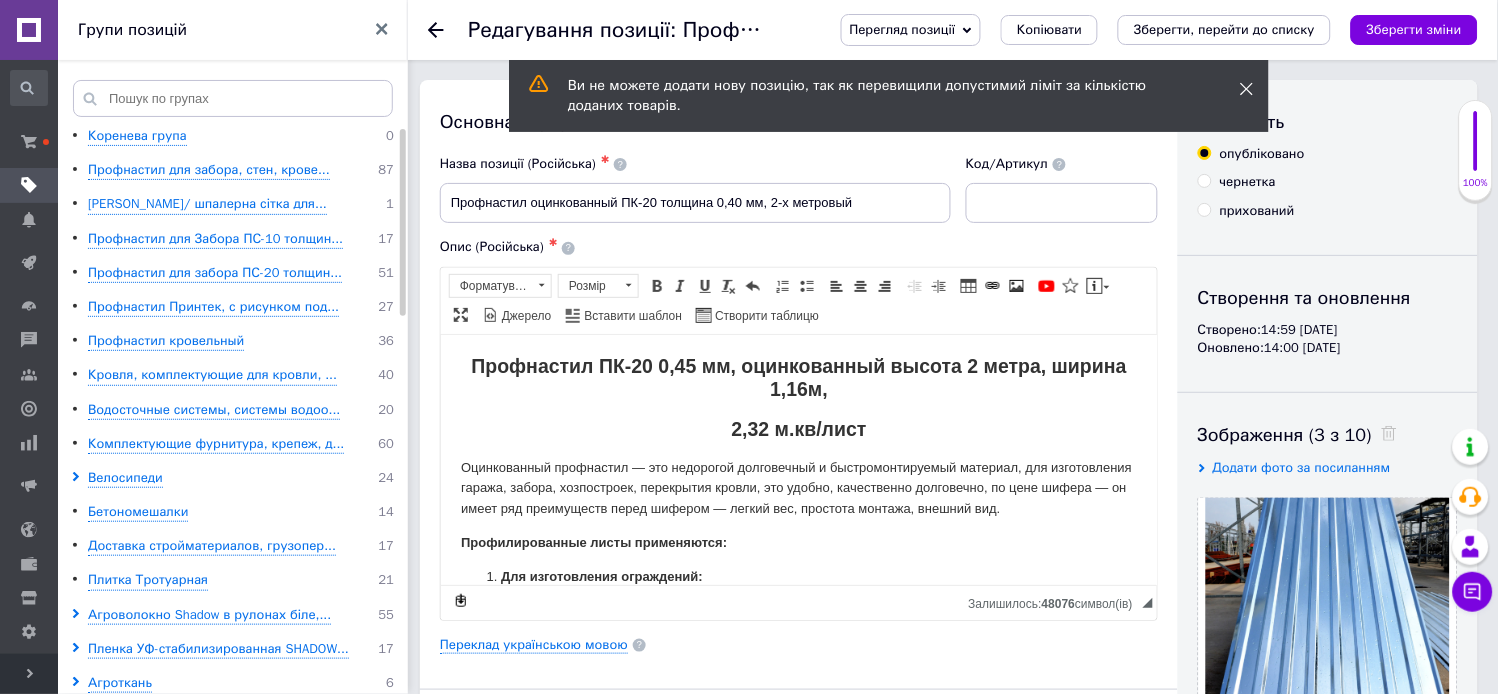 click 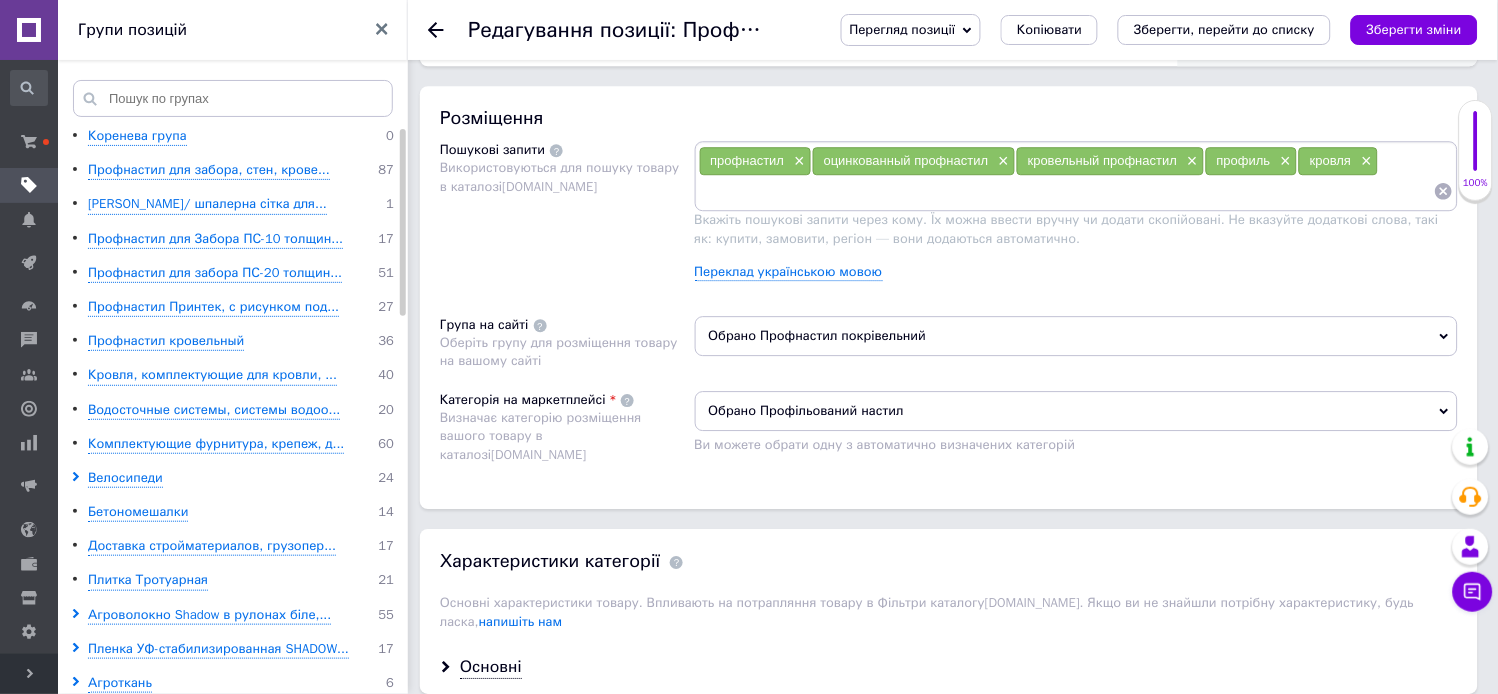 scroll, scrollTop: 1222, scrollLeft: 0, axis: vertical 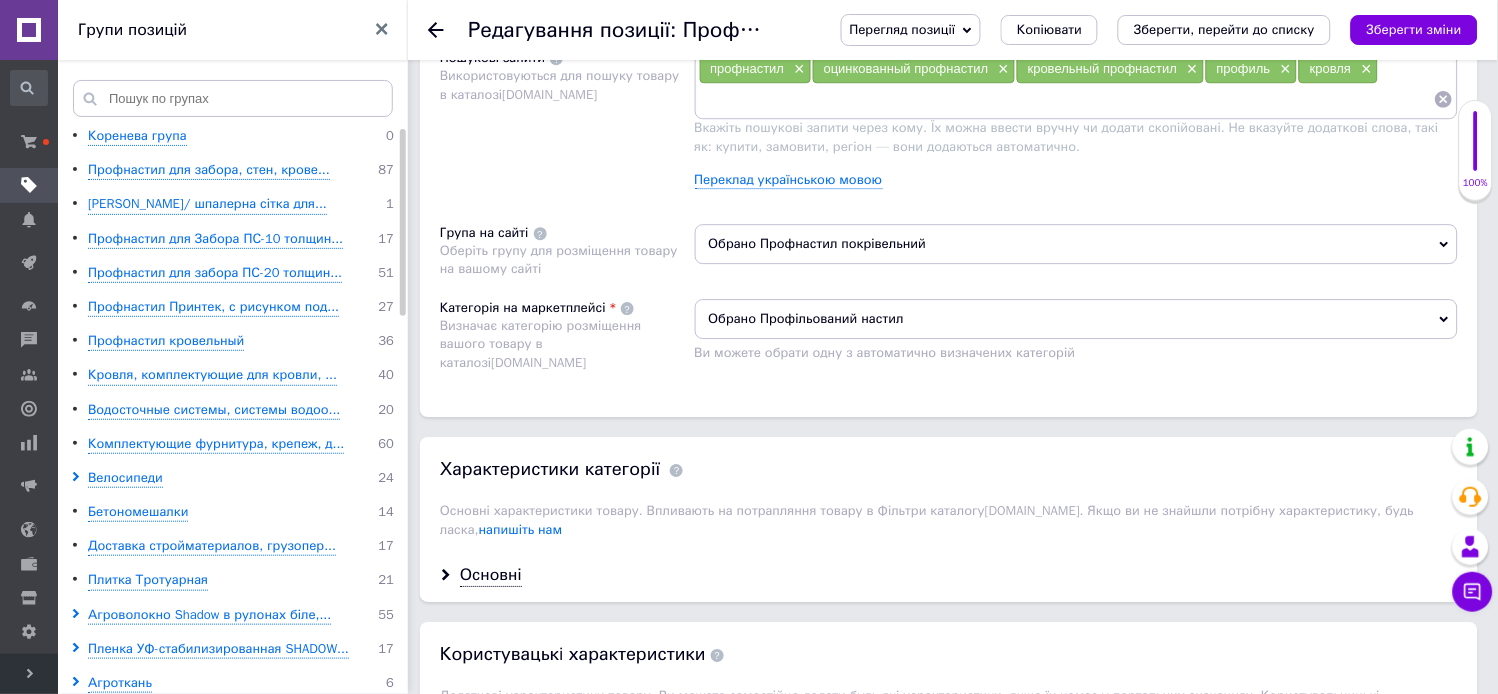 click on "Обрано Профнастил покрівельний" at bounding box center (1077, 244) 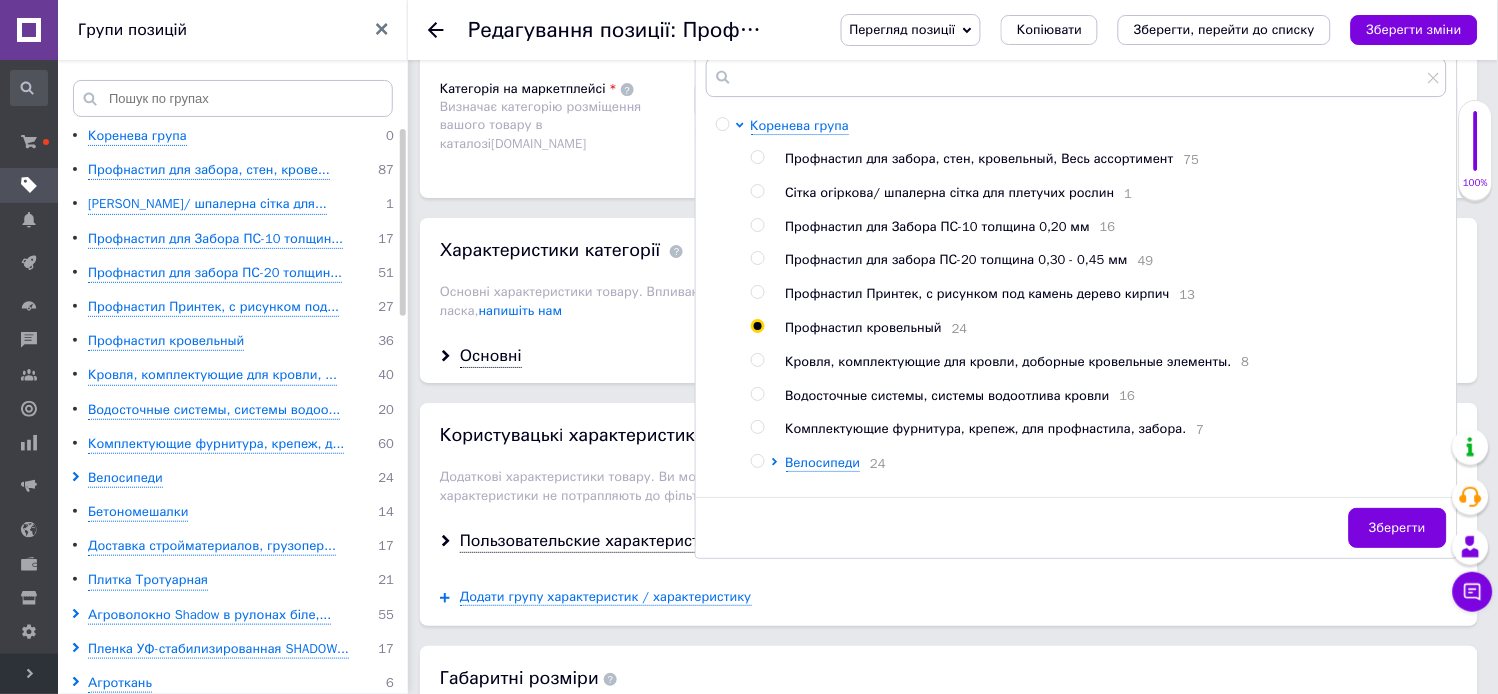 scroll, scrollTop: 1444, scrollLeft: 0, axis: vertical 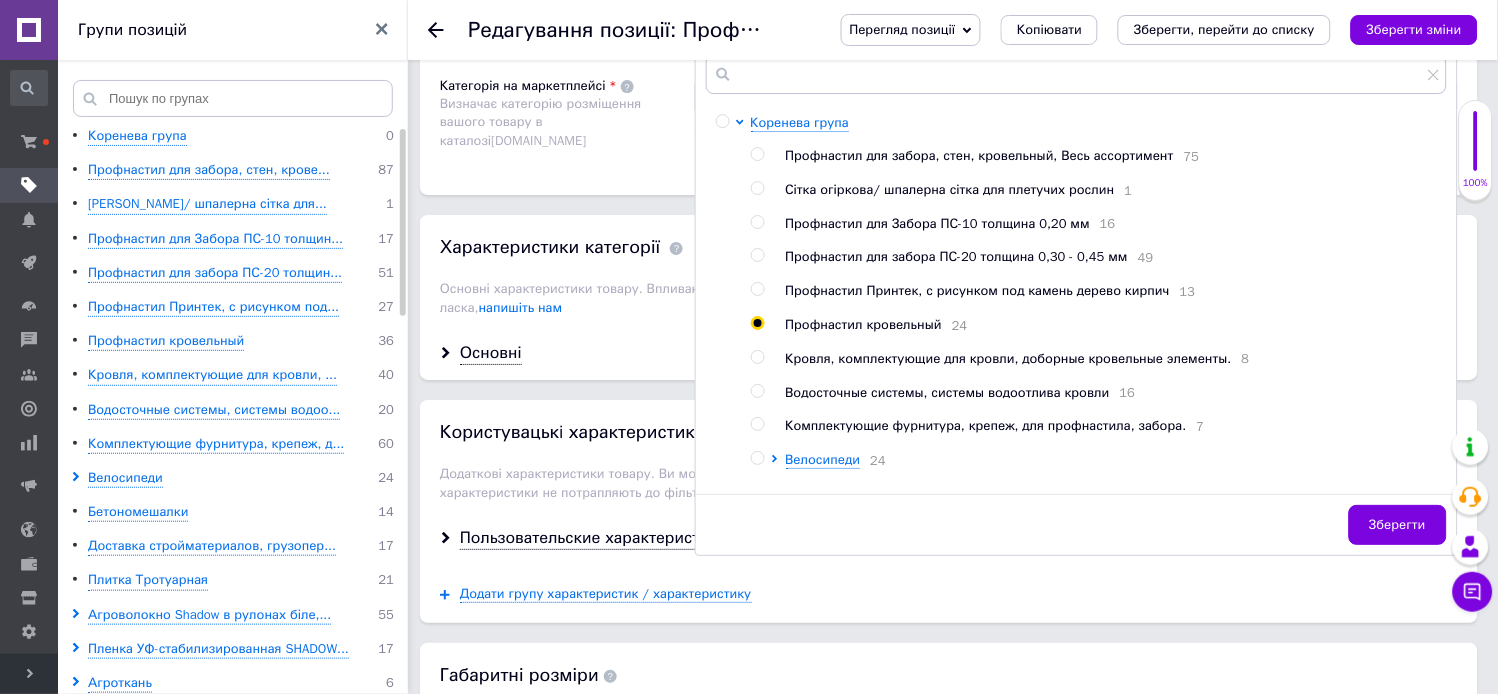 click on "Профнастил для забора, стен, кровельный, Весь ассортимент" at bounding box center (980, 155) 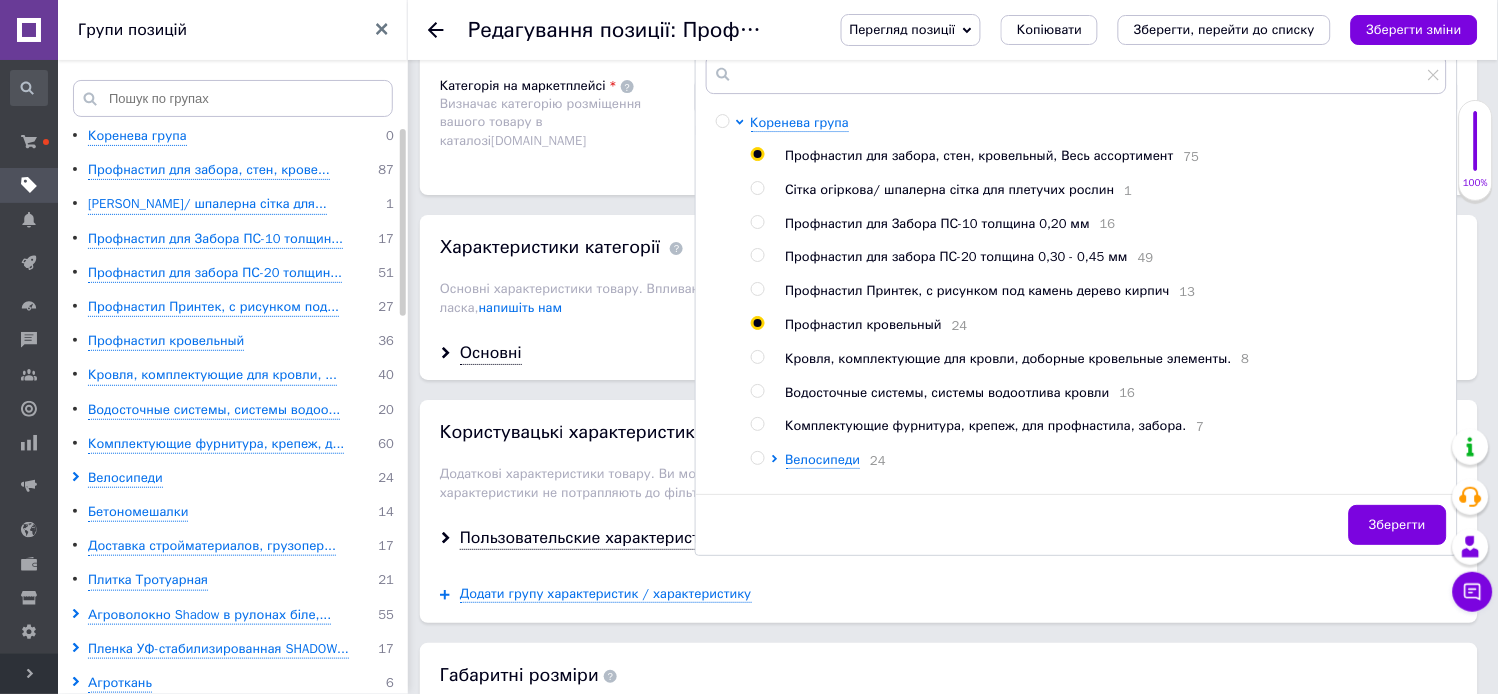 radio on "true" 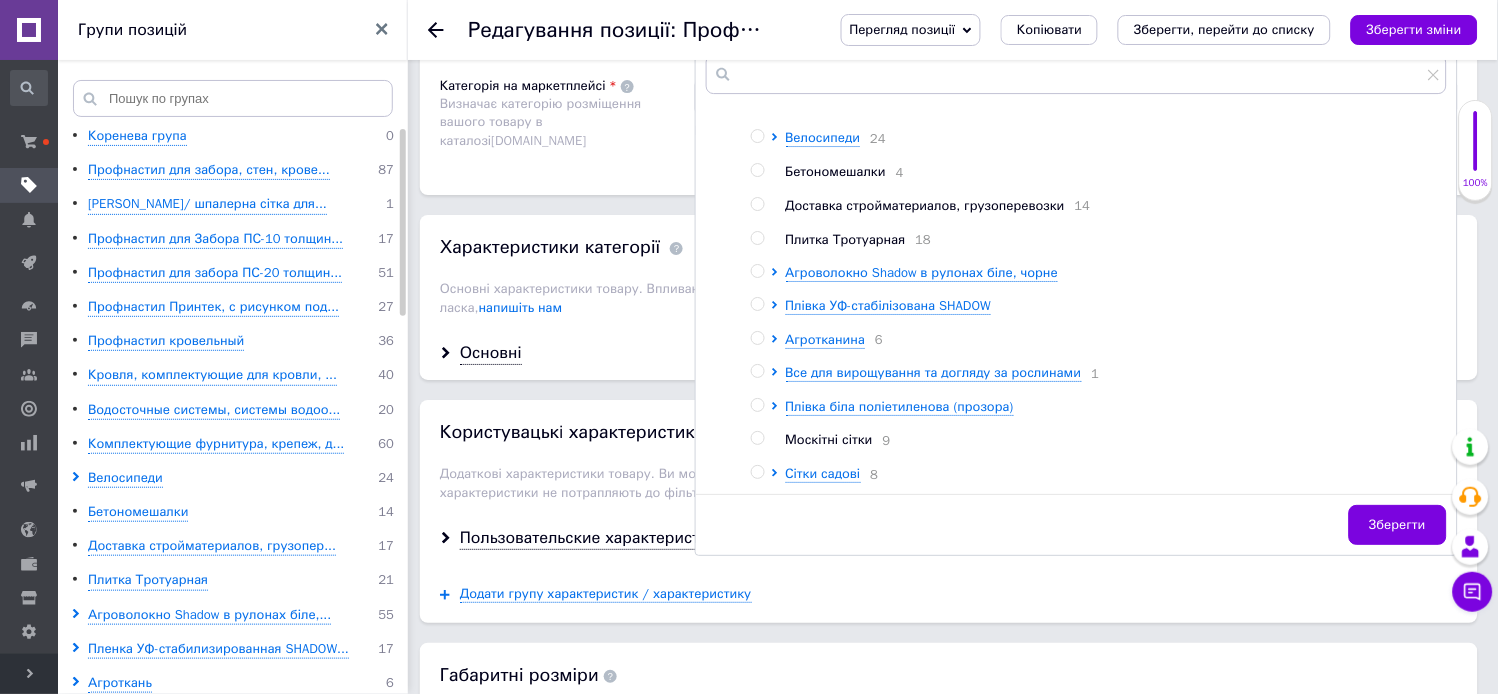 scroll, scrollTop: 347, scrollLeft: 0, axis: vertical 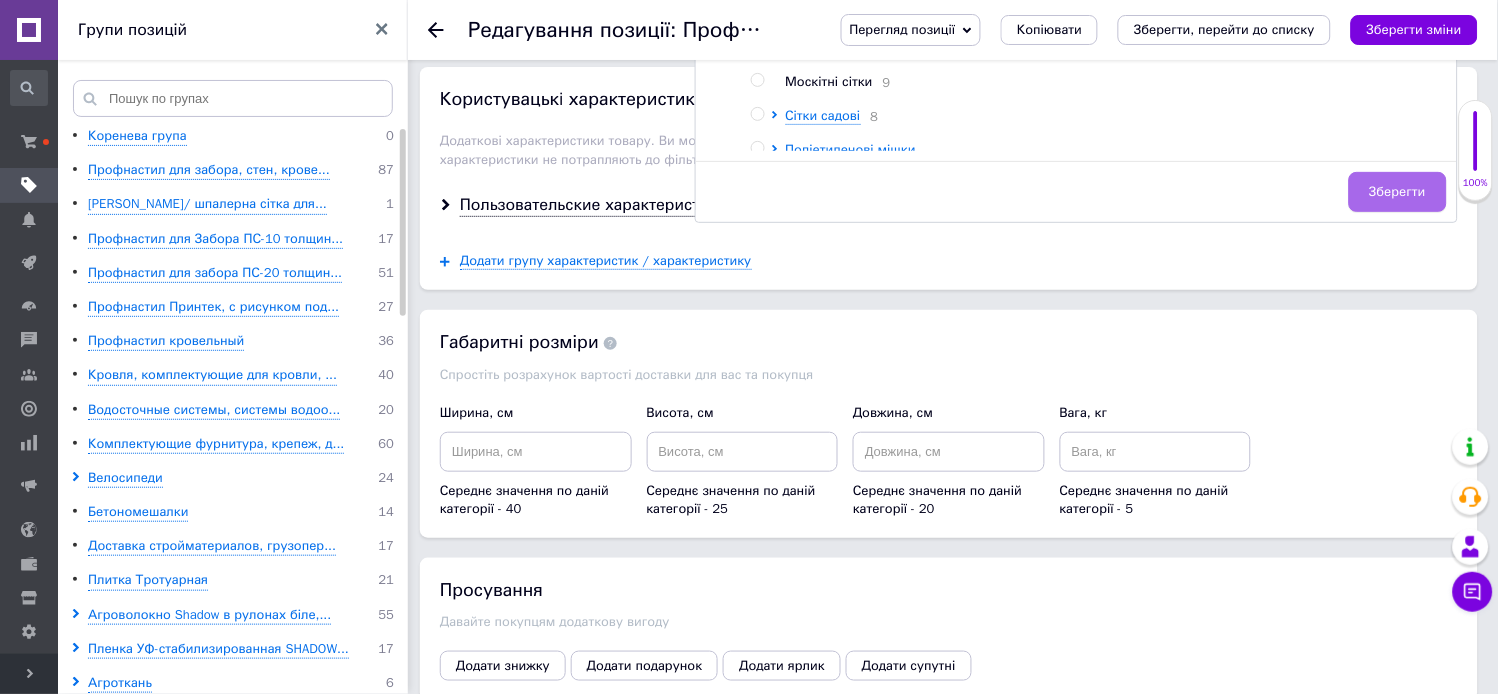 click on "Зберегти" at bounding box center (1398, 192) 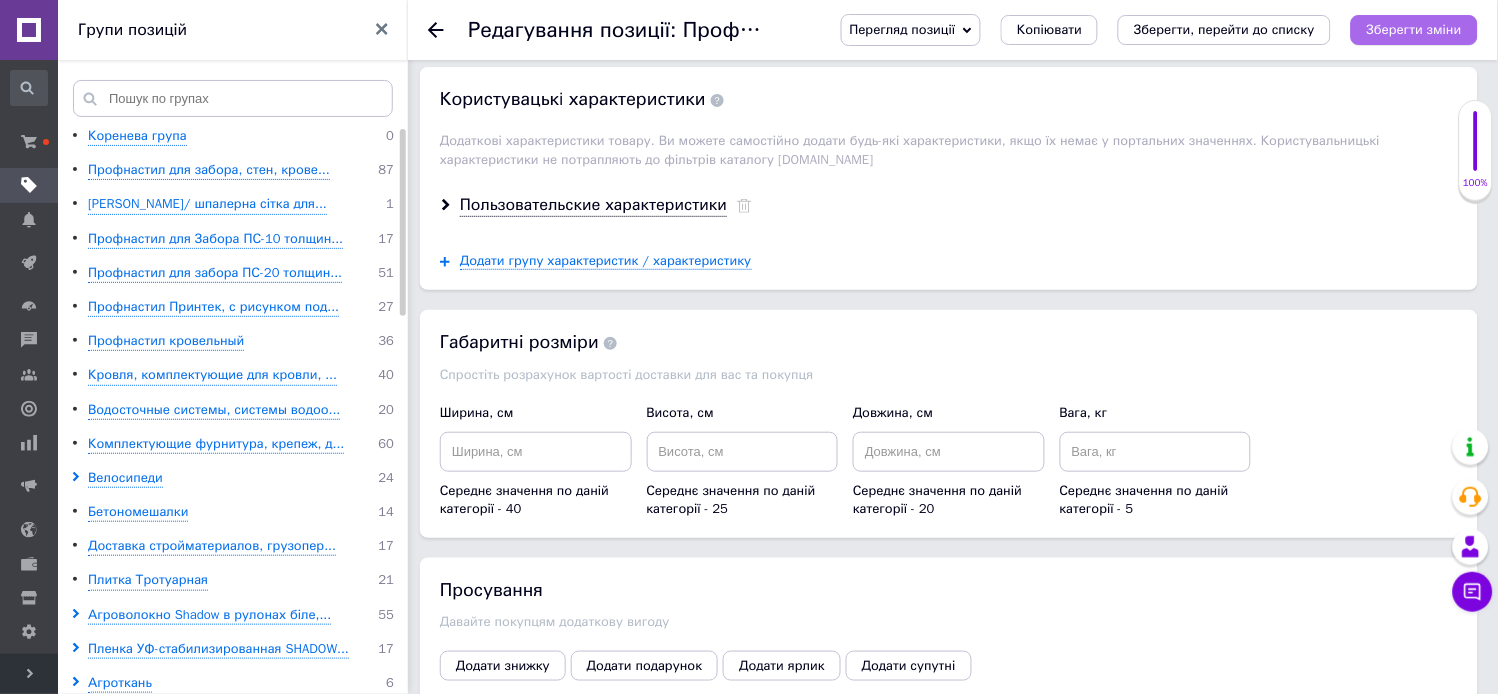 click on "Зберегти зміни" at bounding box center [1414, 29] 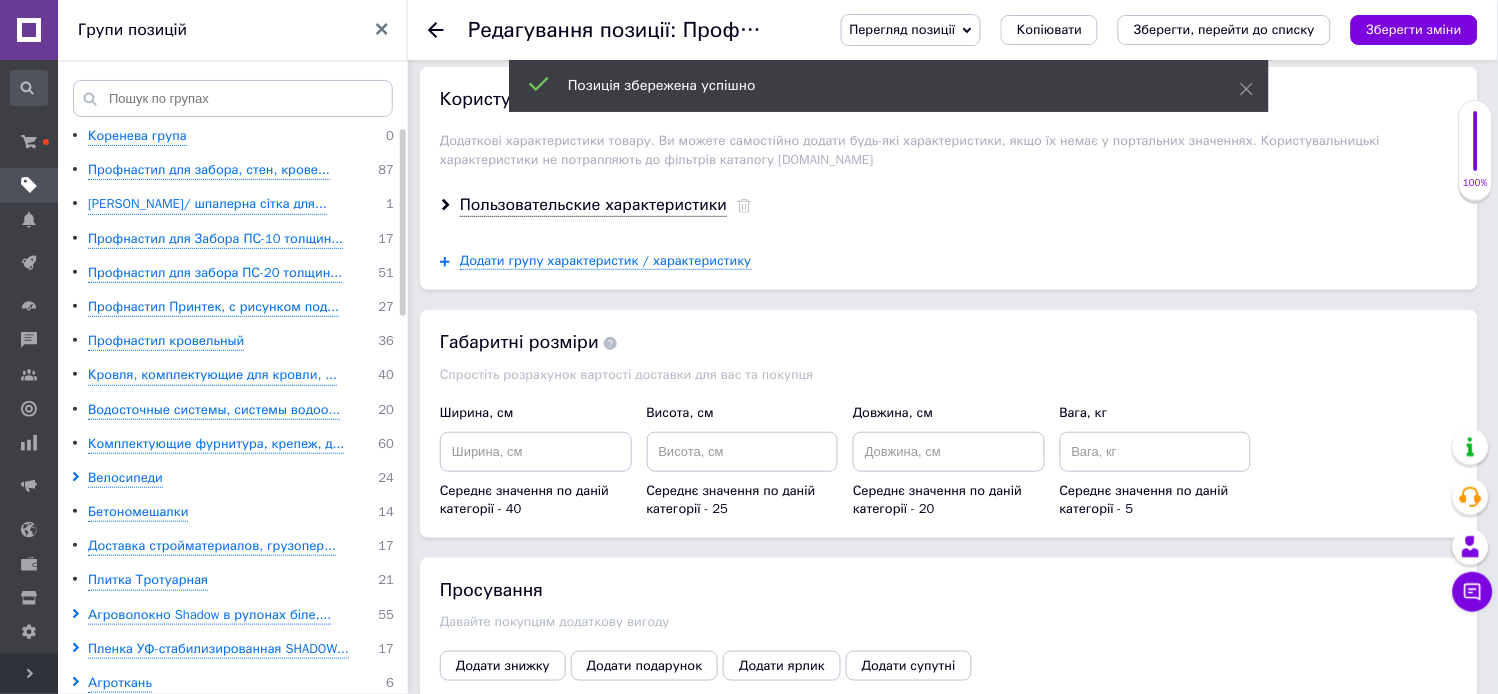 click 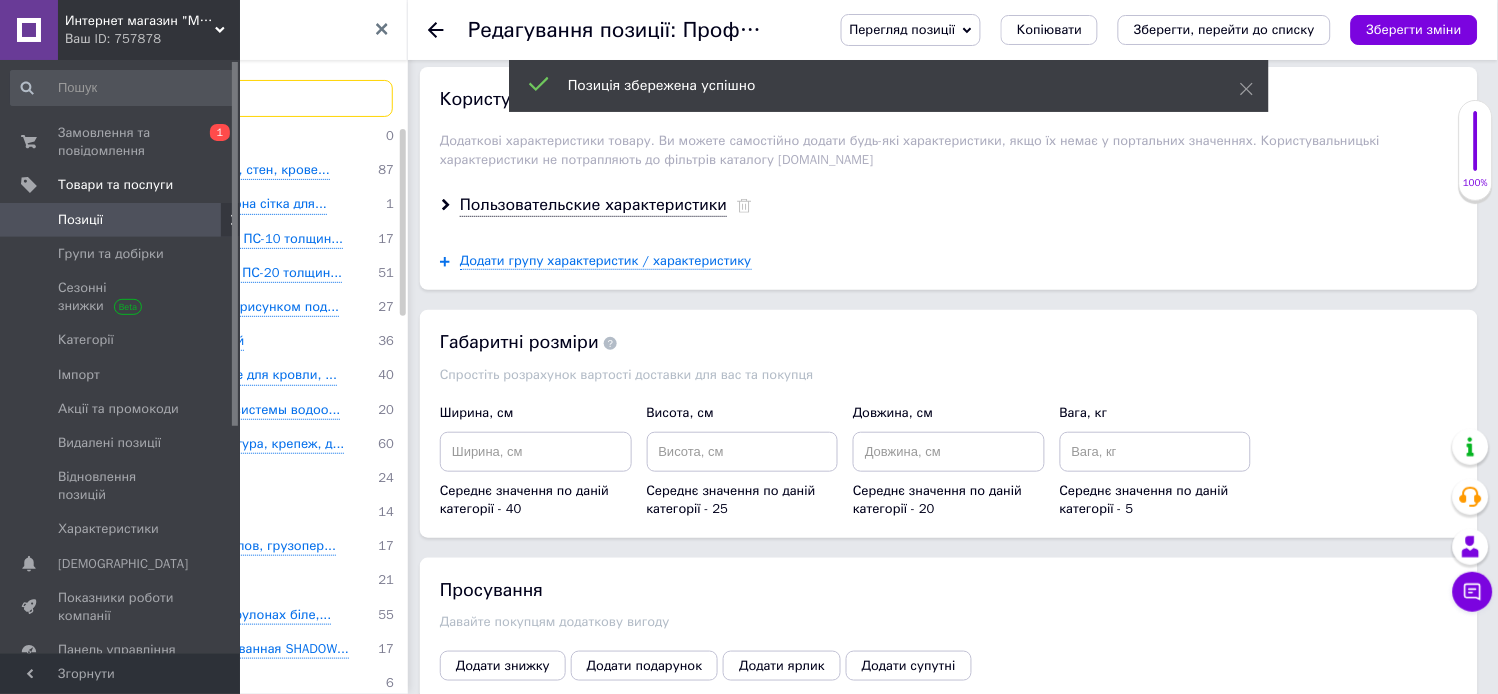click at bounding box center [233, 98] 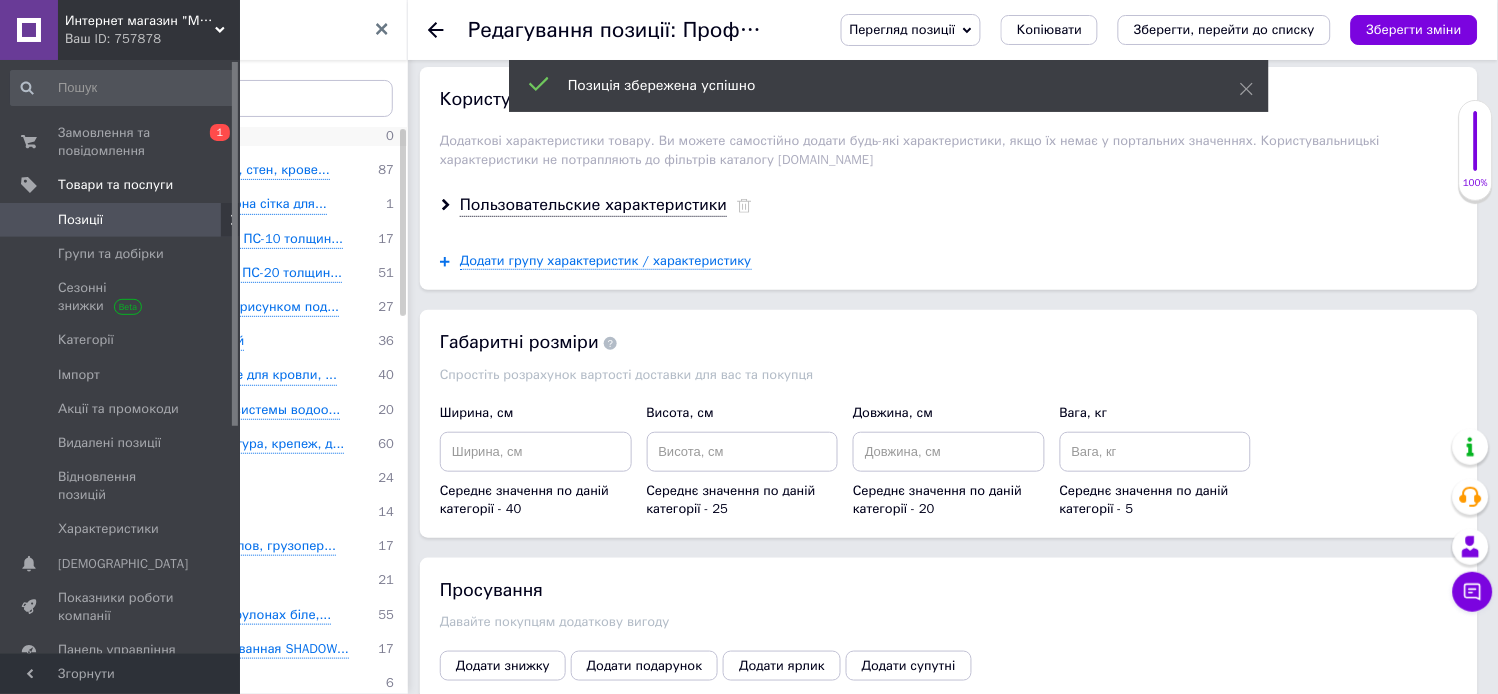 click on "[PERSON_NAME] група 0" at bounding box center [241, 136] 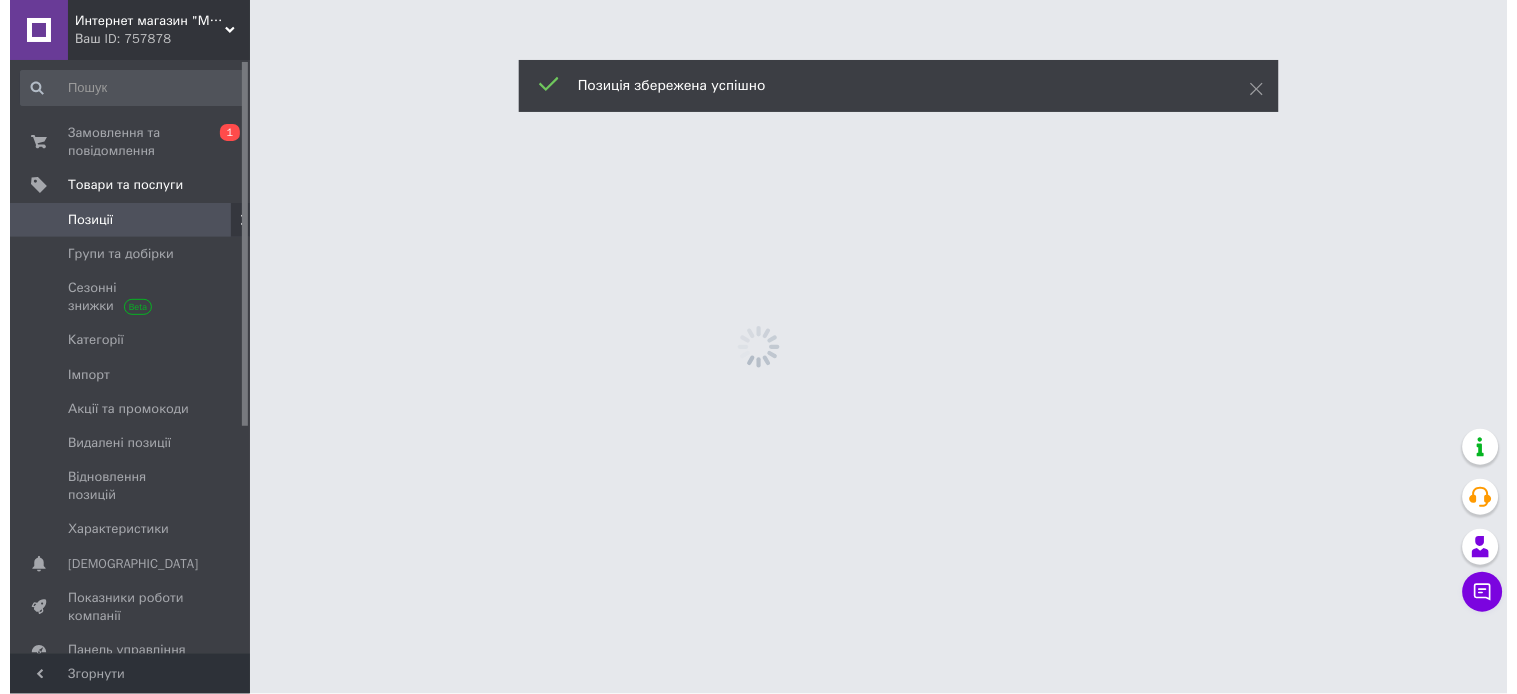 scroll, scrollTop: 0, scrollLeft: 0, axis: both 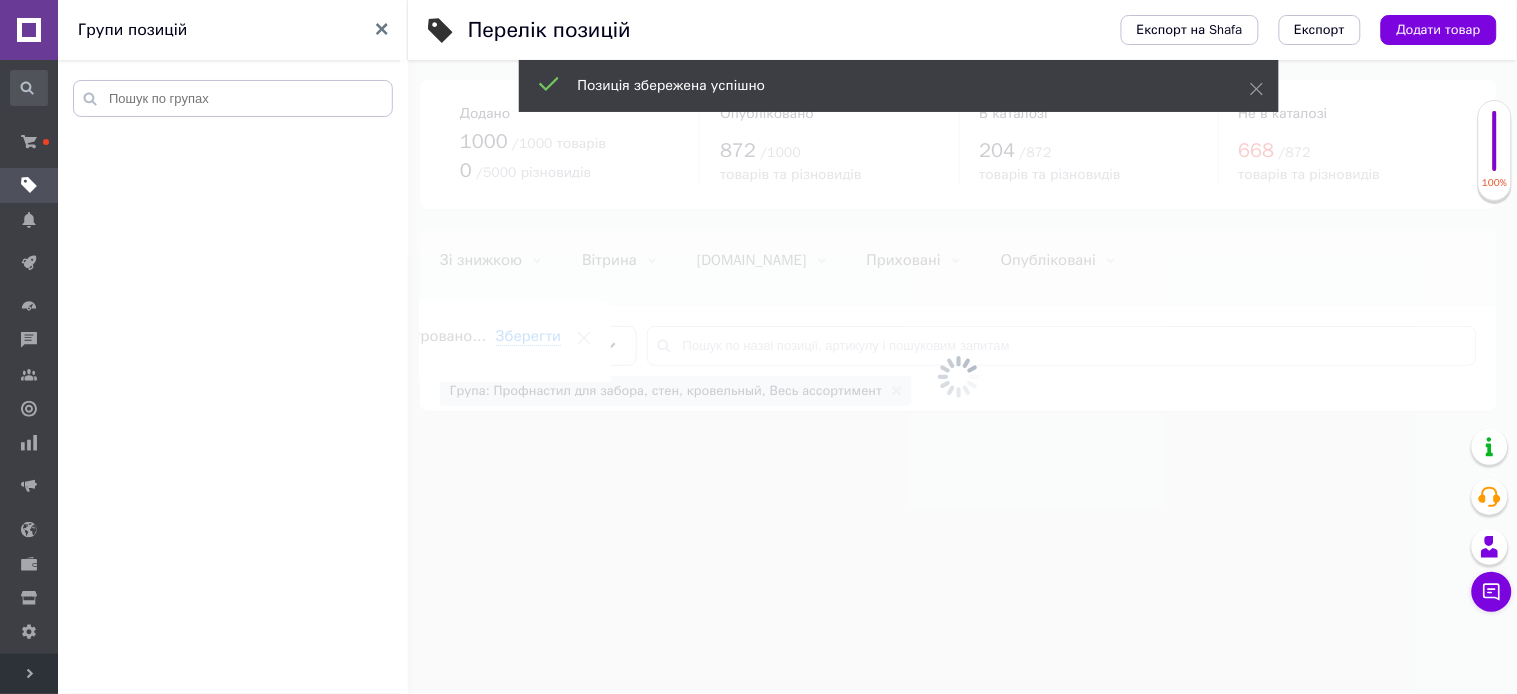 click at bounding box center [236, 413] 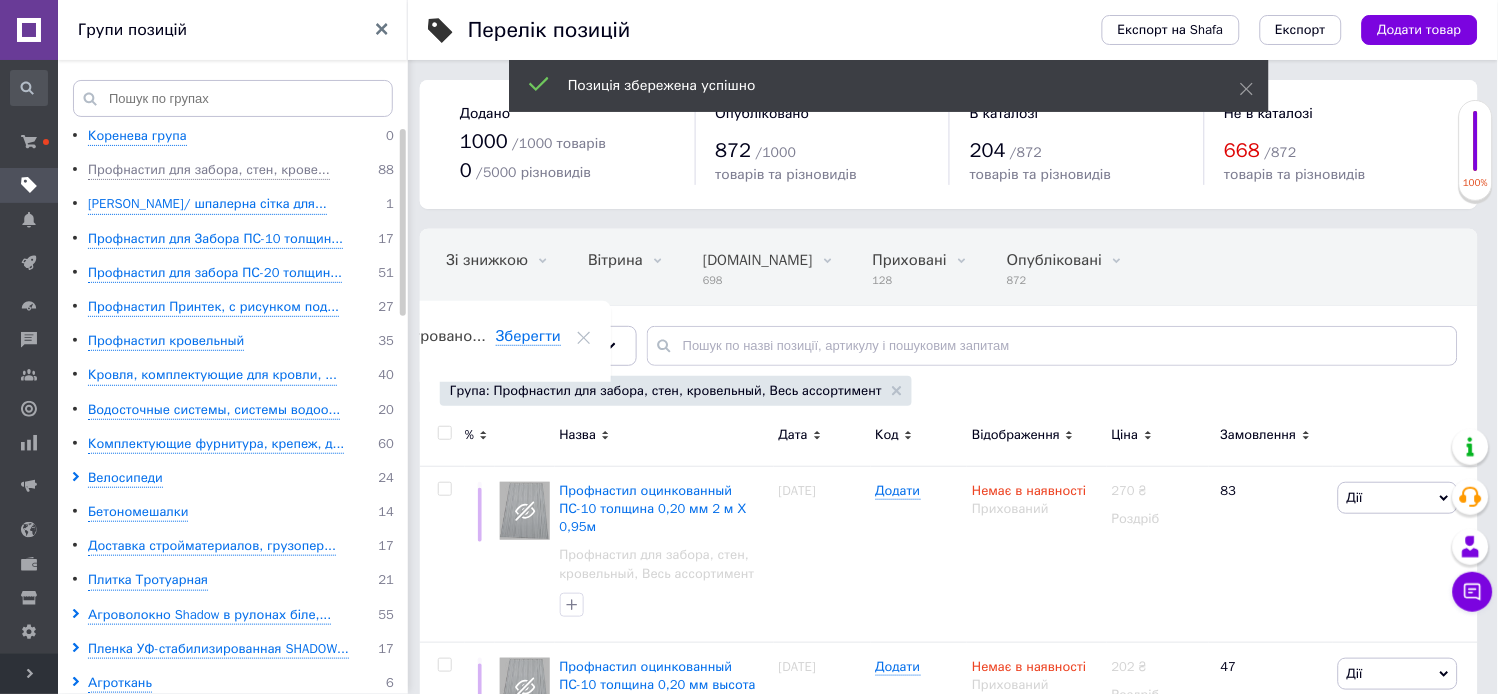 scroll, scrollTop: 0, scrollLeft: 105, axis: horizontal 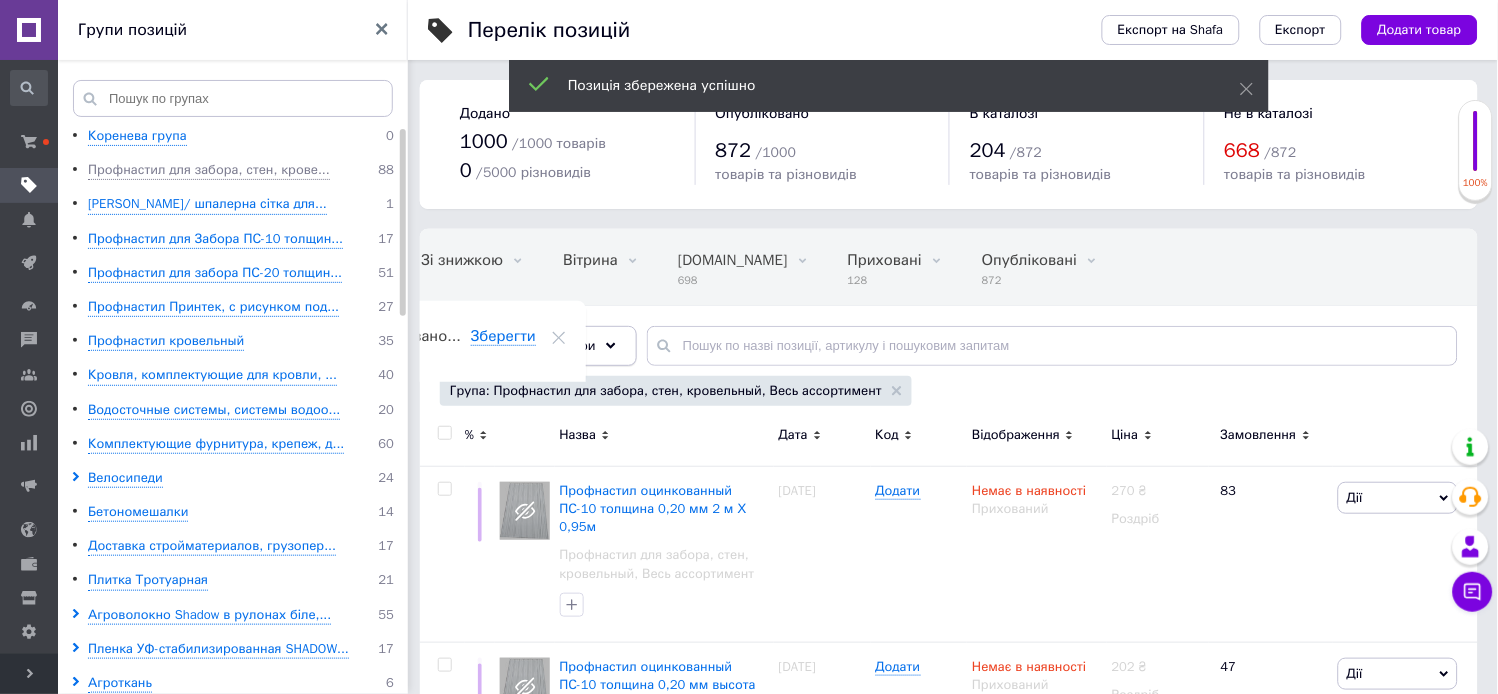 click on "Відфільтруйте товари" at bounding box center (528, 345) 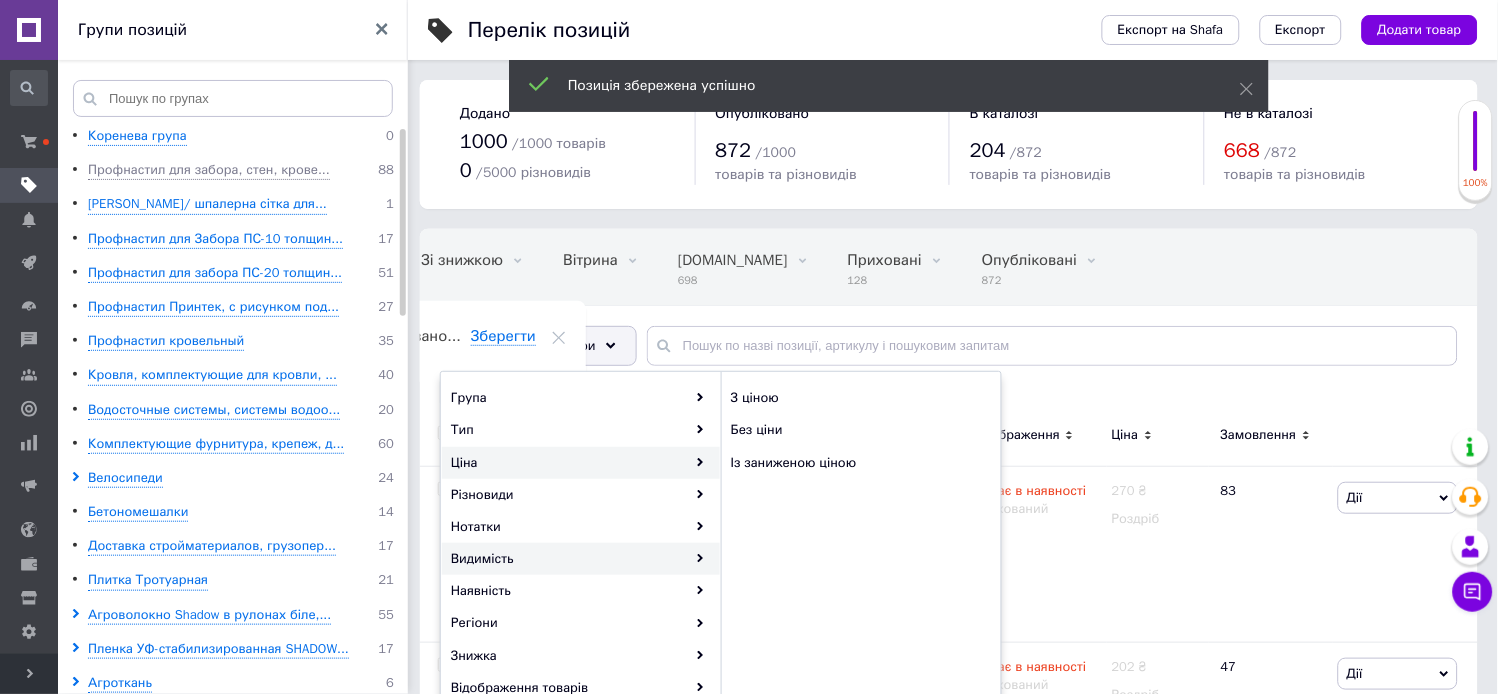 click on "Видимість" at bounding box center [581, 559] 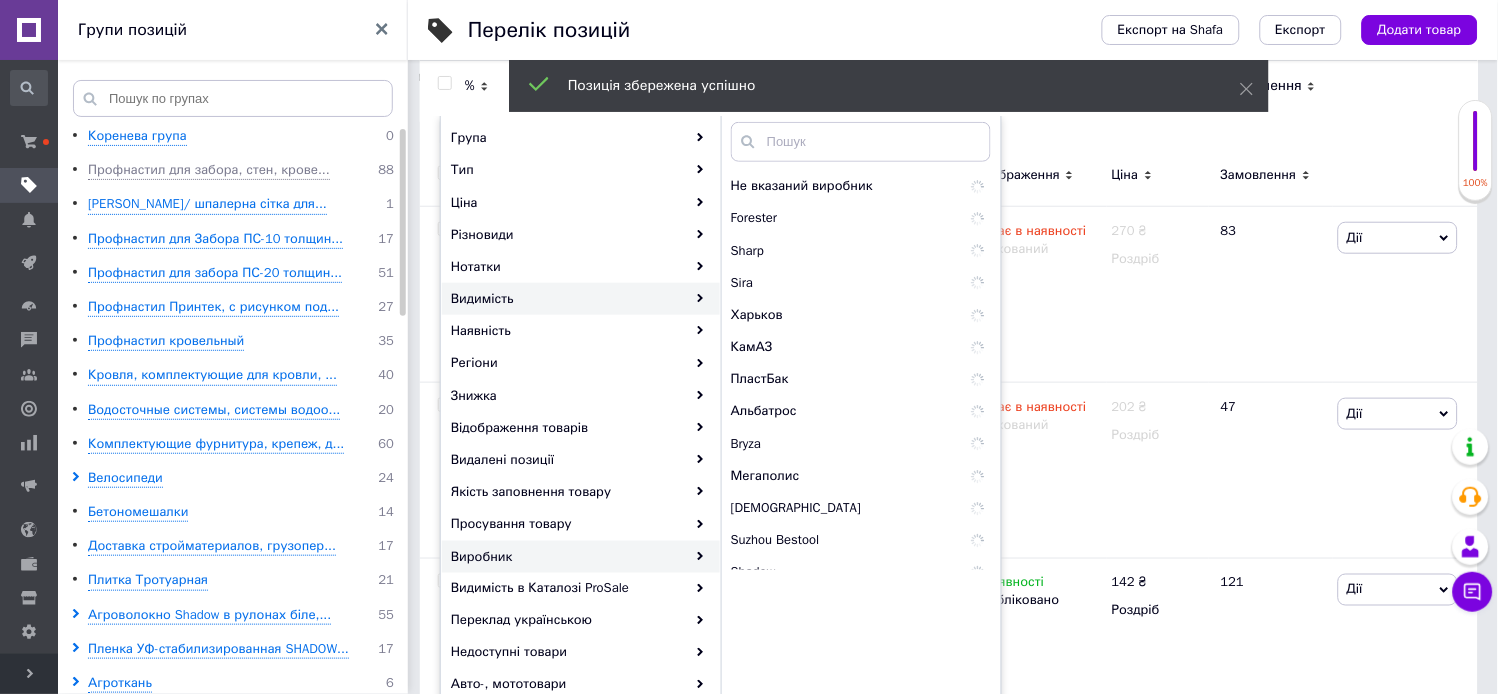scroll, scrollTop: 0, scrollLeft: 0, axis: both 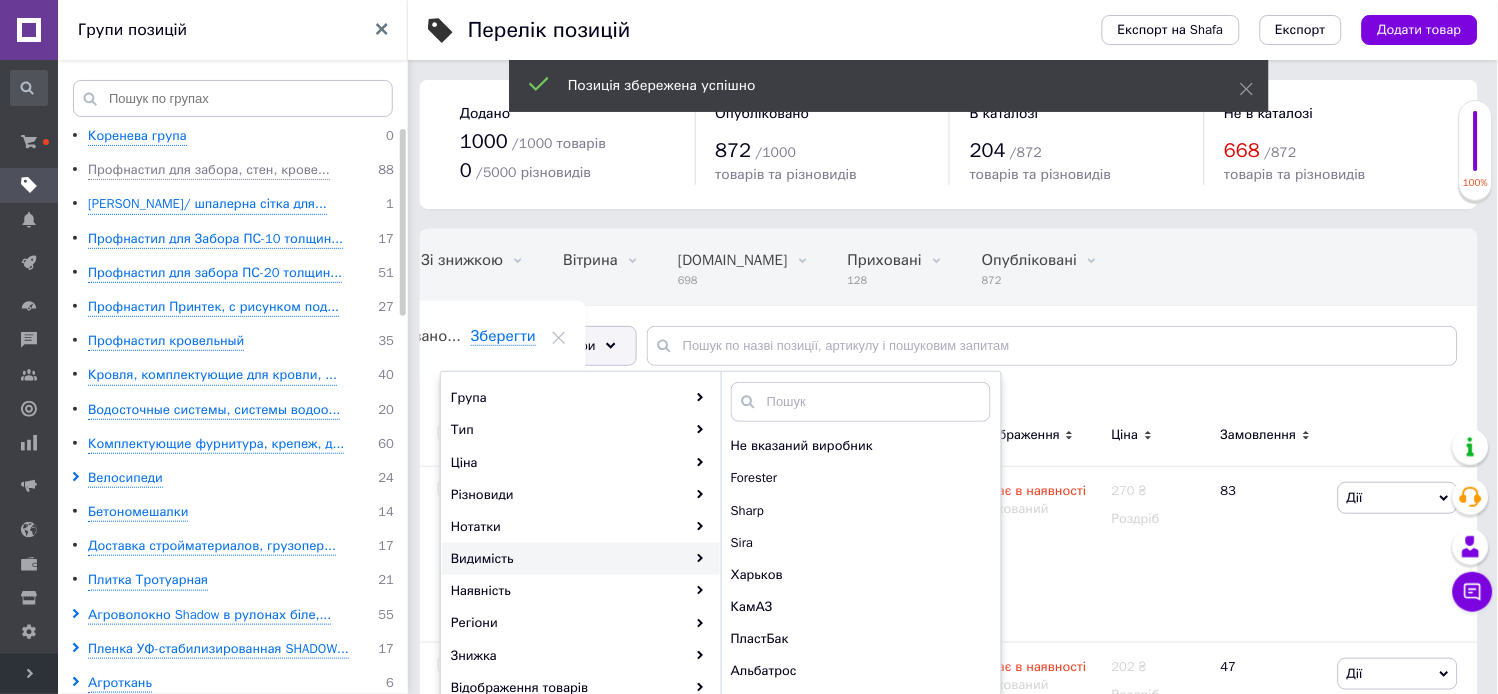 click on "Видимість" at bounding box center (581, 559) 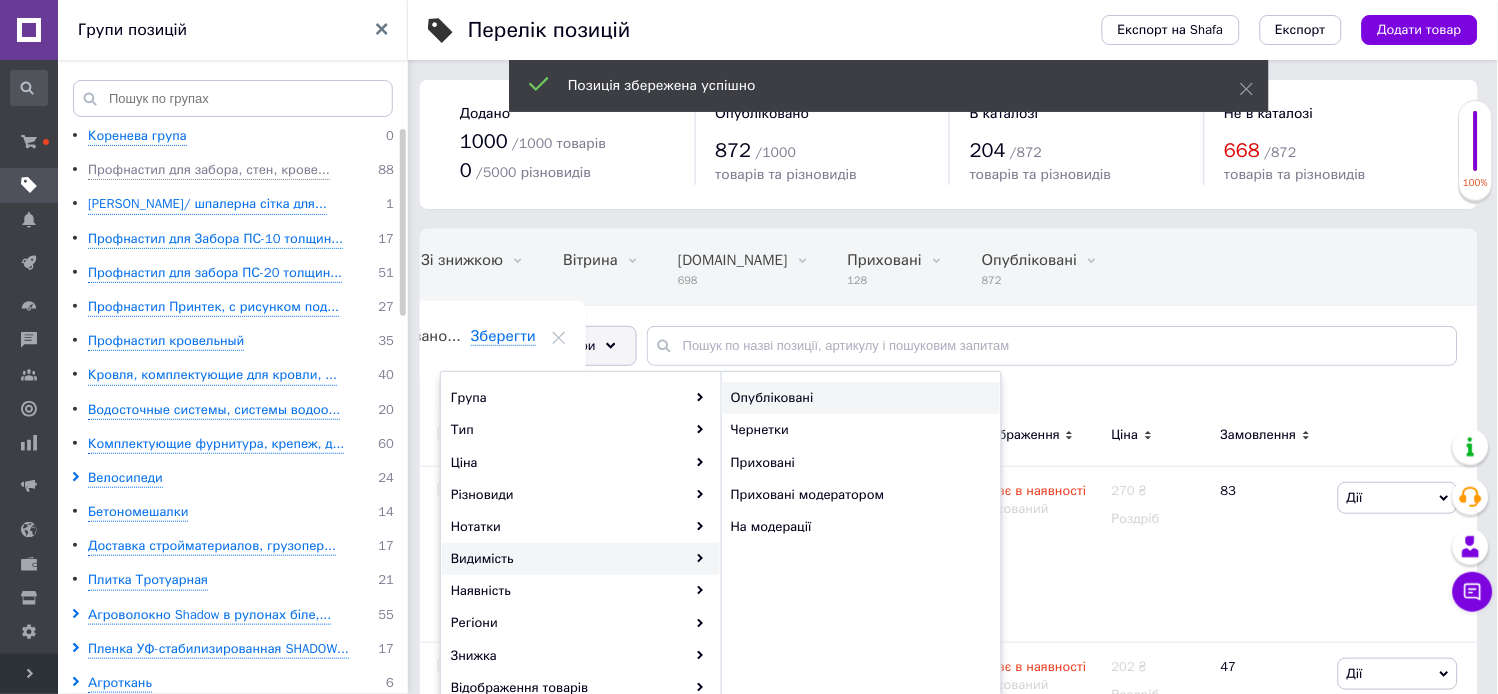 click on "Опубліковані" at bounding box center (844, 398) 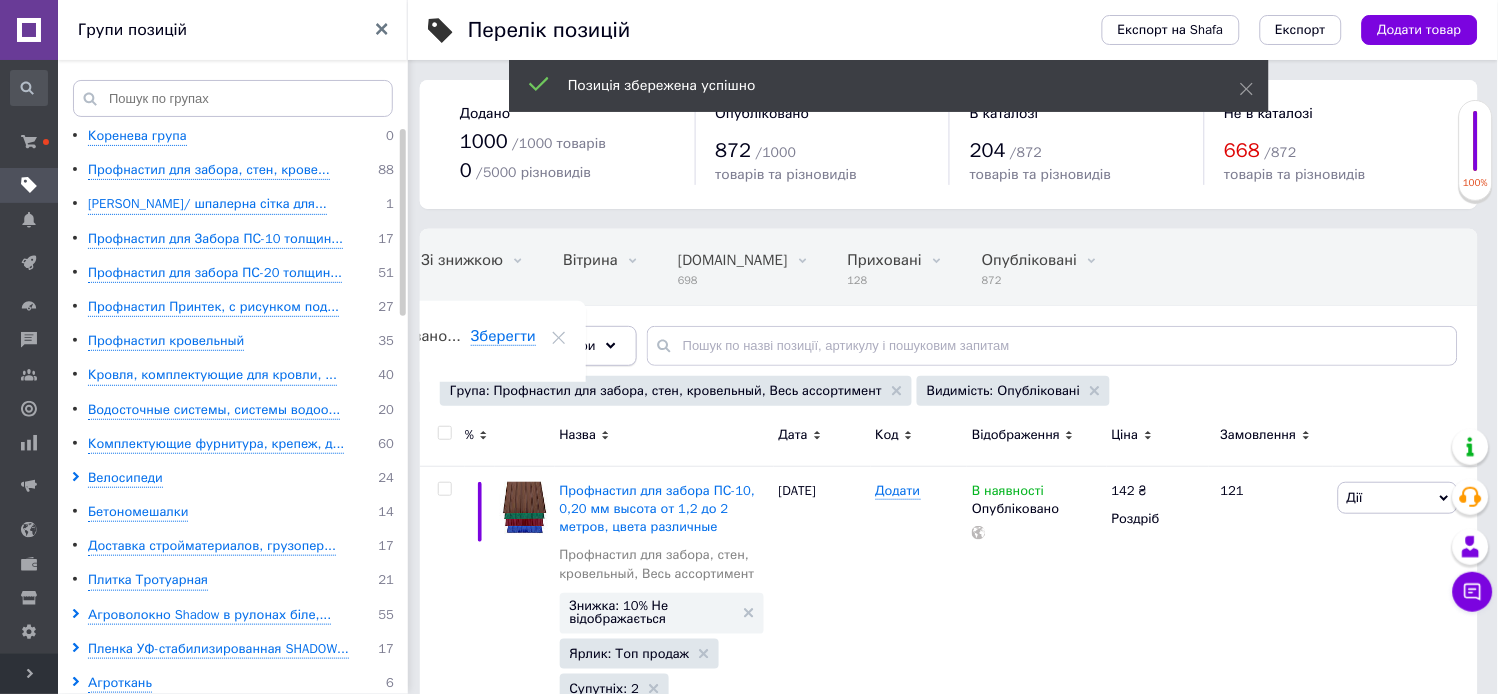click on "Відфільтруйте товари" at bounding box center [528, 345] 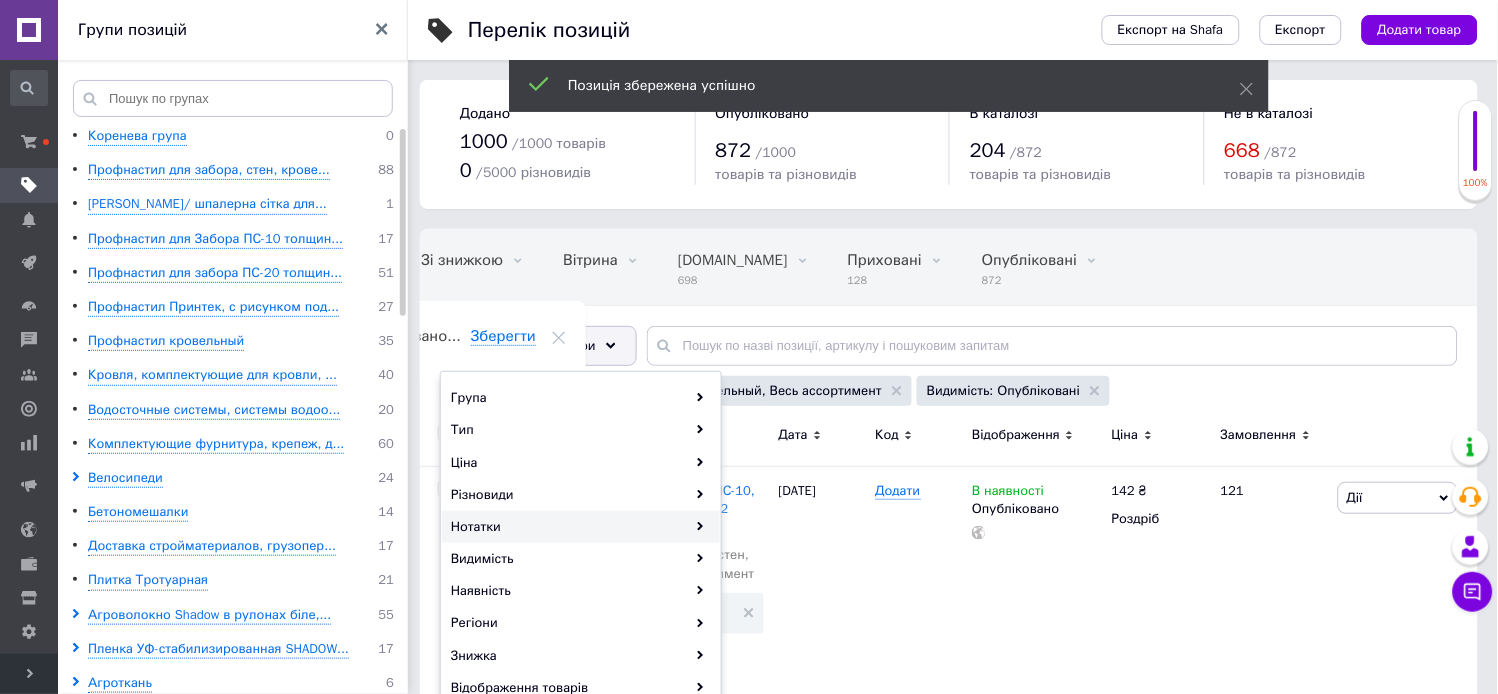scroll, scrollTop: 111, scrollLeft: 0, axis: vertical 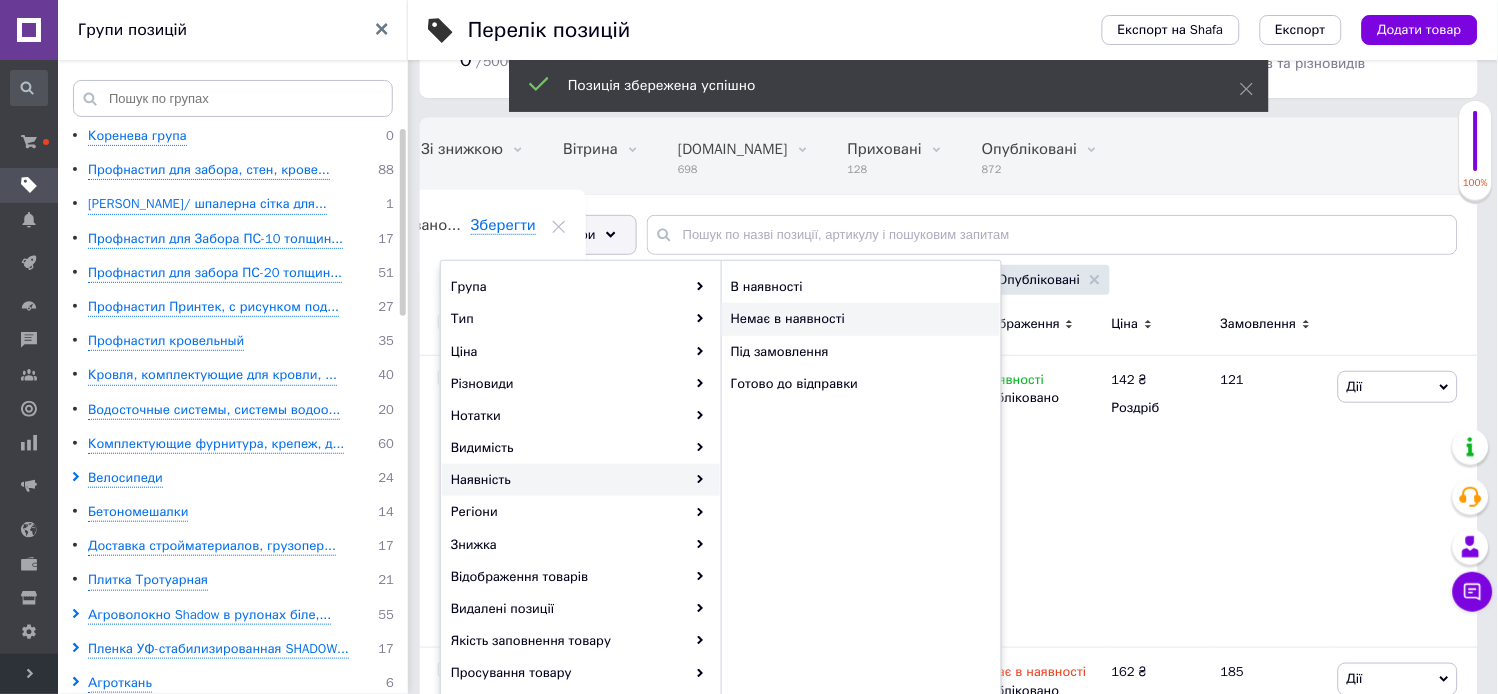 click on "Немає в наявності" at bounding box center (848, 319) 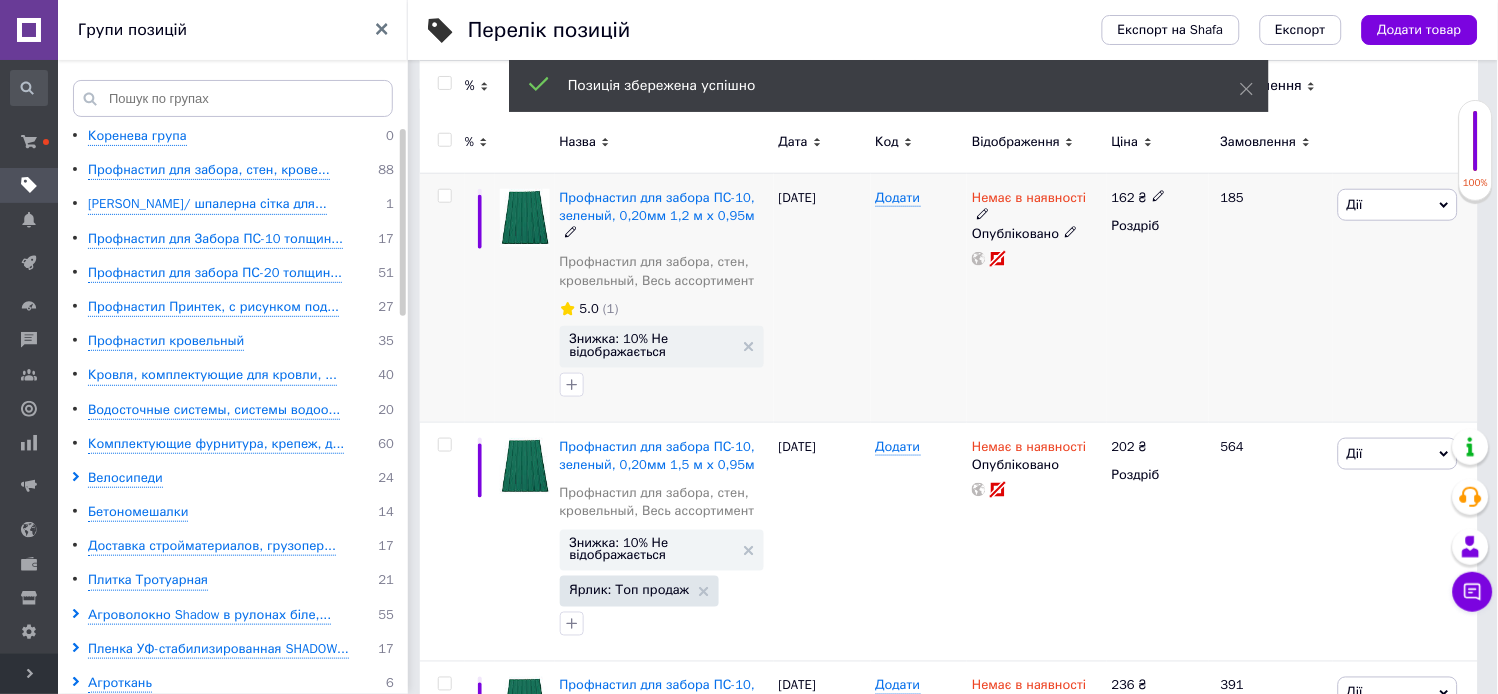 scroll, scrollTop: 333, scrollLeft: 0, axis: vertical 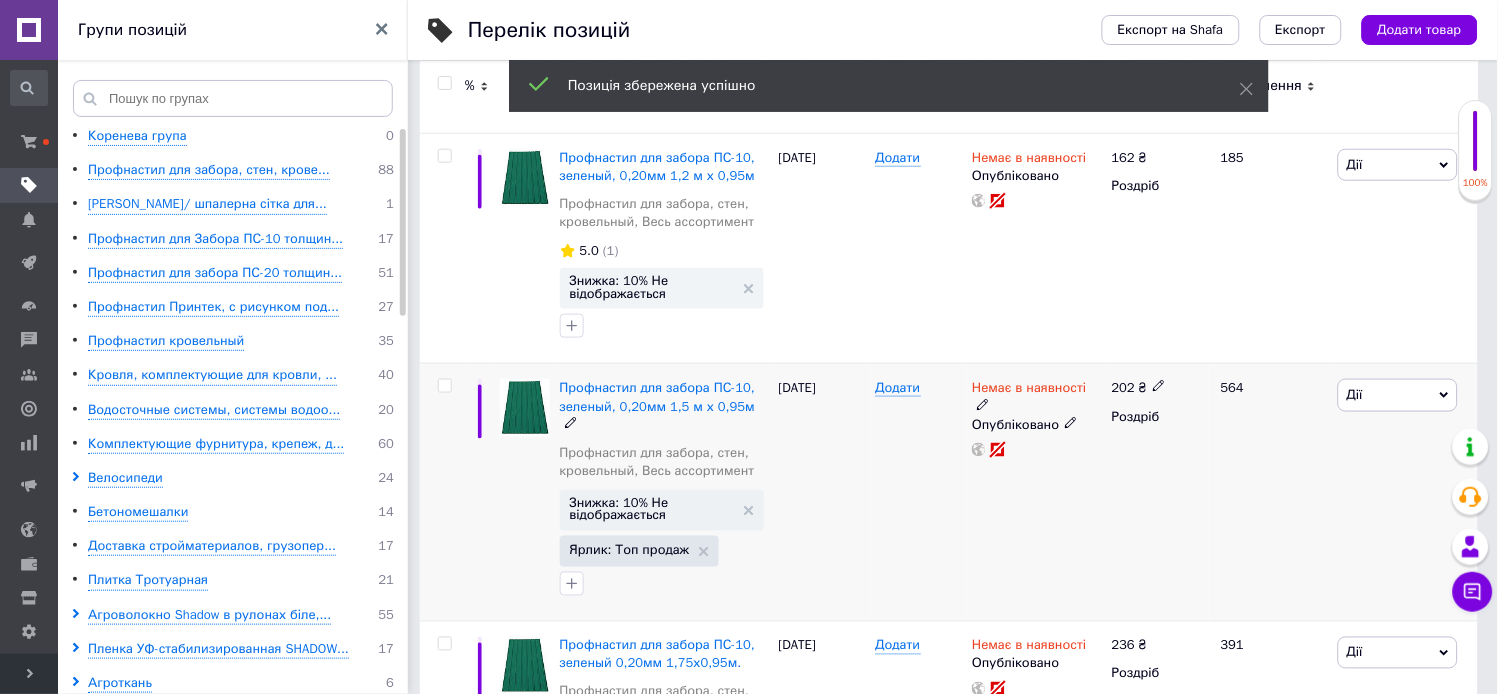 click 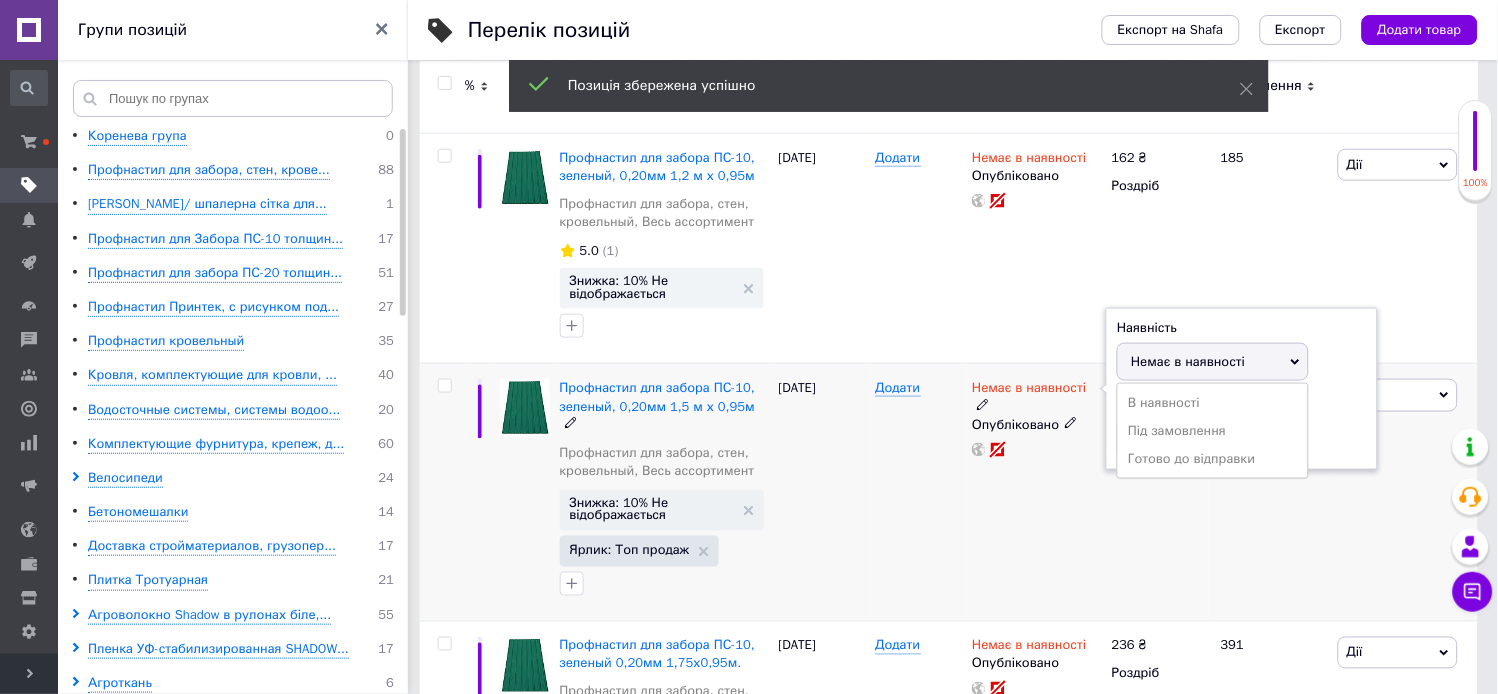 click on "В наявності" at bounding box center (1213, 403) 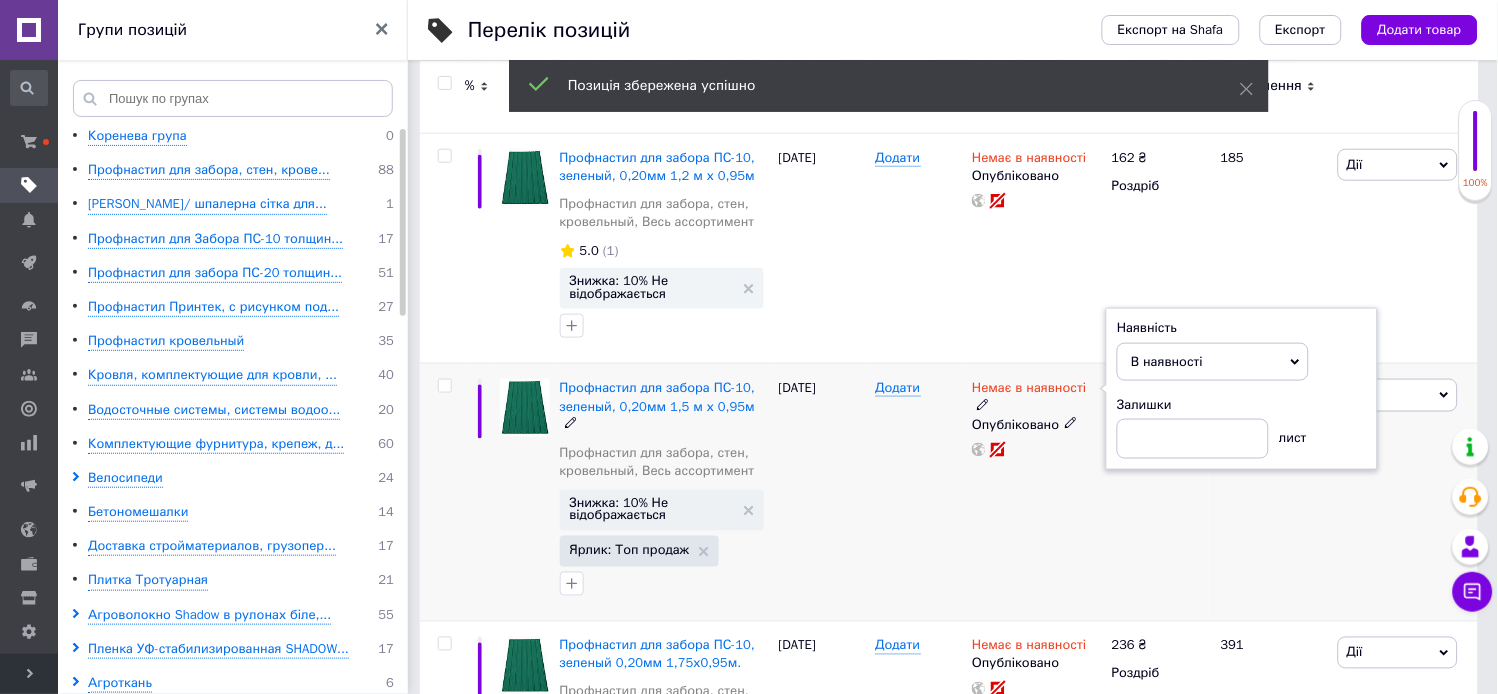 click on "Немає в наявності Наявність В наявності Немає в наявності Під замовлення Готово до відправки Залишки лист Опубліковано" at bounding box center (1036, 492) 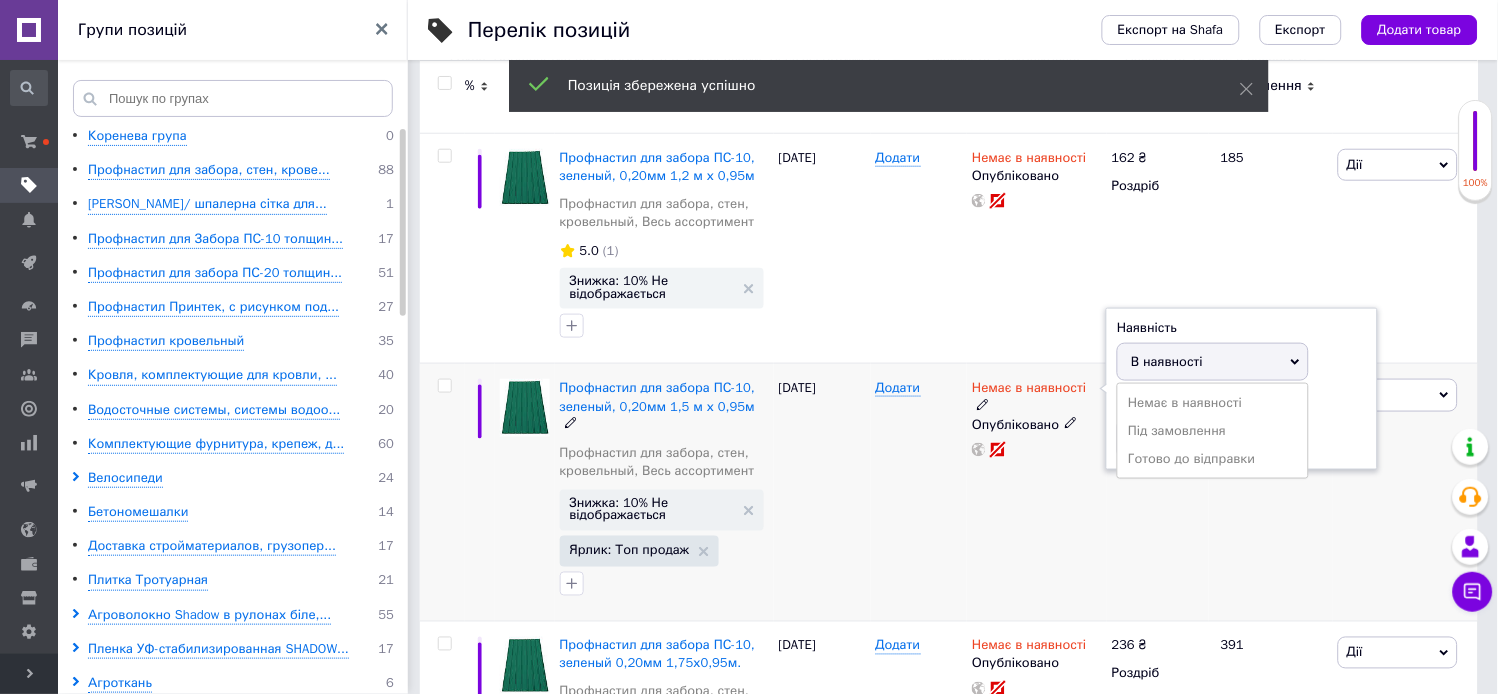 click on "Додати" at bounding box center (919, 492) 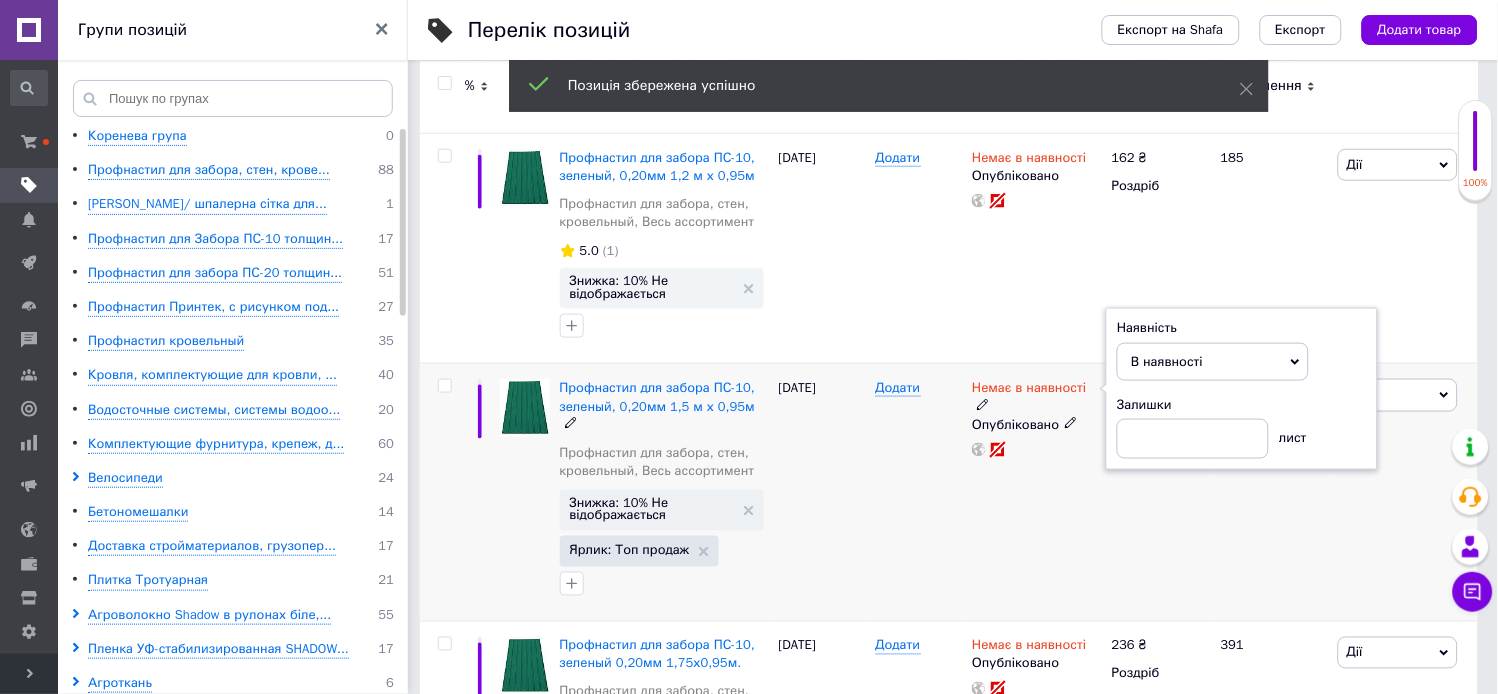 click on "В наявності" at bounding box center (1213, 362) 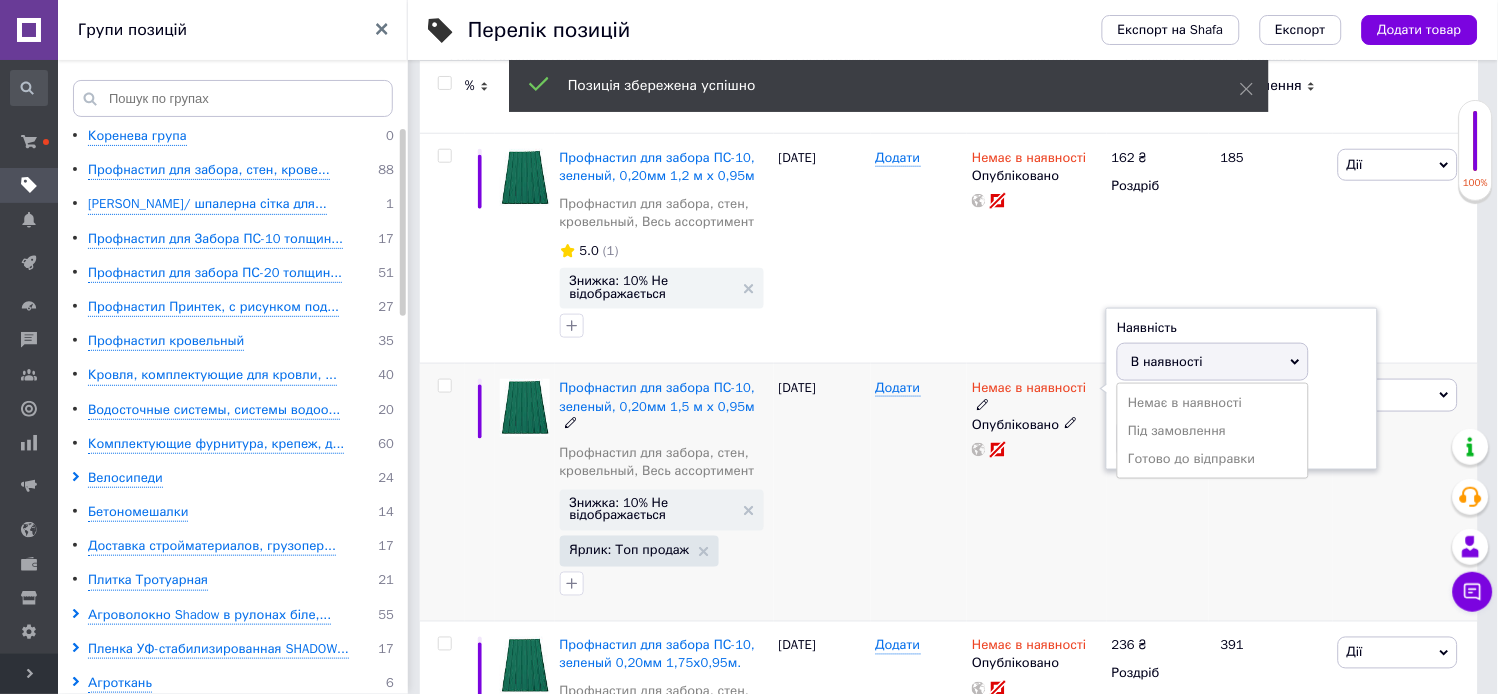 click on "Немає в наявності Наявність В наявності Немає в наявності Під замовлення Готово до відправки Залишки лист Опубліковано" at bounding box center [1036, 492] 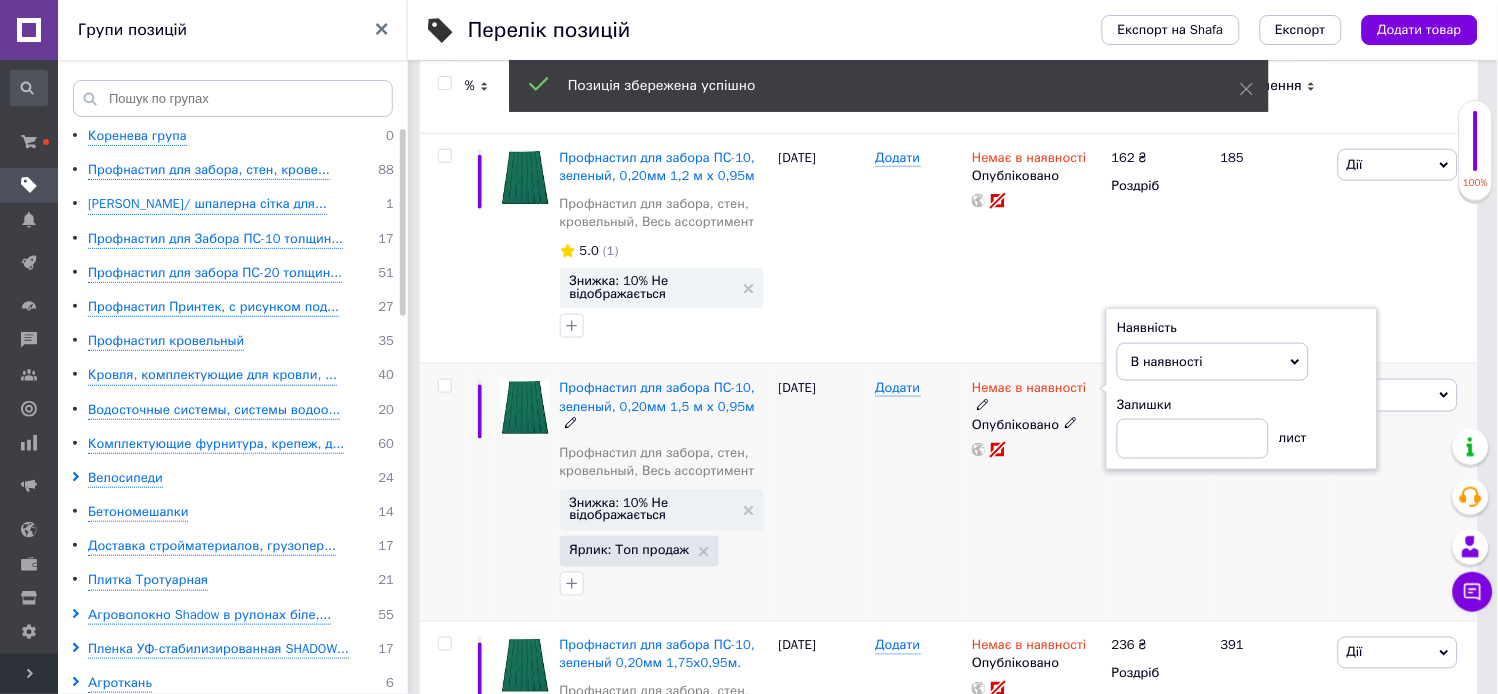 click on "Додати" at bounding box center (919, 492) 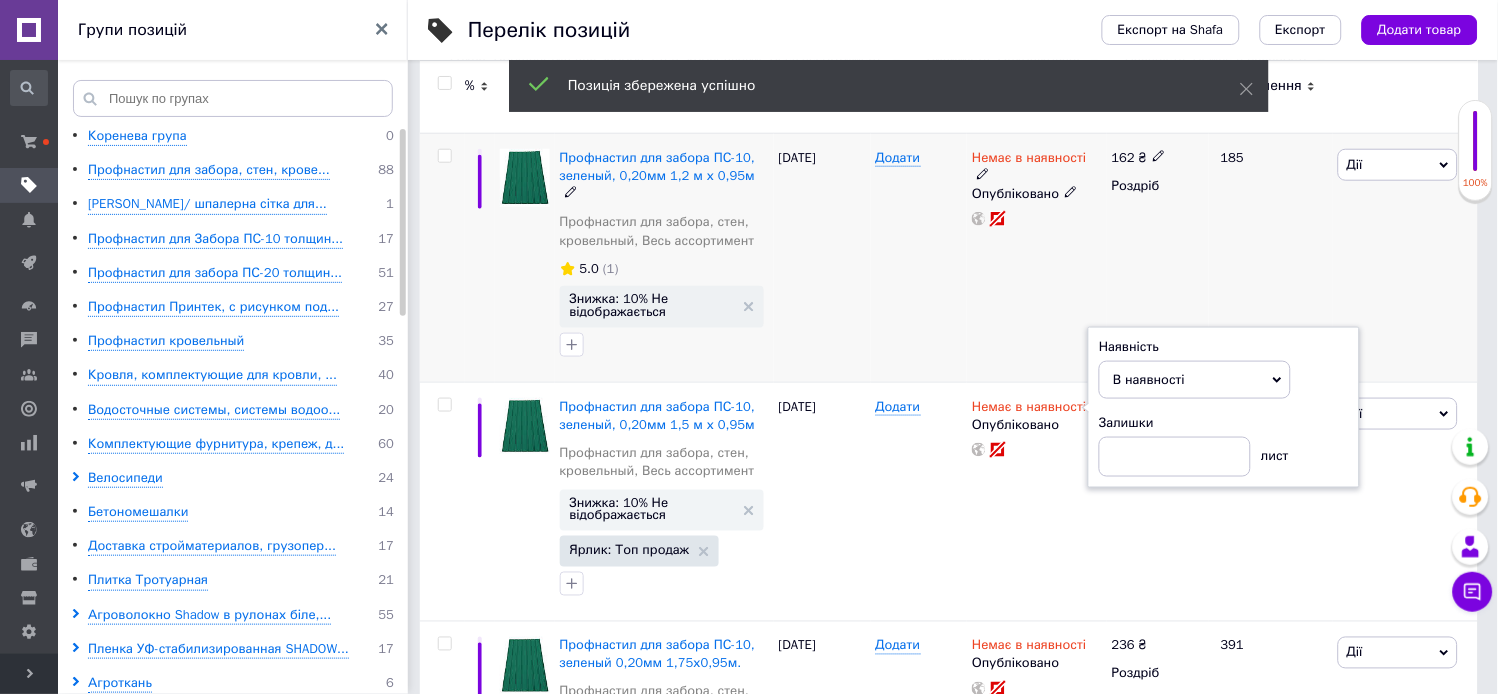 click on "Додати" at bounding box center [919, 257] 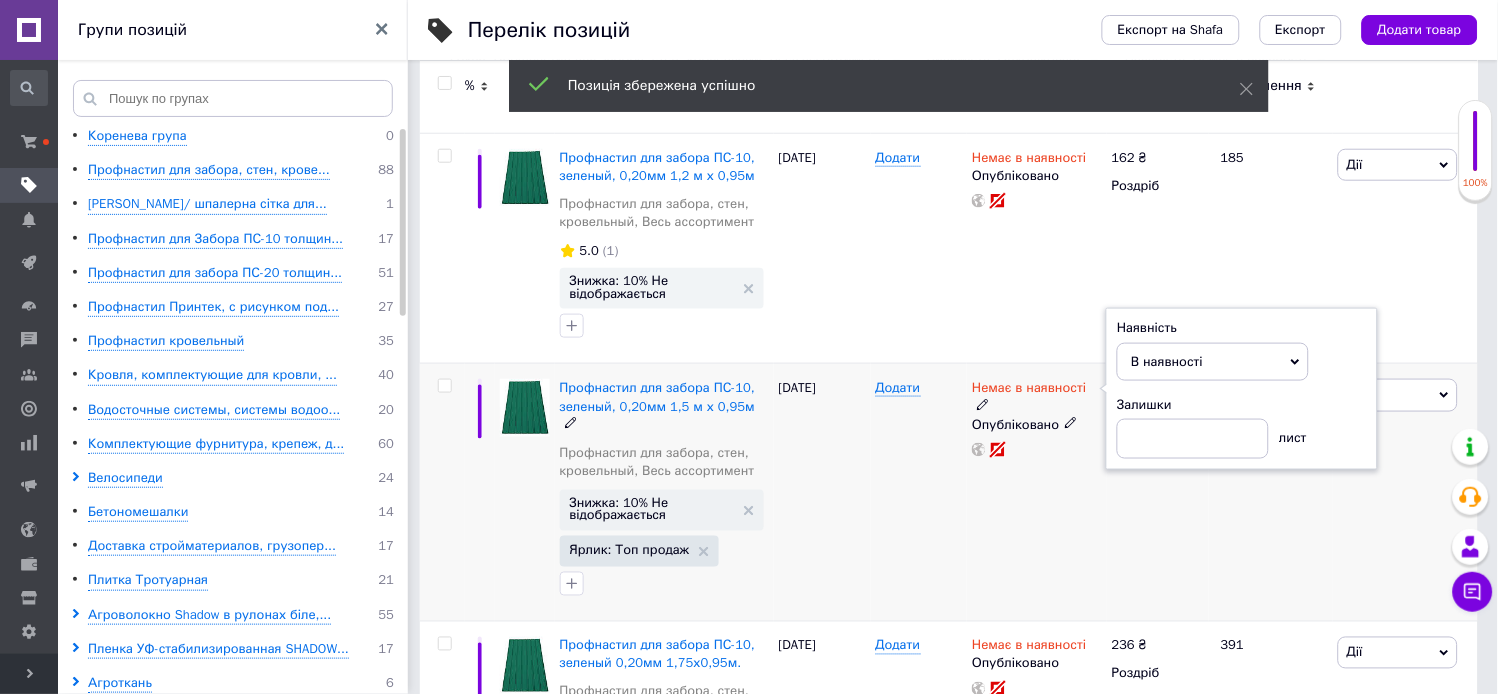 click on "Додати" at bounding box center (919, 492) 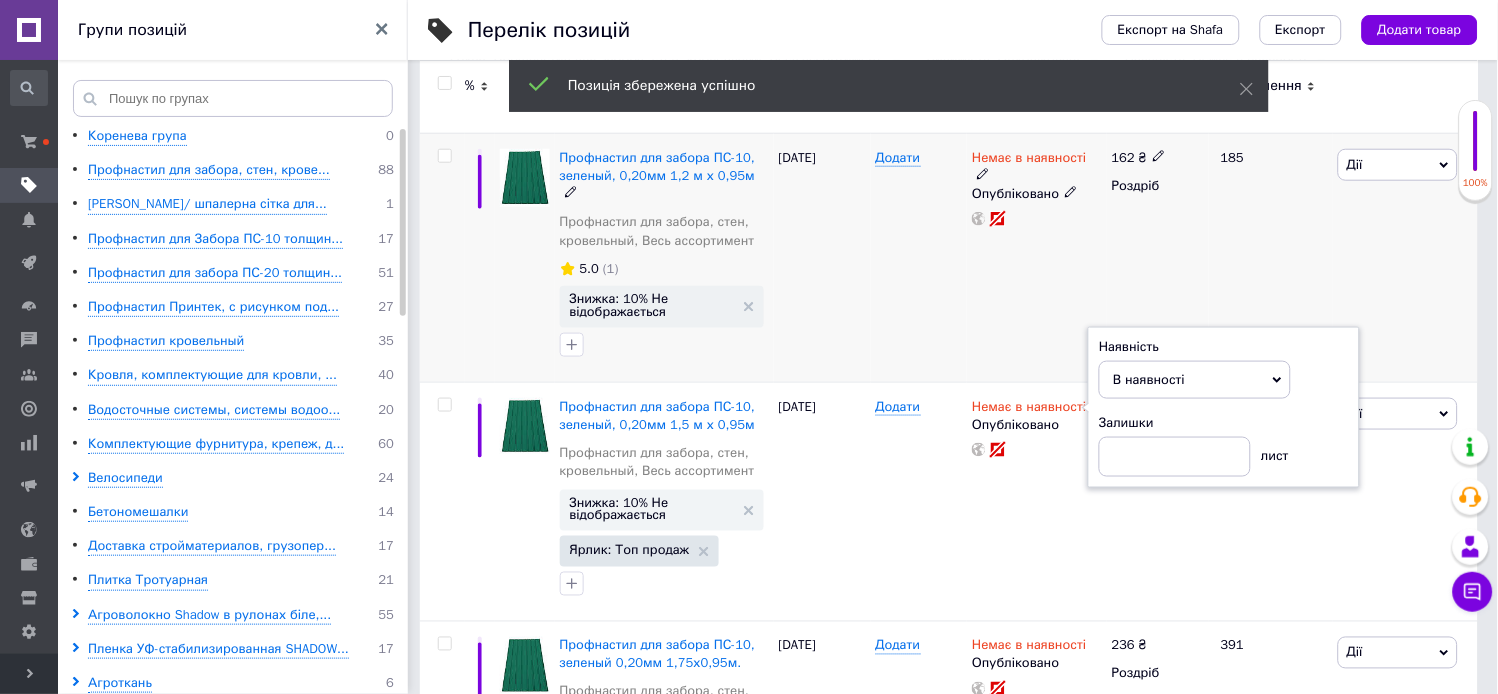click on "[PERSON_NAME] Підняти на початок групи Копіювати Знижка Подарунок Супутні Приховати Ярлик Додати на вітрину Додати в кампанію Каталог ProSale Видалити" at bounding box center (1405, 257) 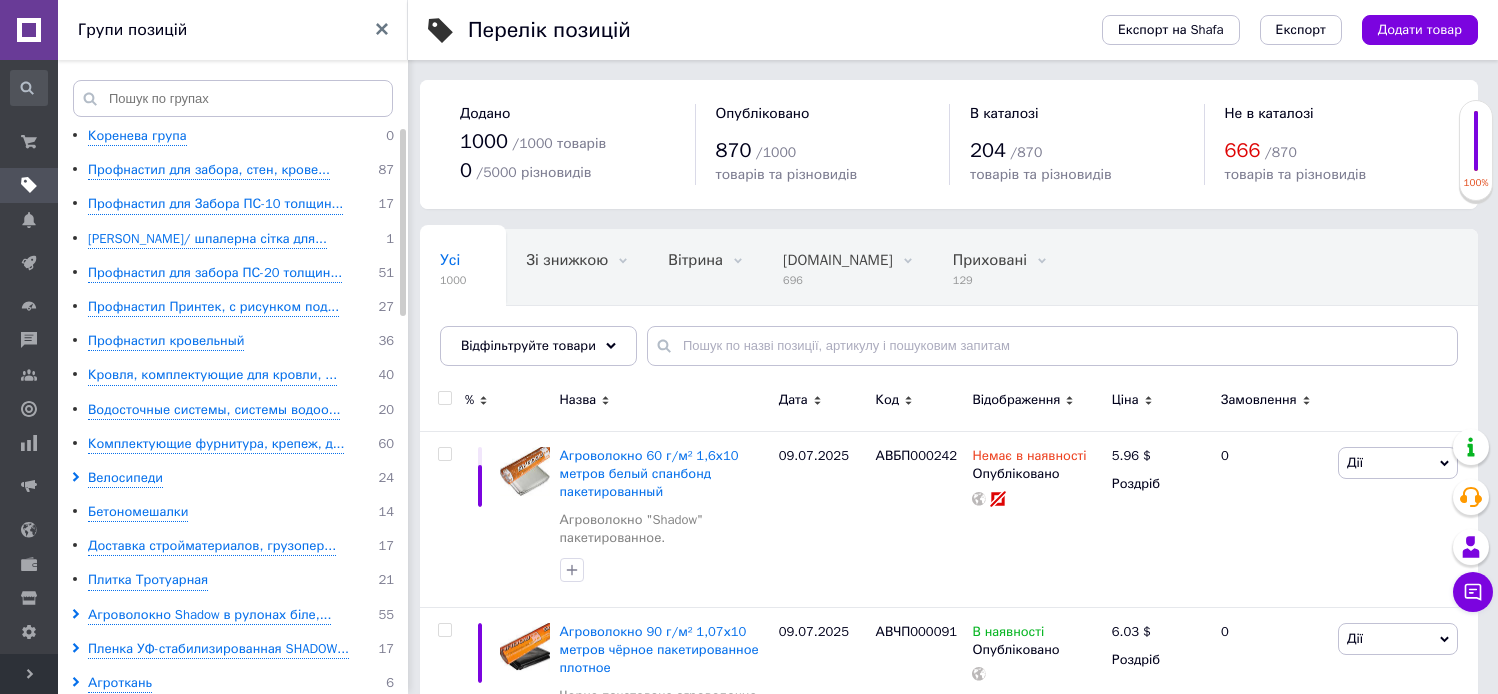 scroll, scrollTop: 0, scrollLeft: 0, axis: both 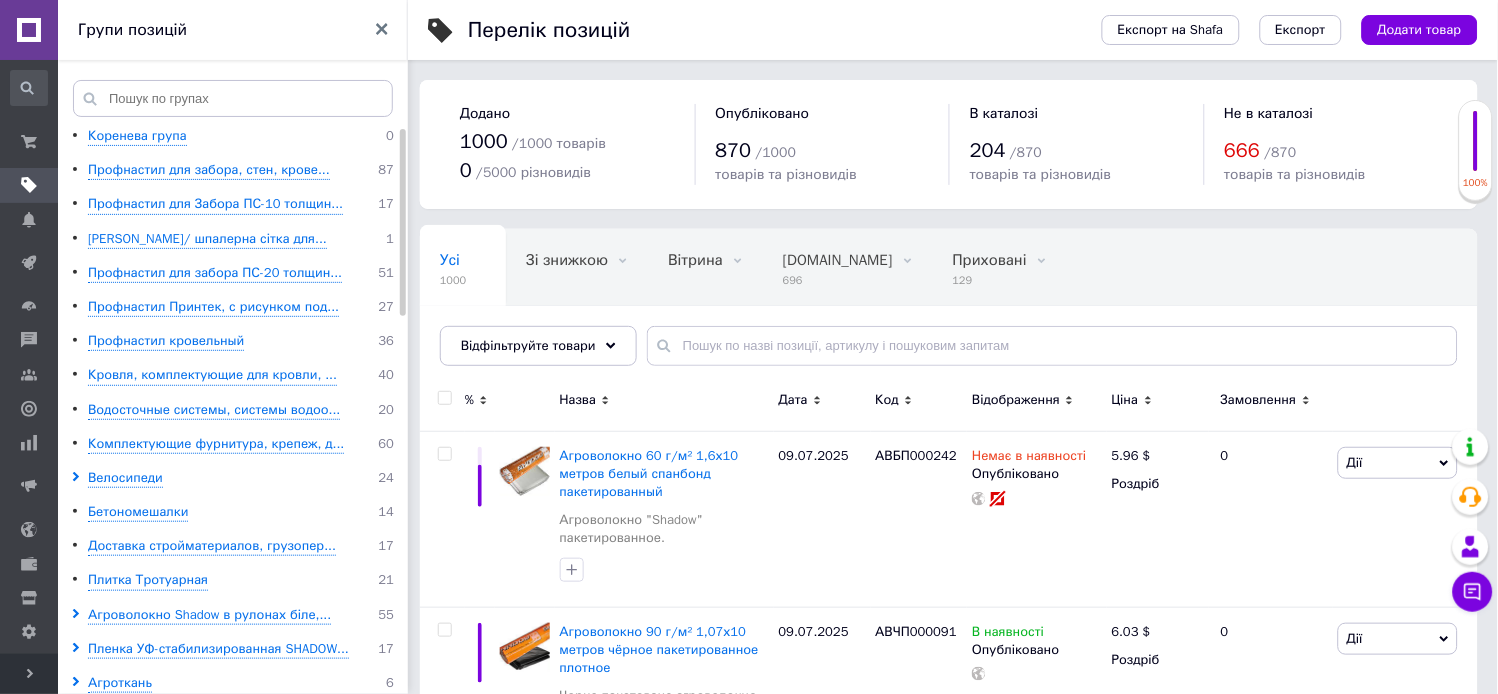 drag, startPoint x: 27, startPoint y: 677, endPoint x: 197, endPoint y: 95, distance: 606.32007 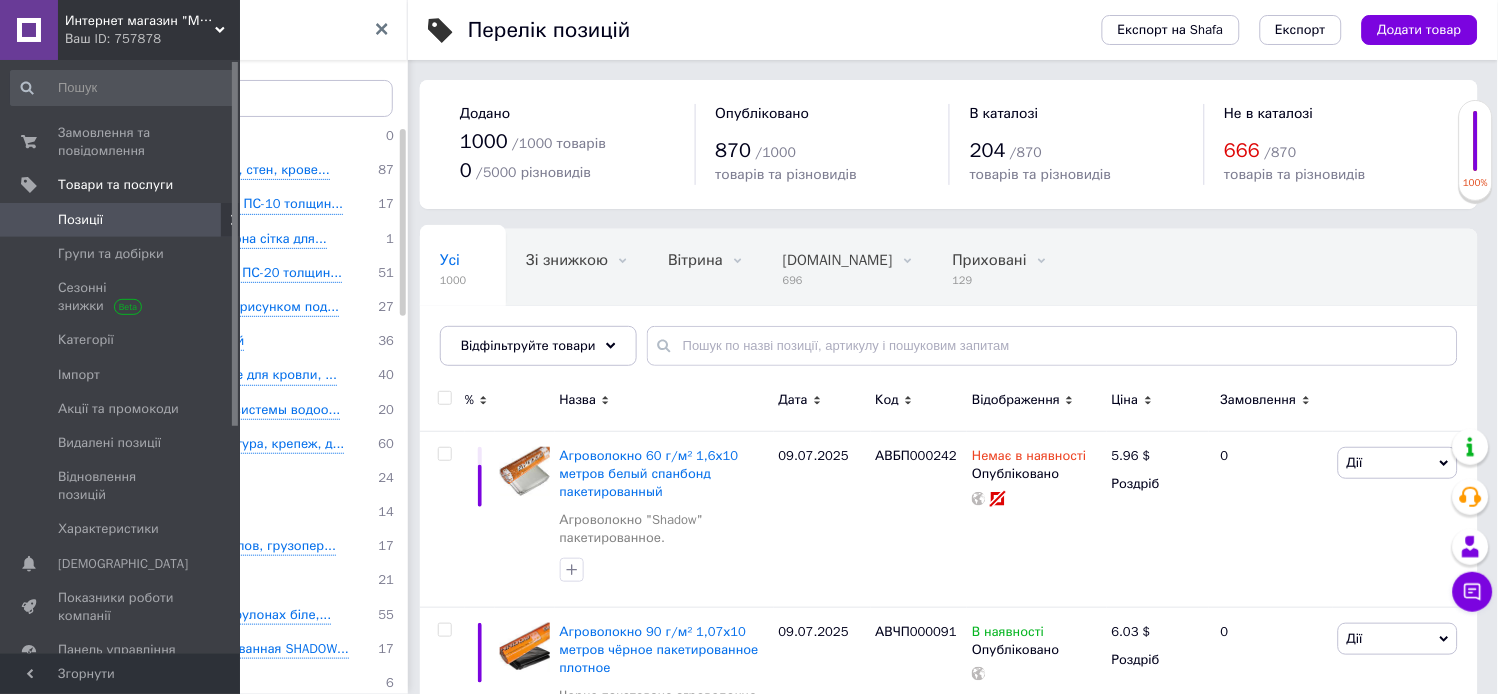 click on "Интернет магазин "Мегаполис Днепр" будматериалы профнастил" at bounding box center (140, 21) 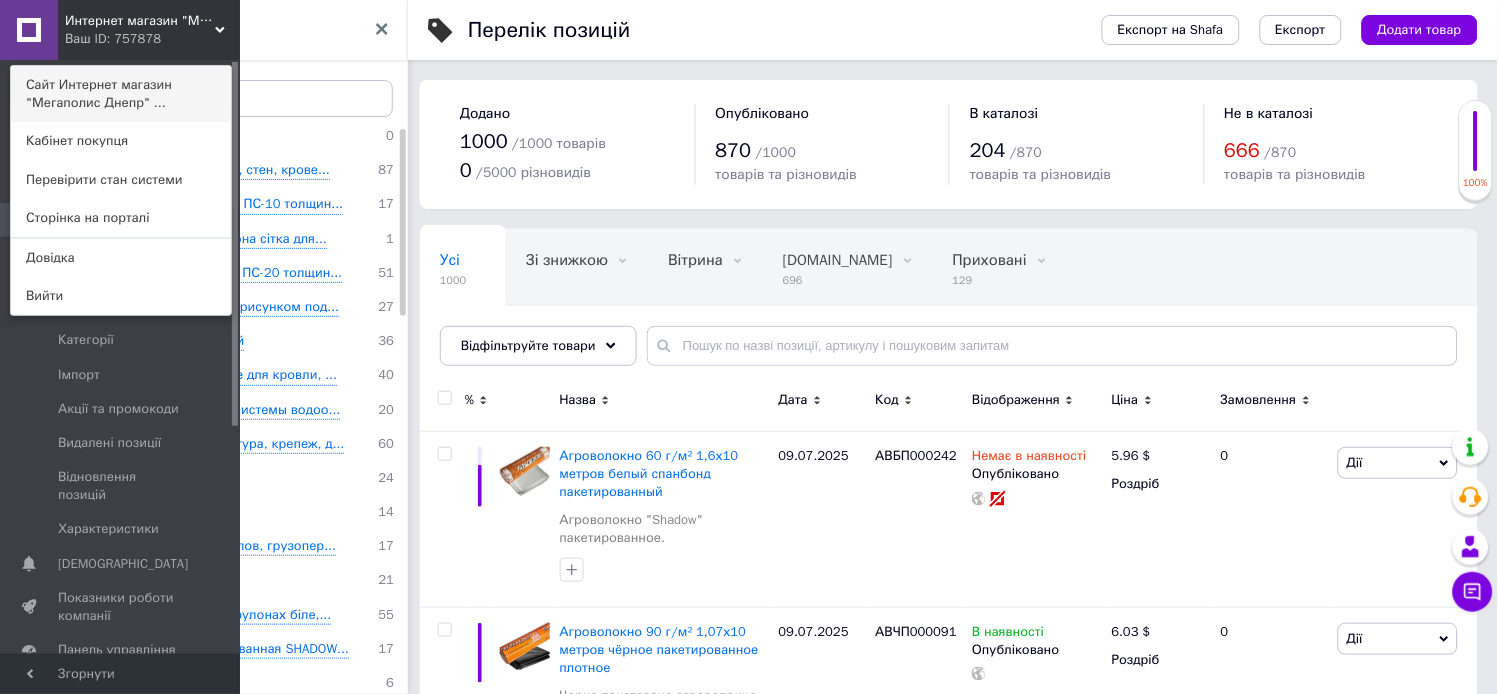 click on "Сайт Интернет магазин "Мегаполис Днепр" ..." at bounding box center [121, 94] 